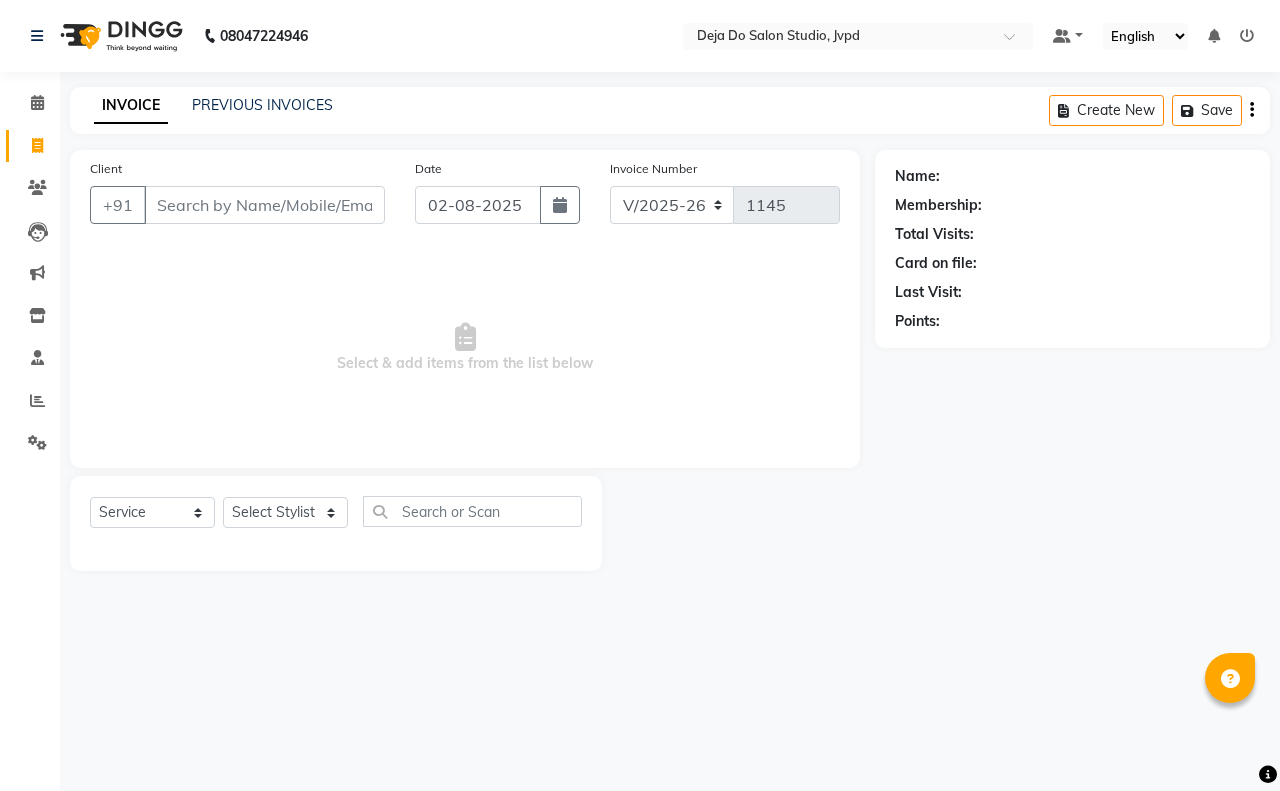 select on "7295" 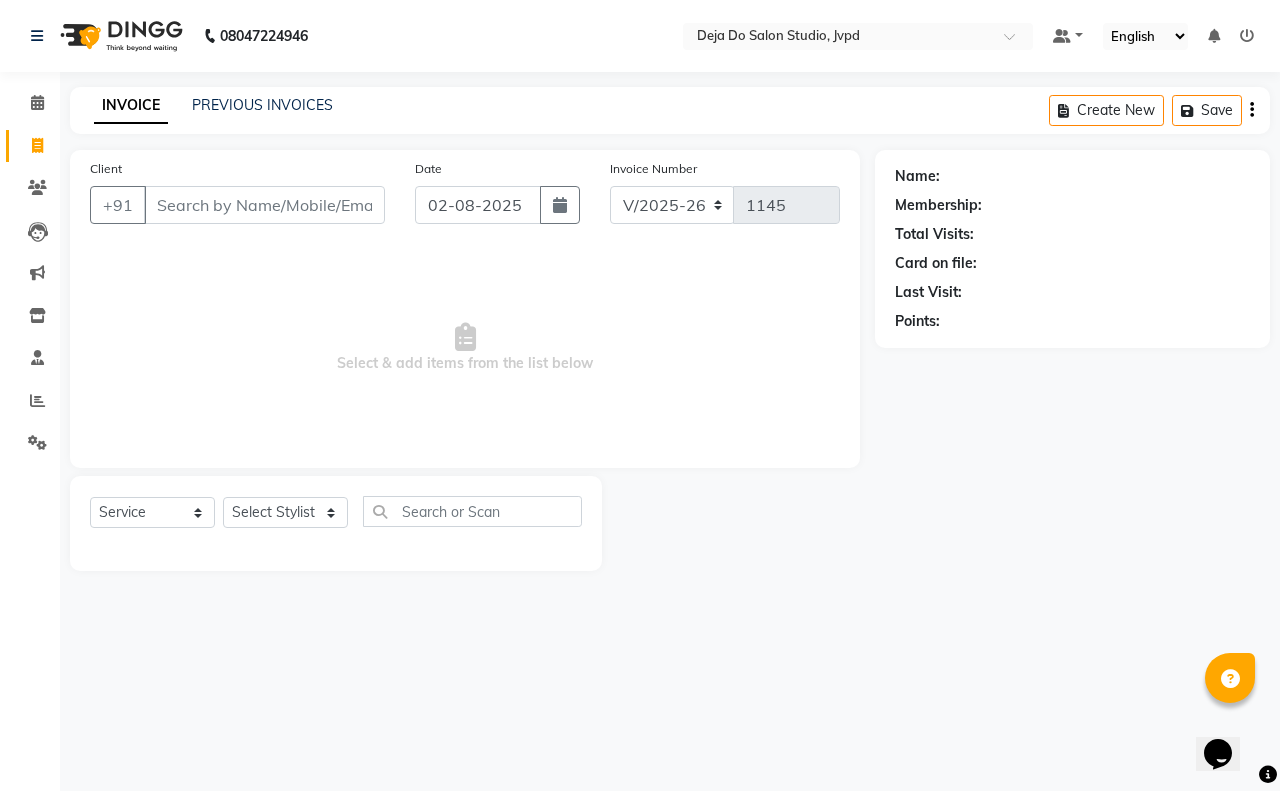 scroll, scrollTop: 0, scrollLeft: 0, axis: both 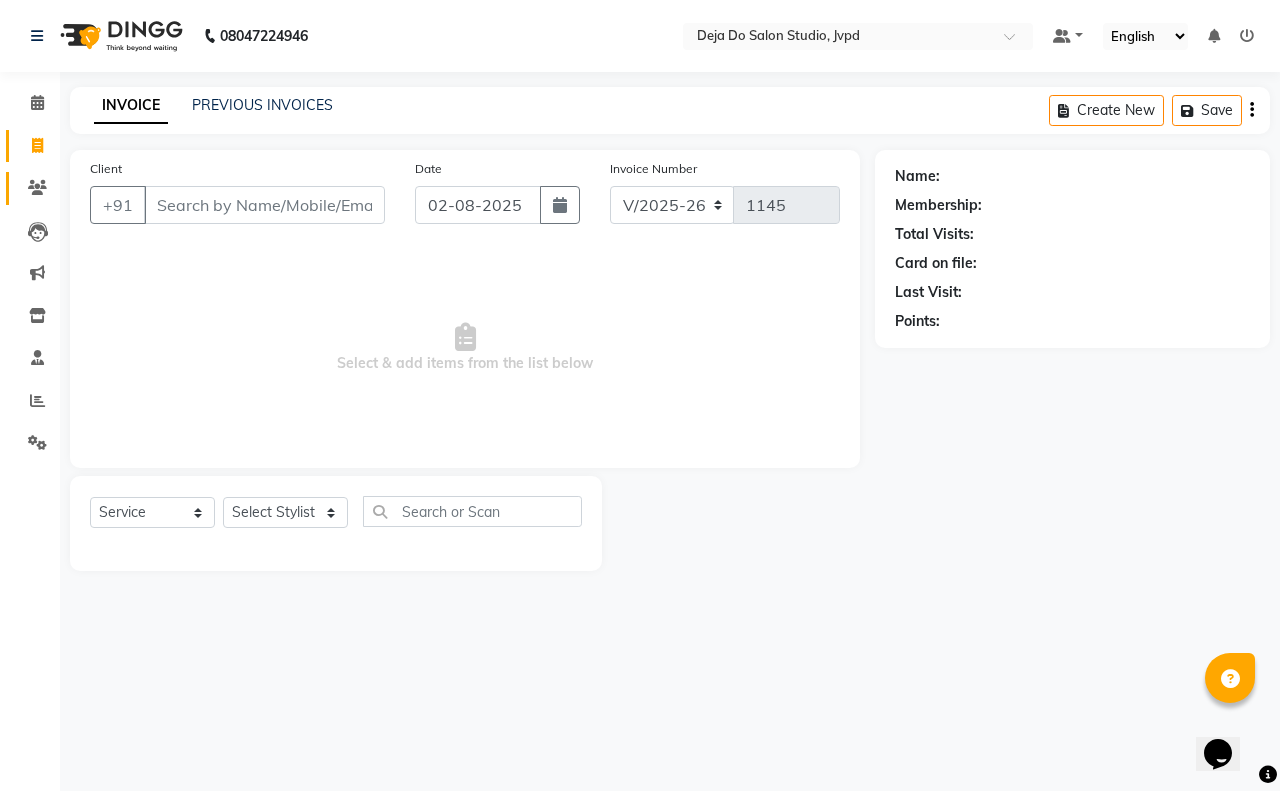 click on "Clients" 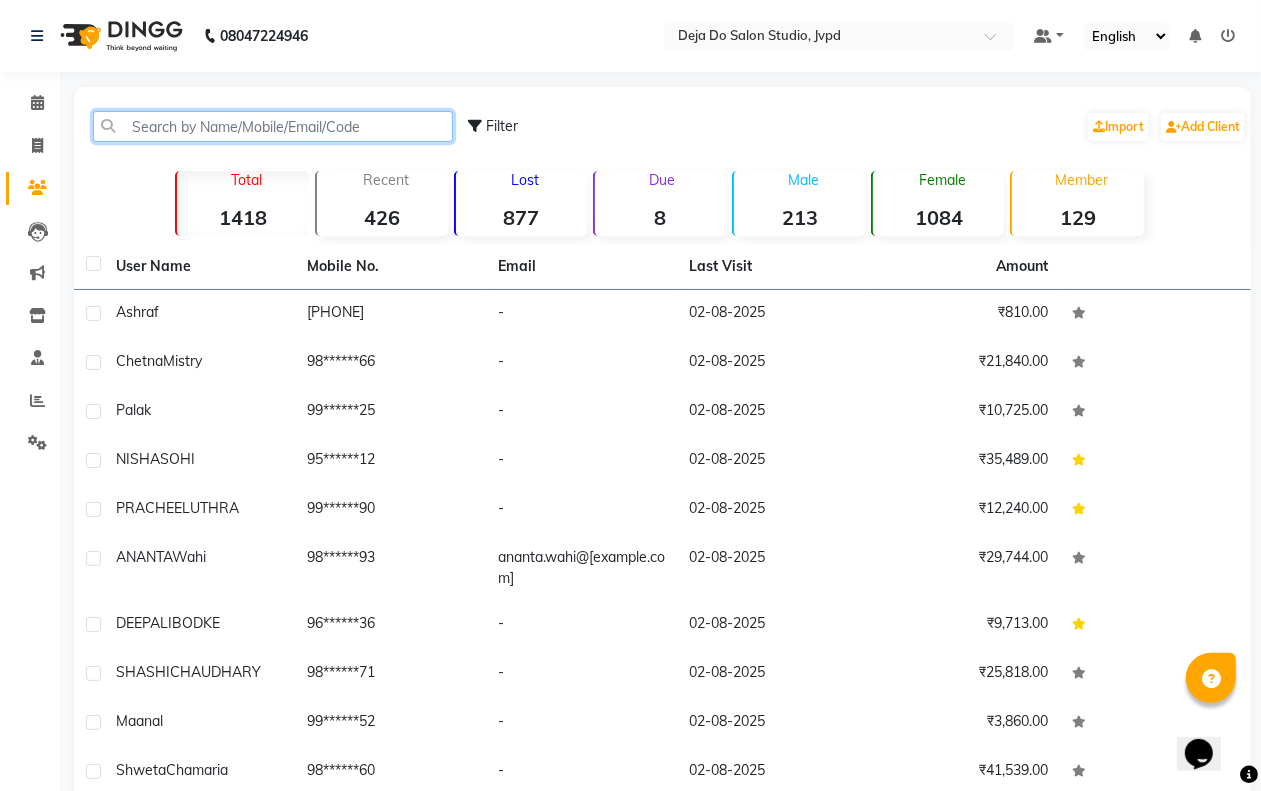 click 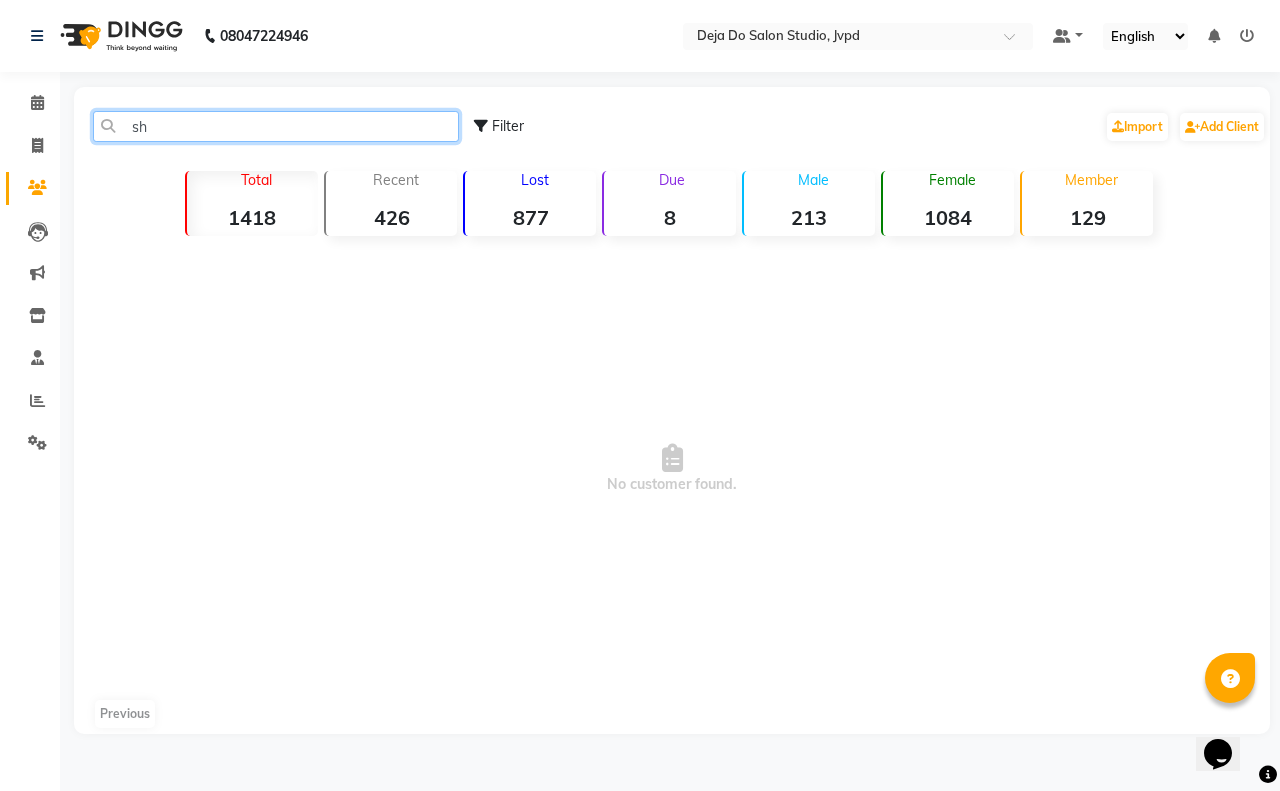 type on "s" 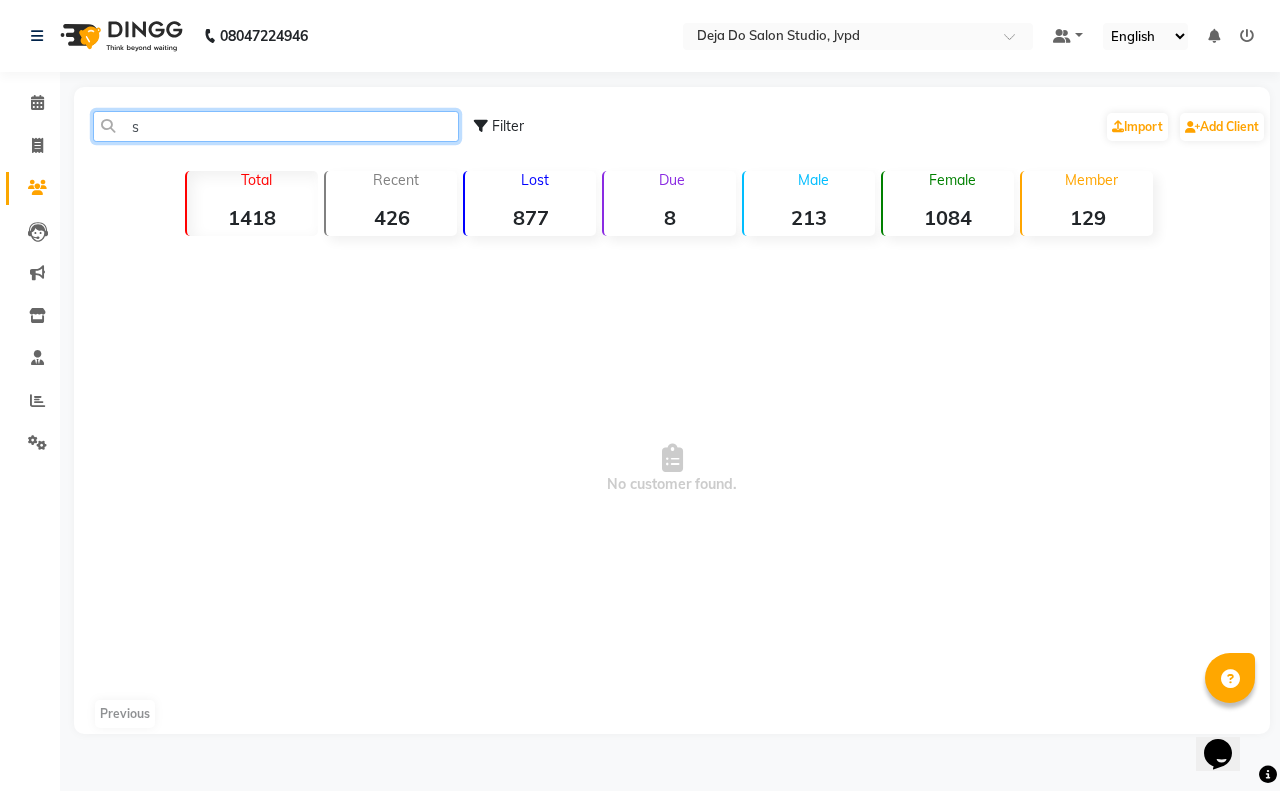 type 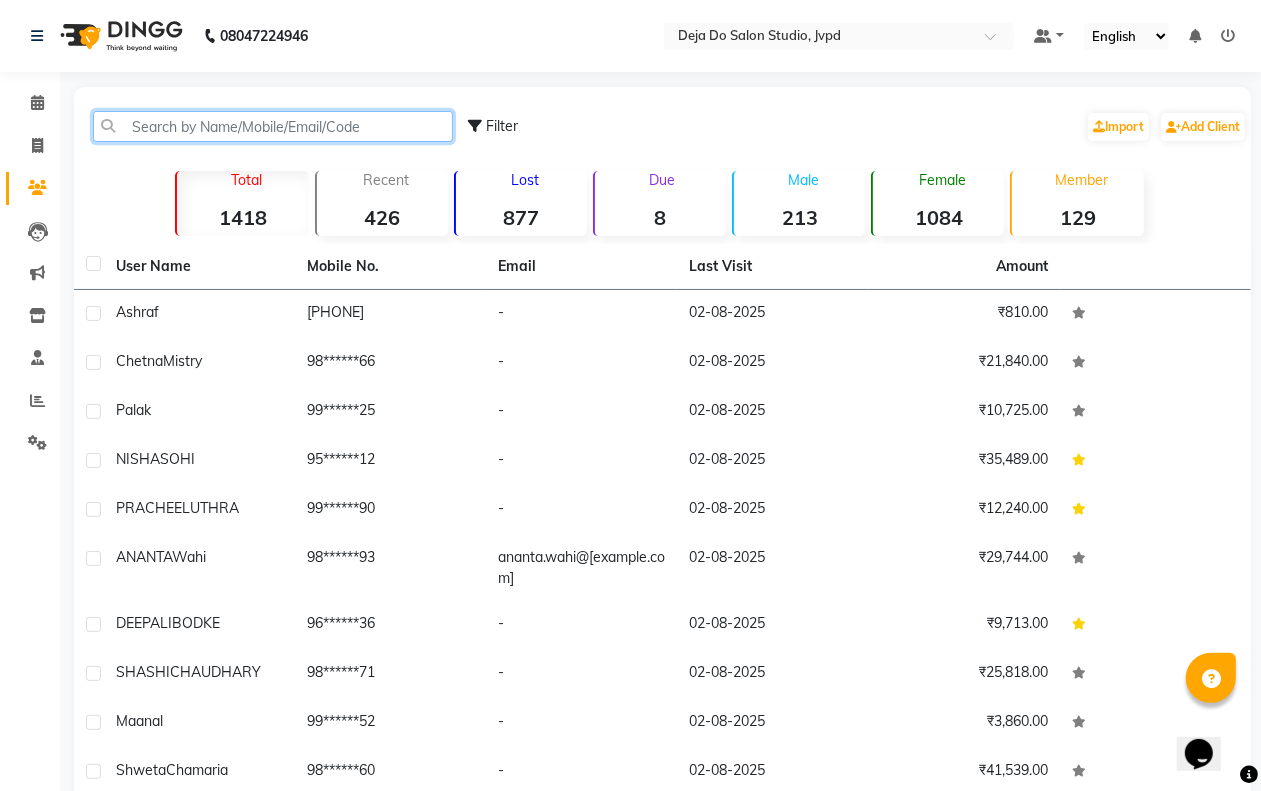 click 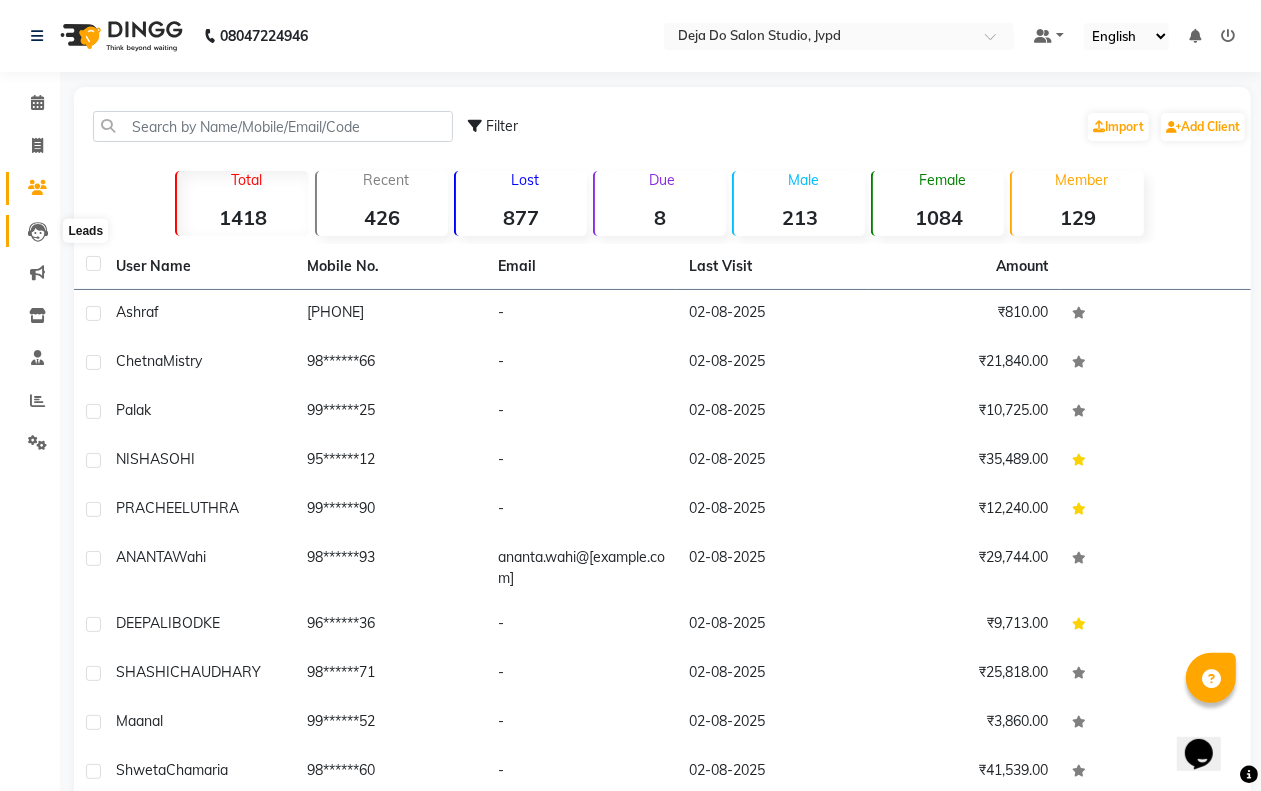 click 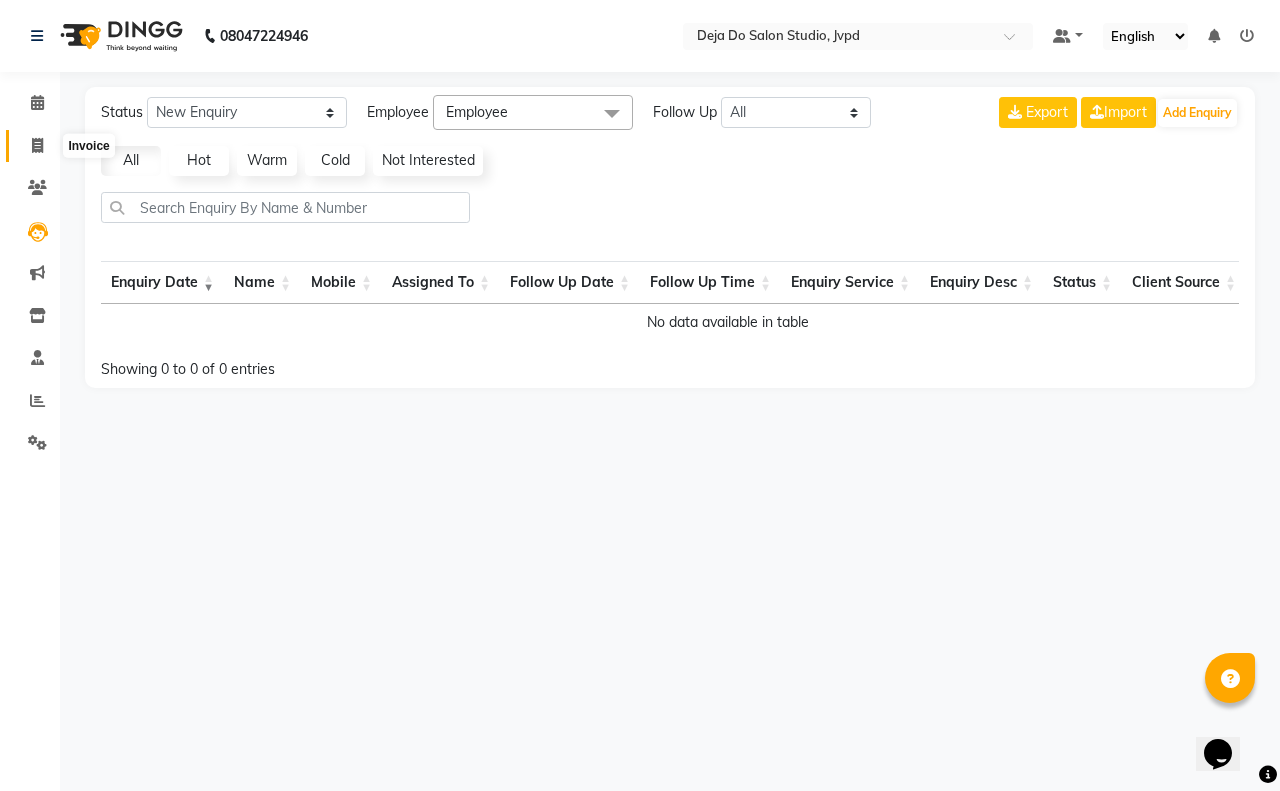 click 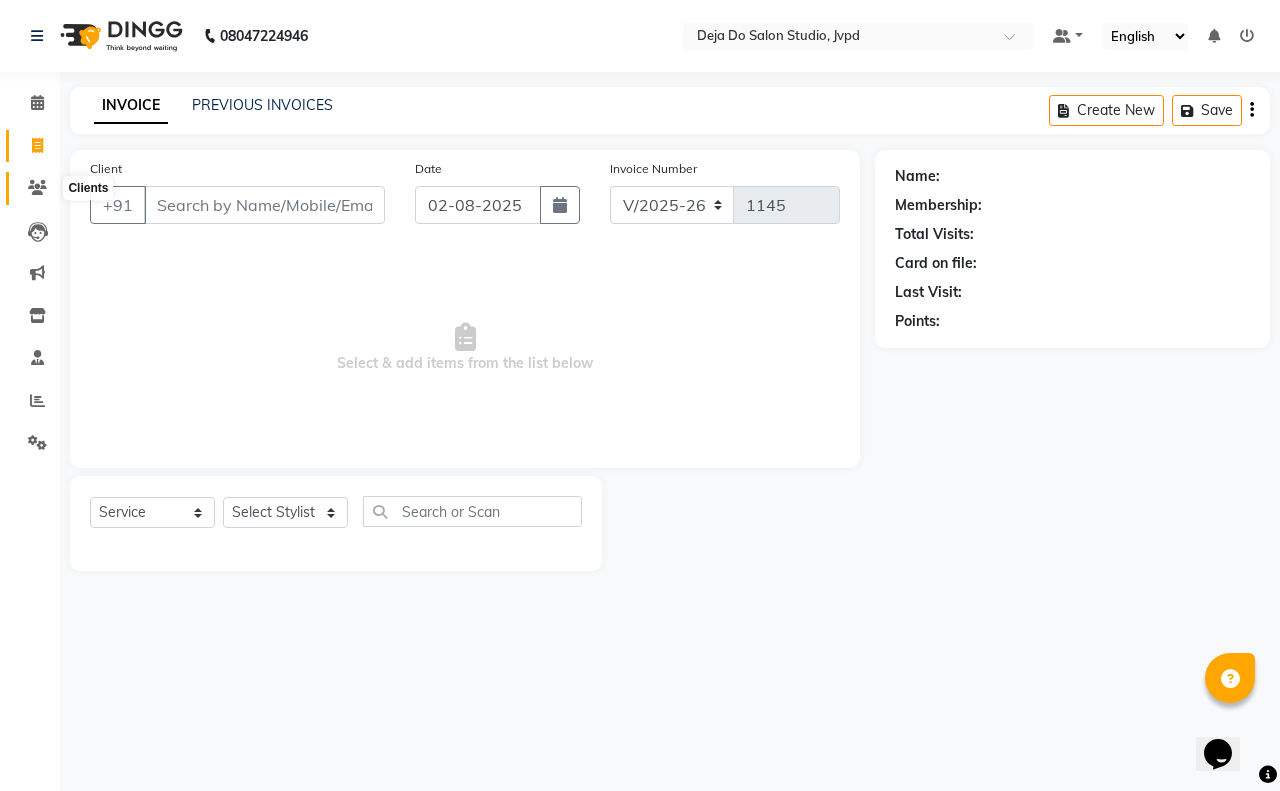 click 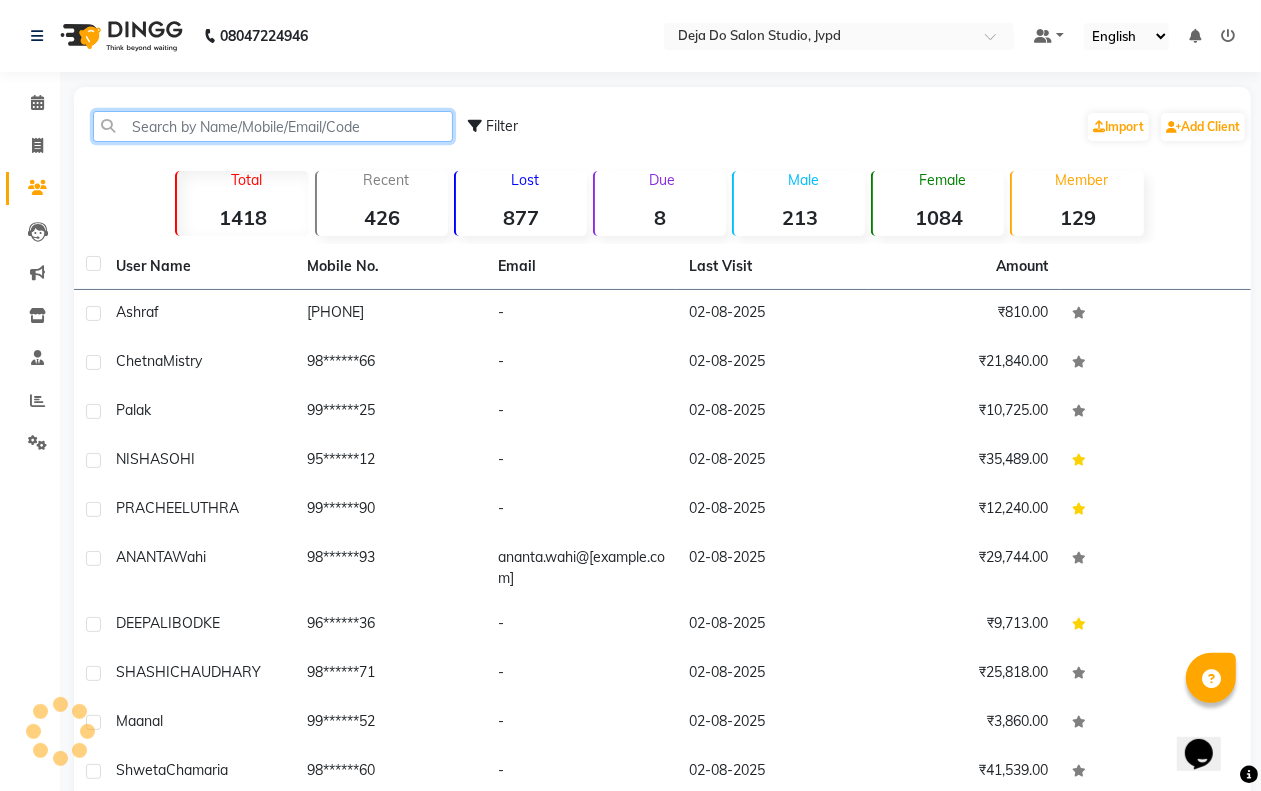 click 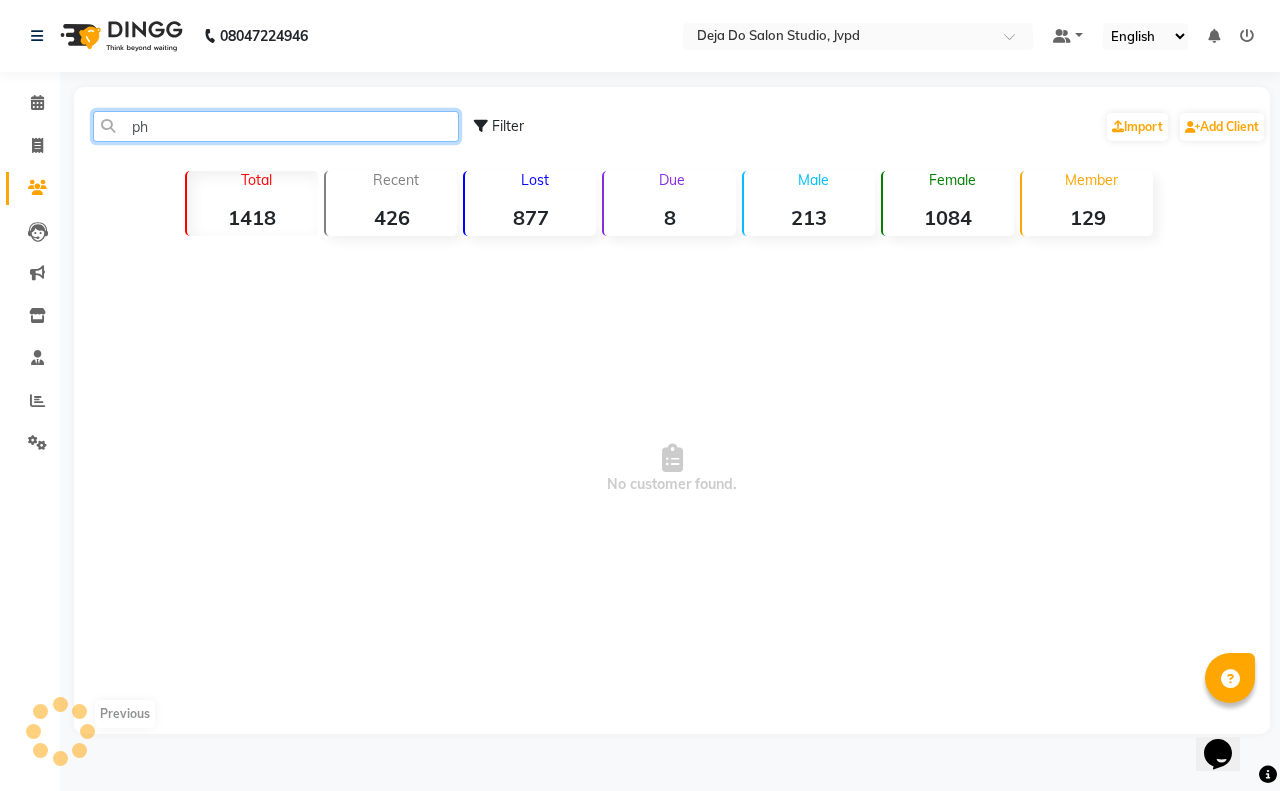 type on "p" 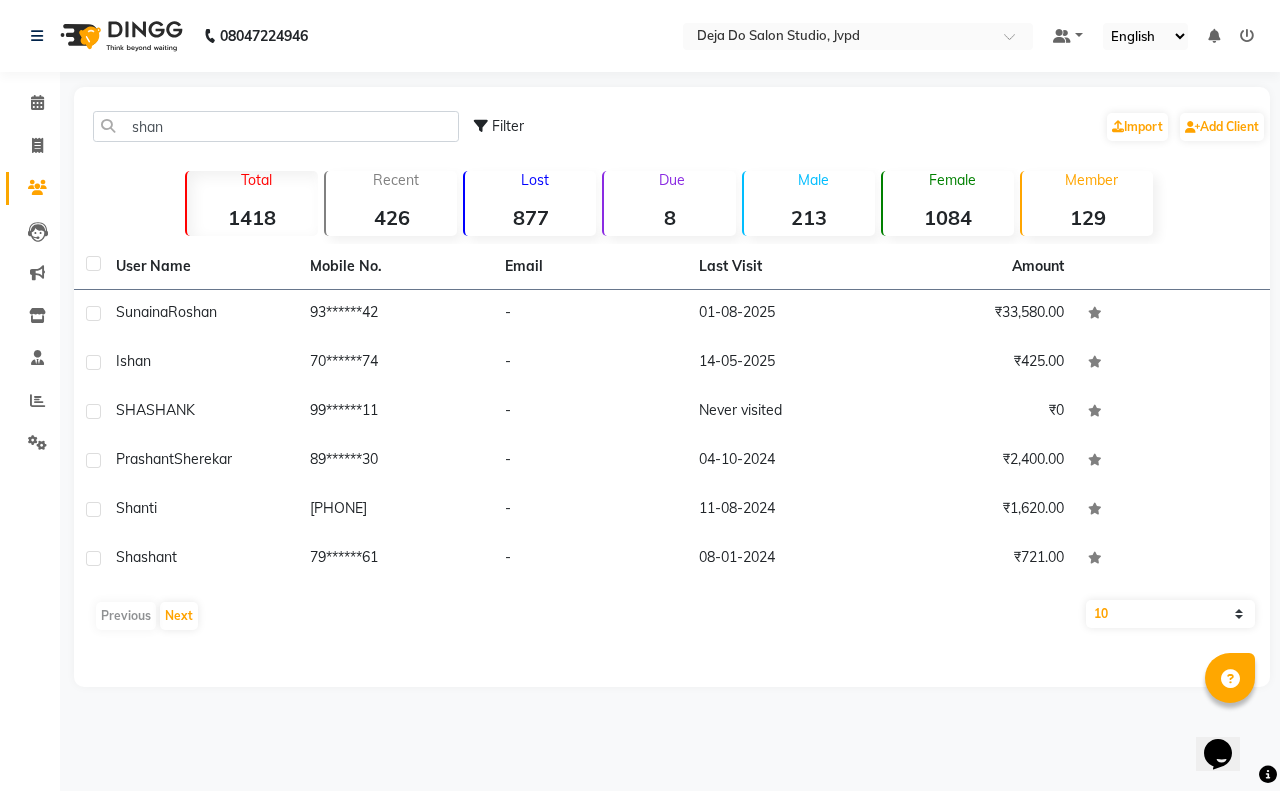 click on "shan Filter  Import   Add Client" 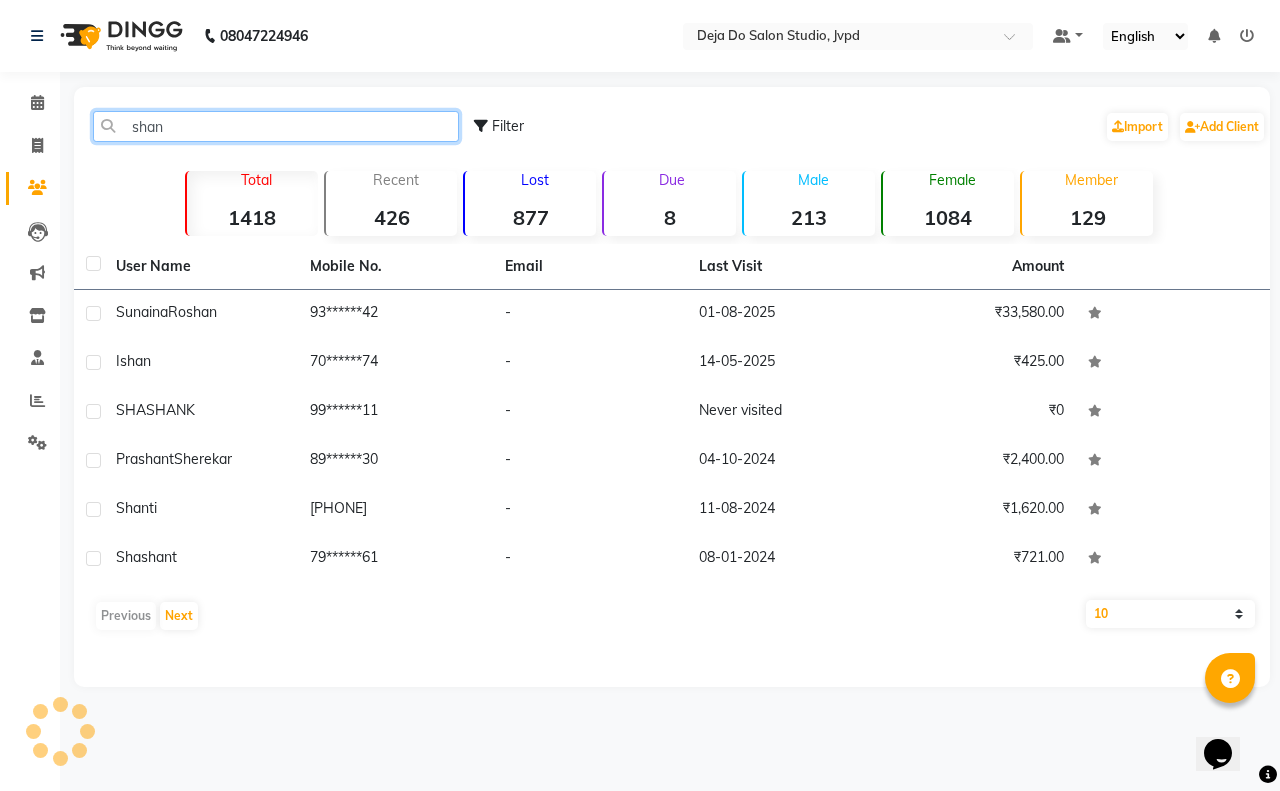 click on "shan" 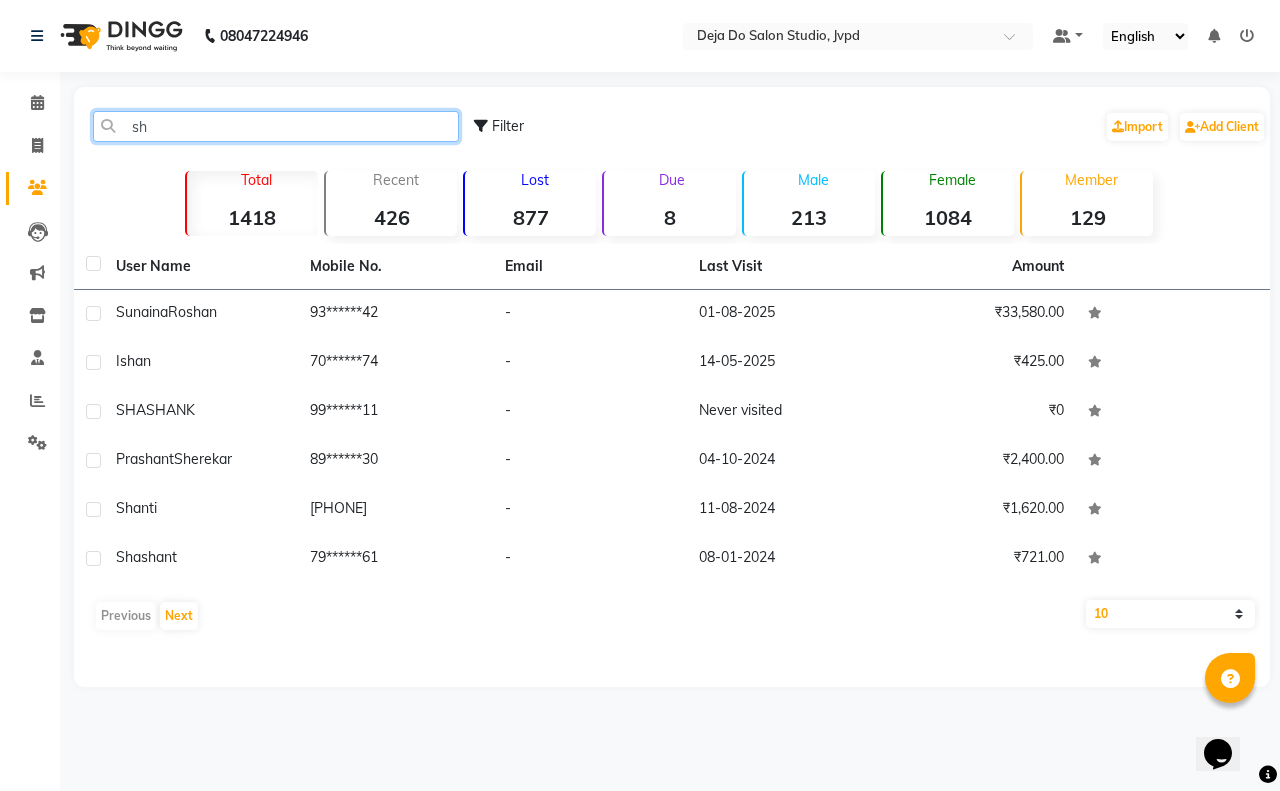 type on "s" 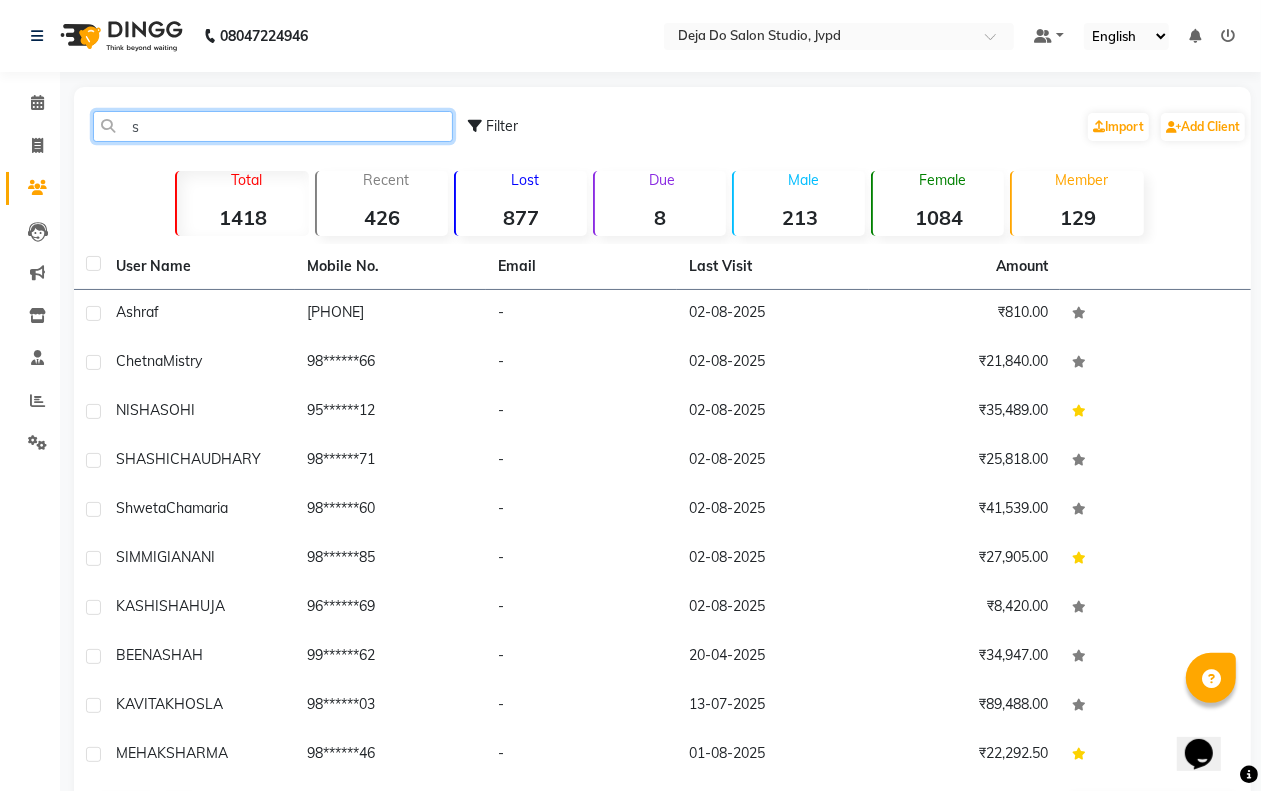 click on "s" 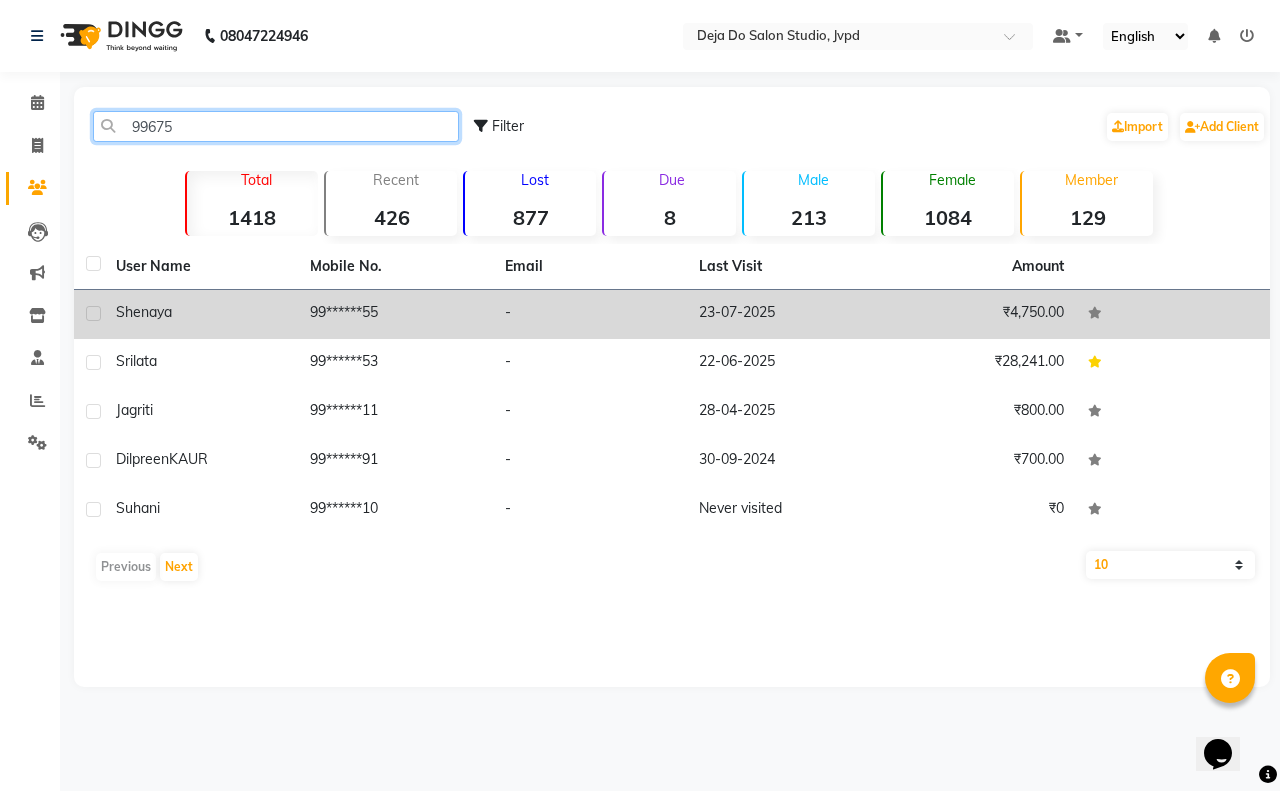 type on "99675" 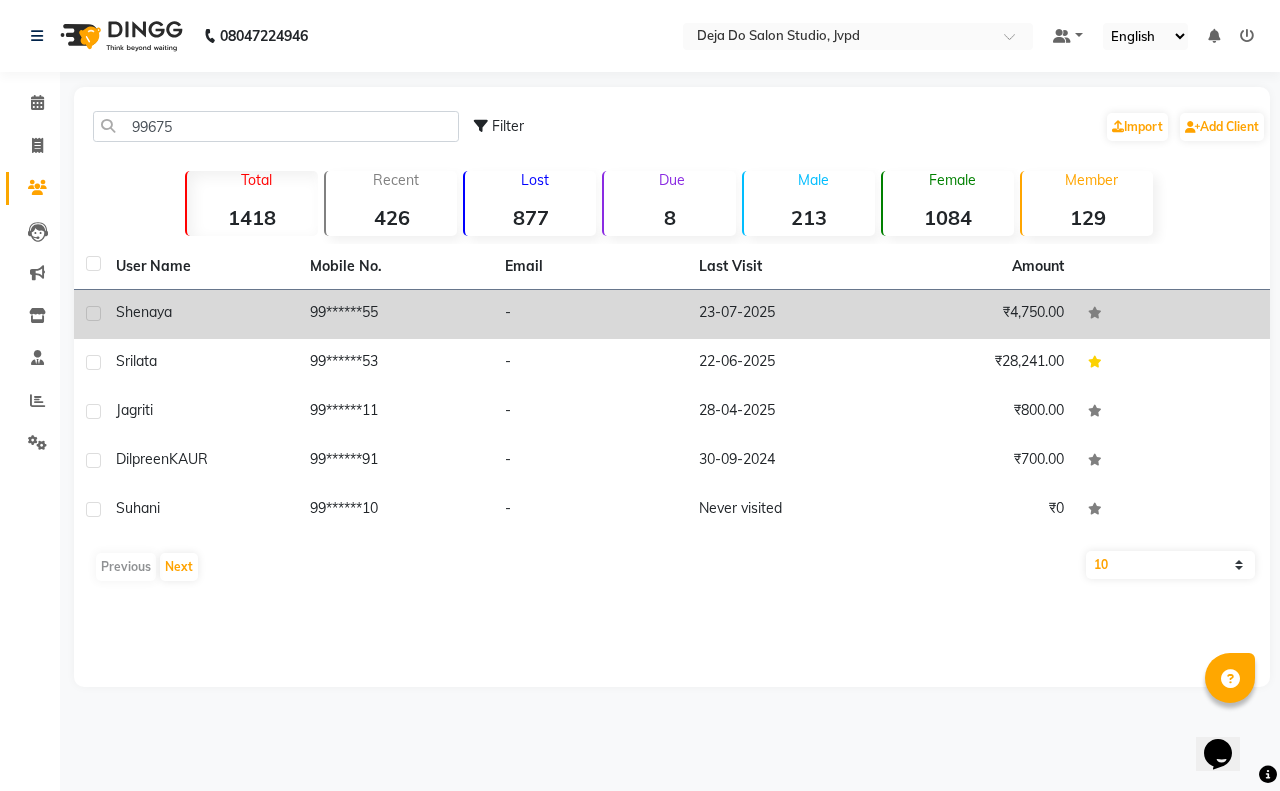 click on "99******55" 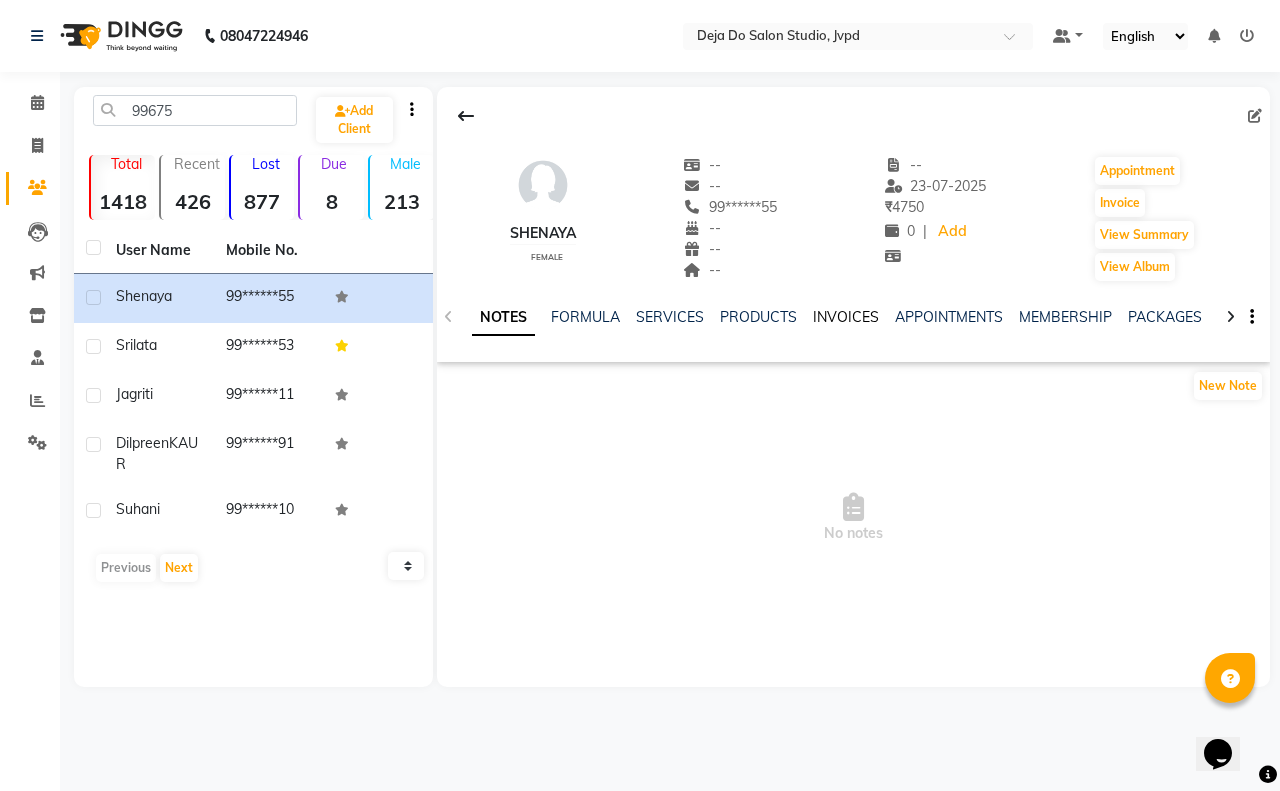 click on "INVOICES" 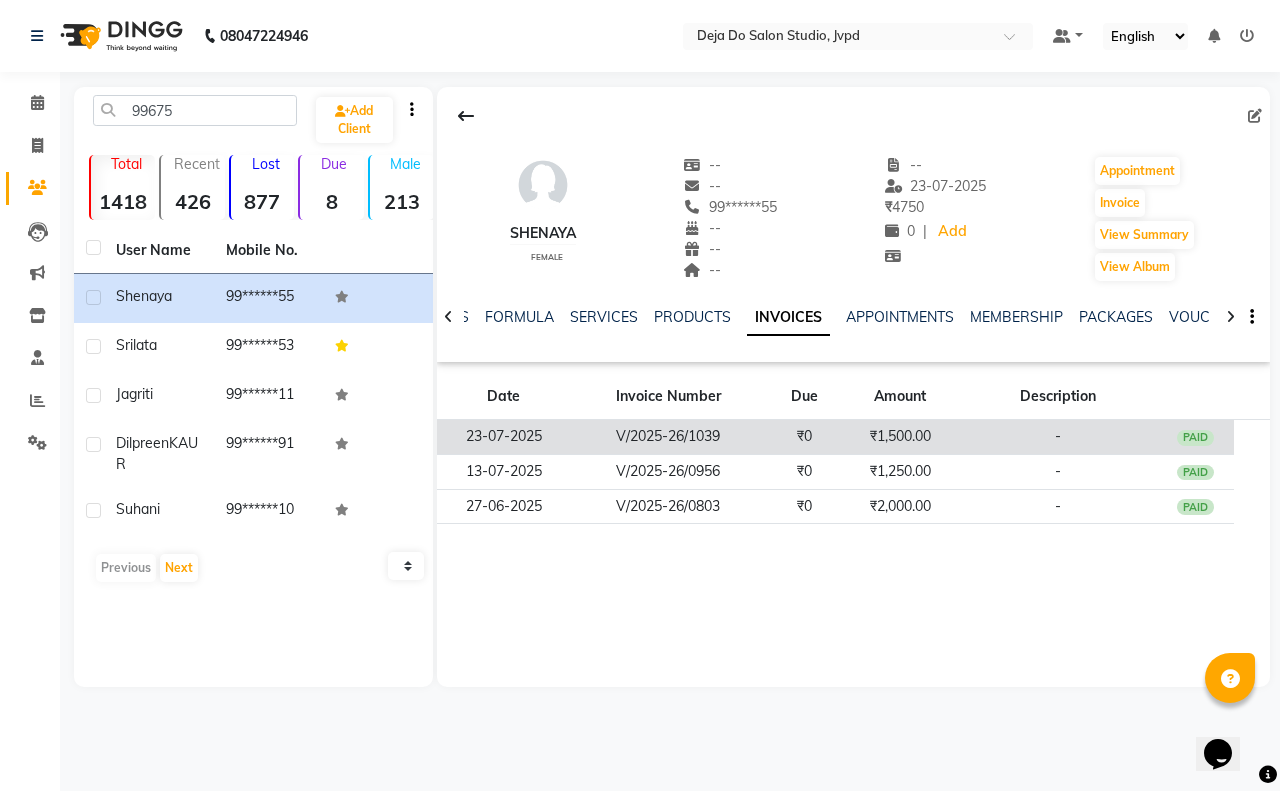 click on "₹1,500.00" 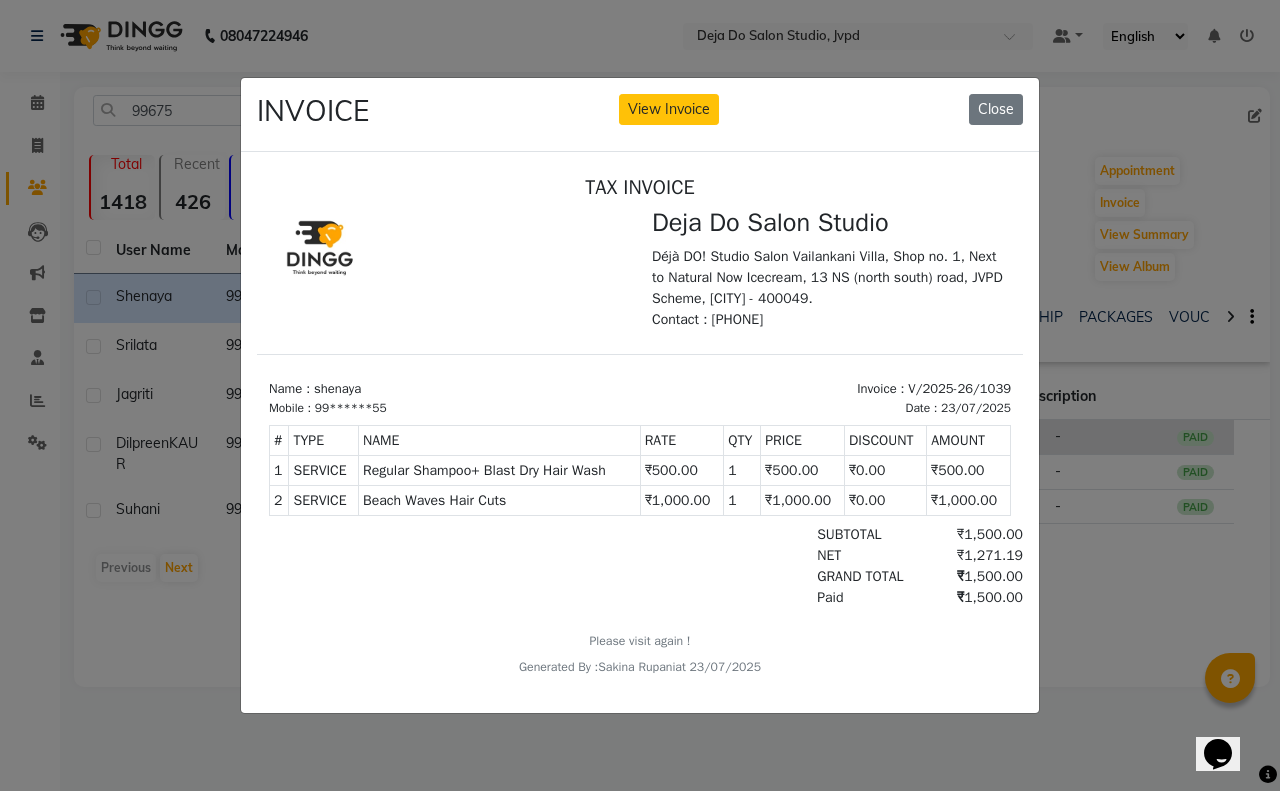 scroll, scrollTop: 0, scrollLeft: 0, axis: both 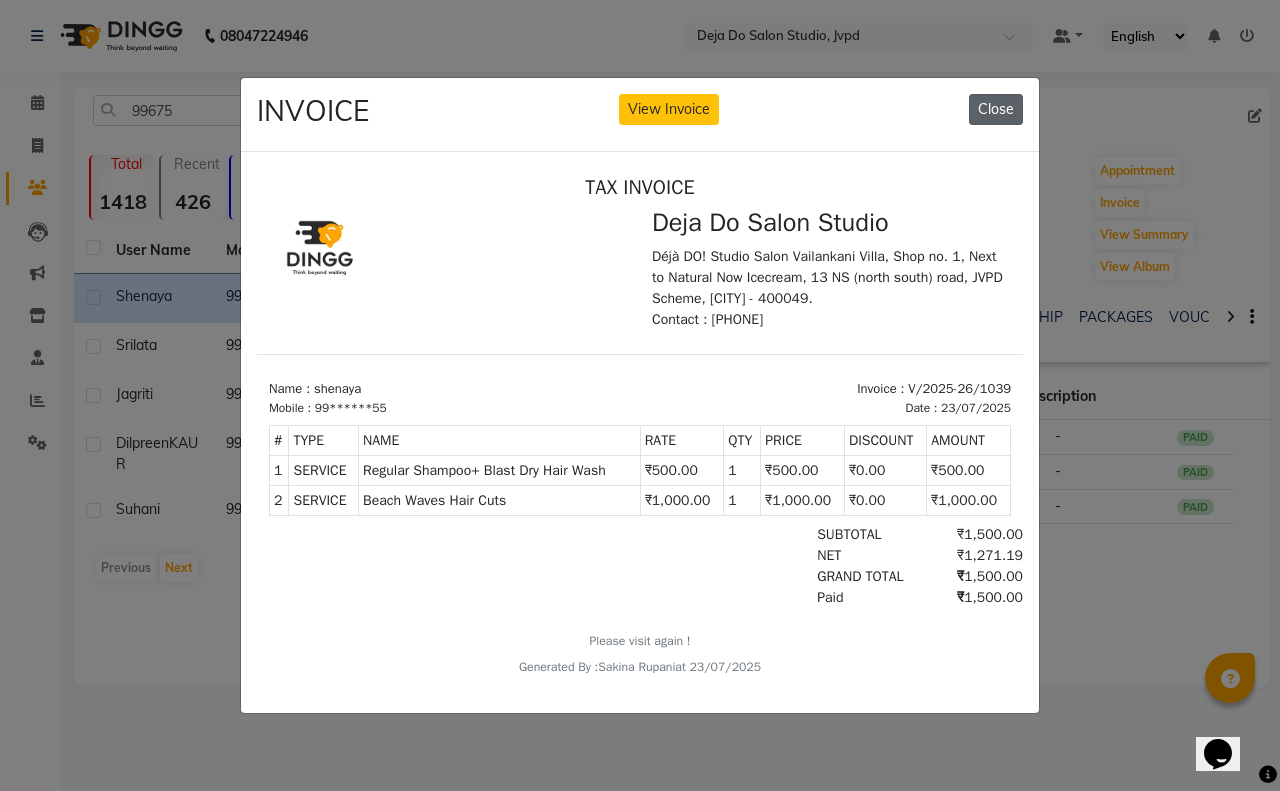 click on "Close" 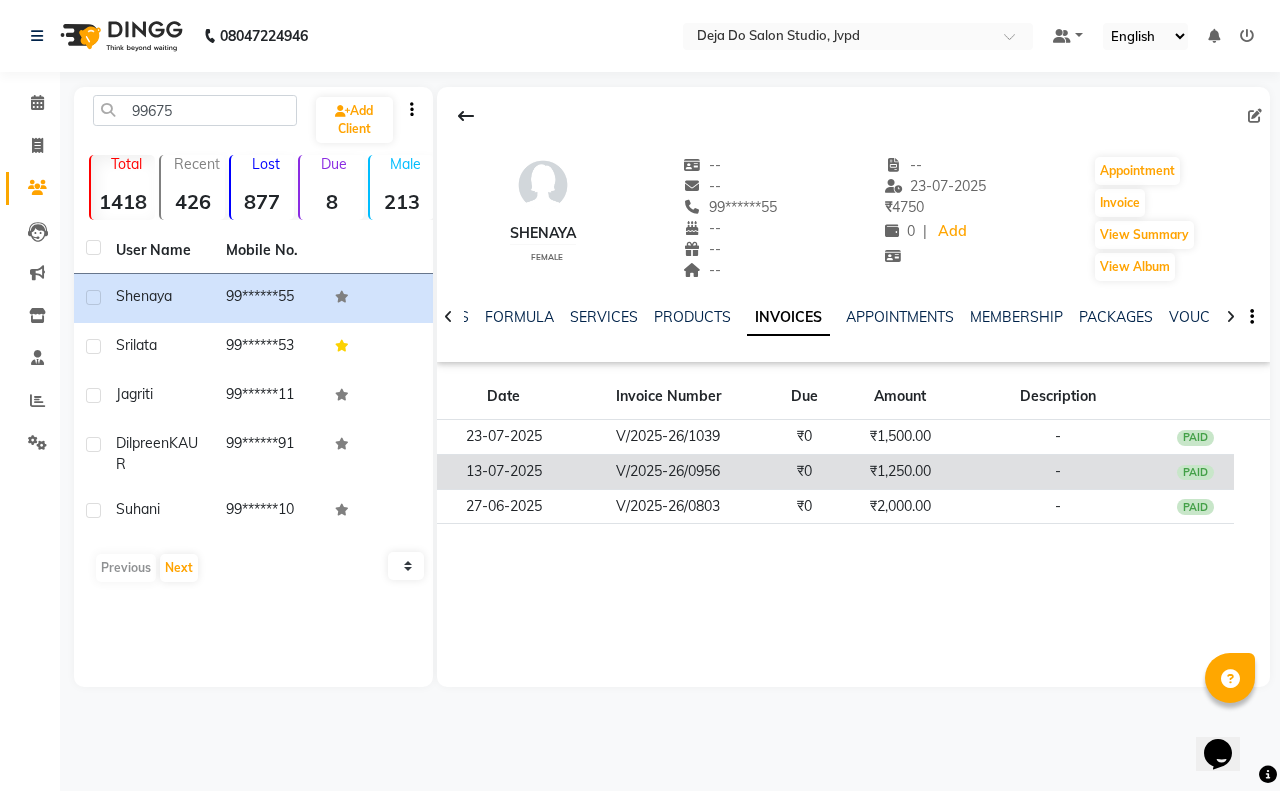 click on "₹1,250.00" 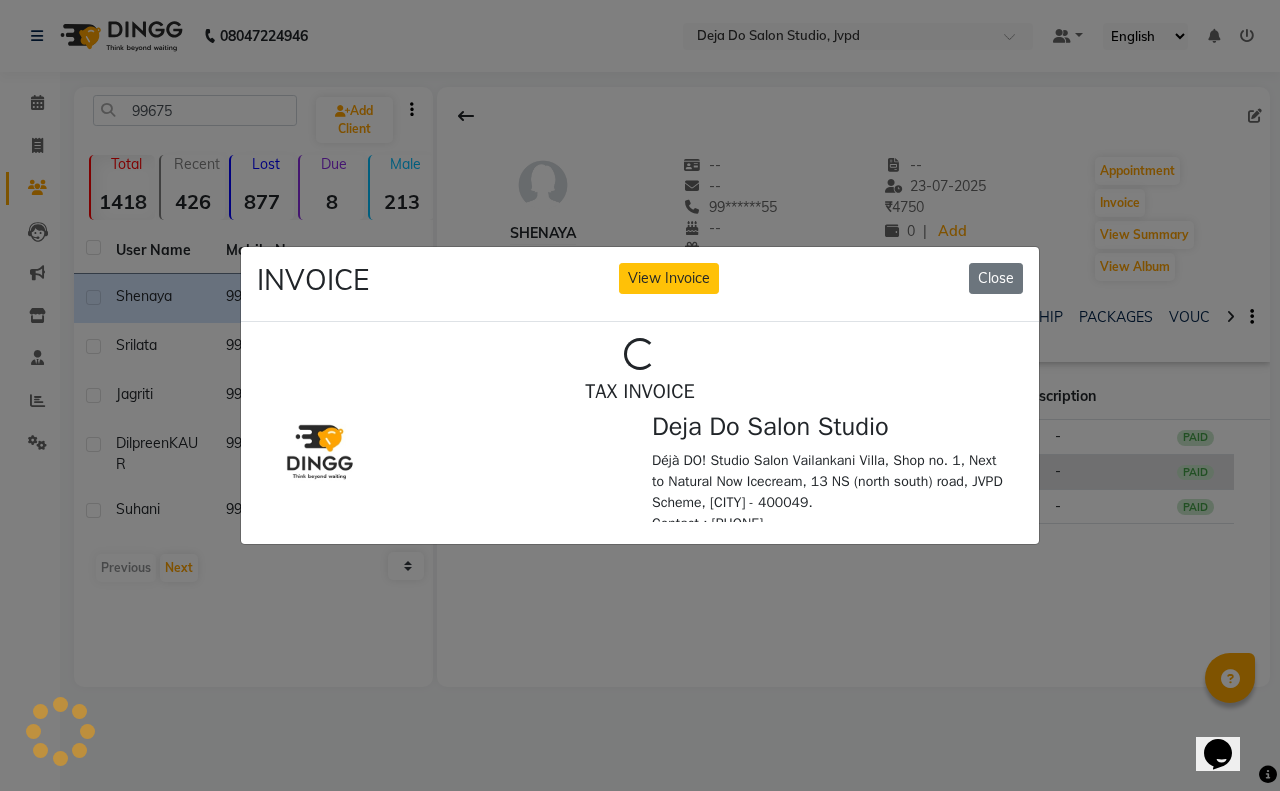 scroll, scrollTop: 0, scrollLeft: 0, axis: both 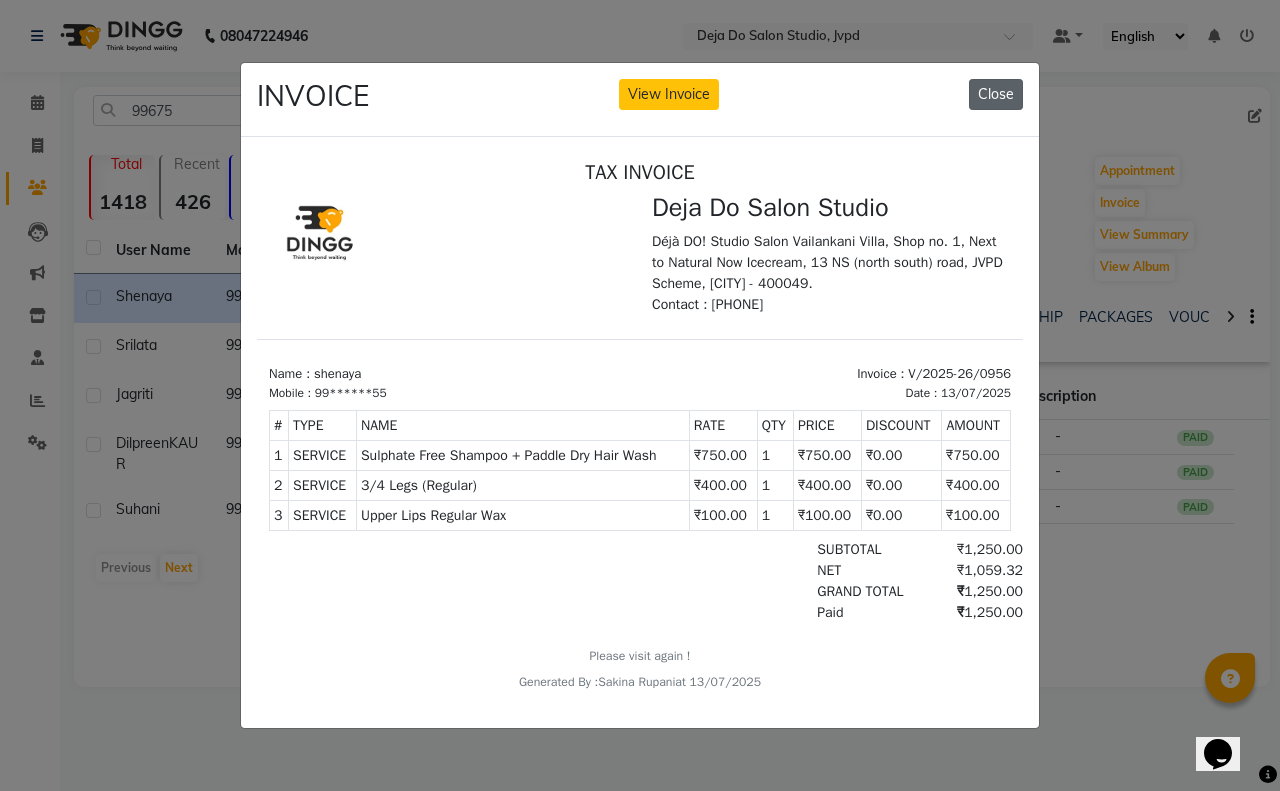 click on "Close" 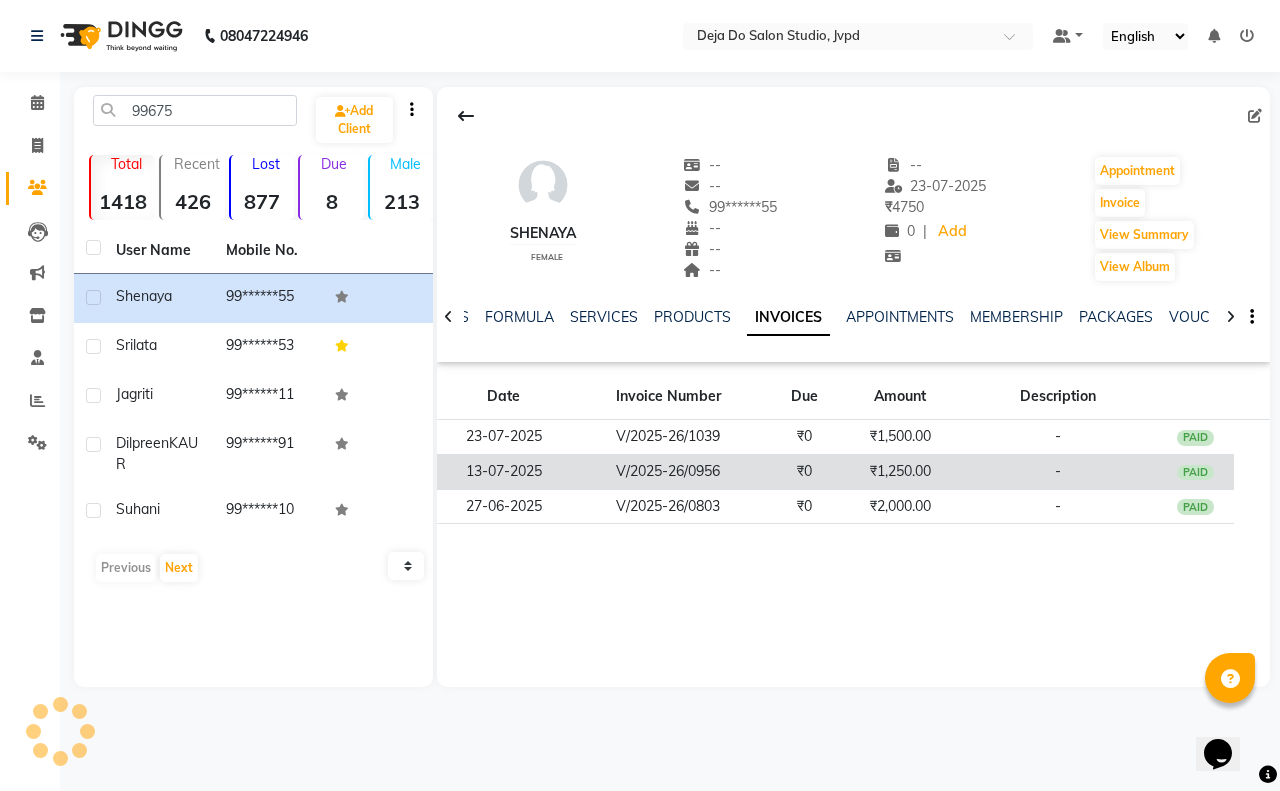 click on "-" 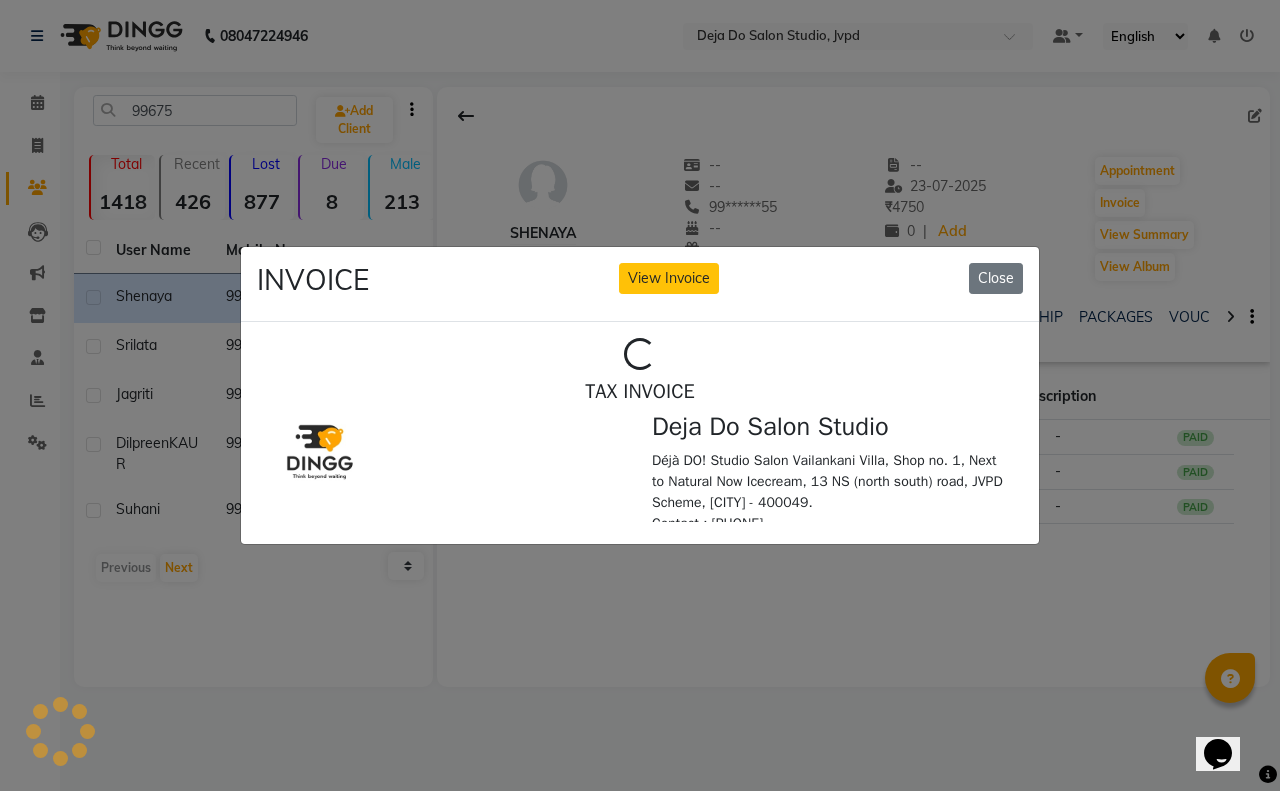 scroll, scrollTop: 0, scrollLeft: 0, axis: both 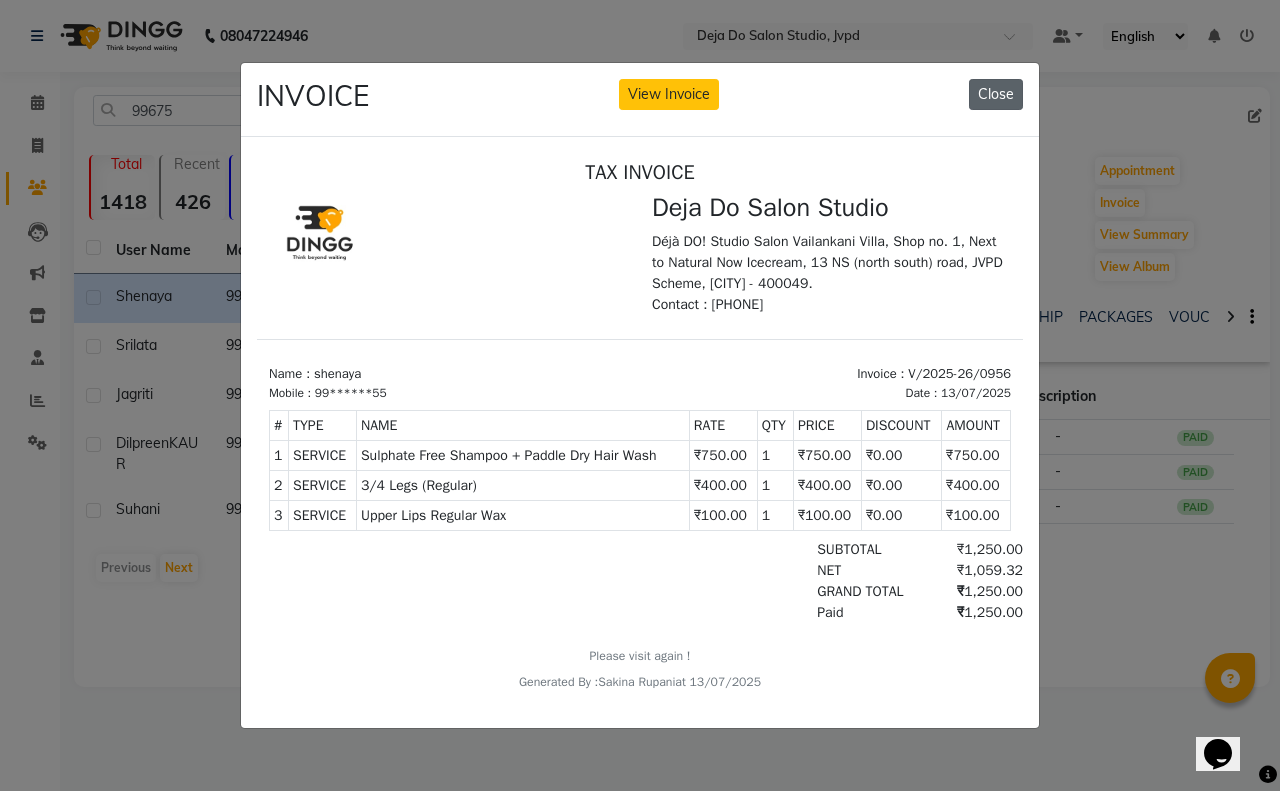 click on "Close" 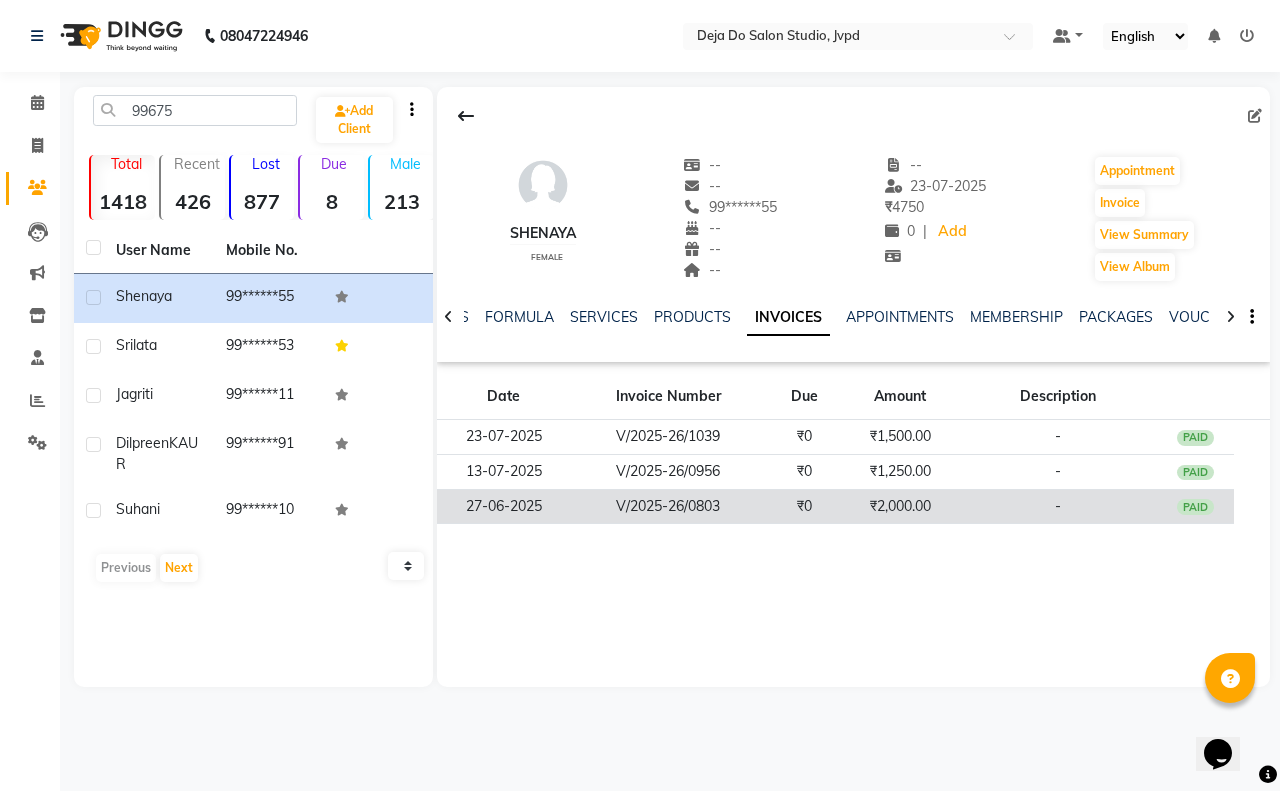 click on "-" 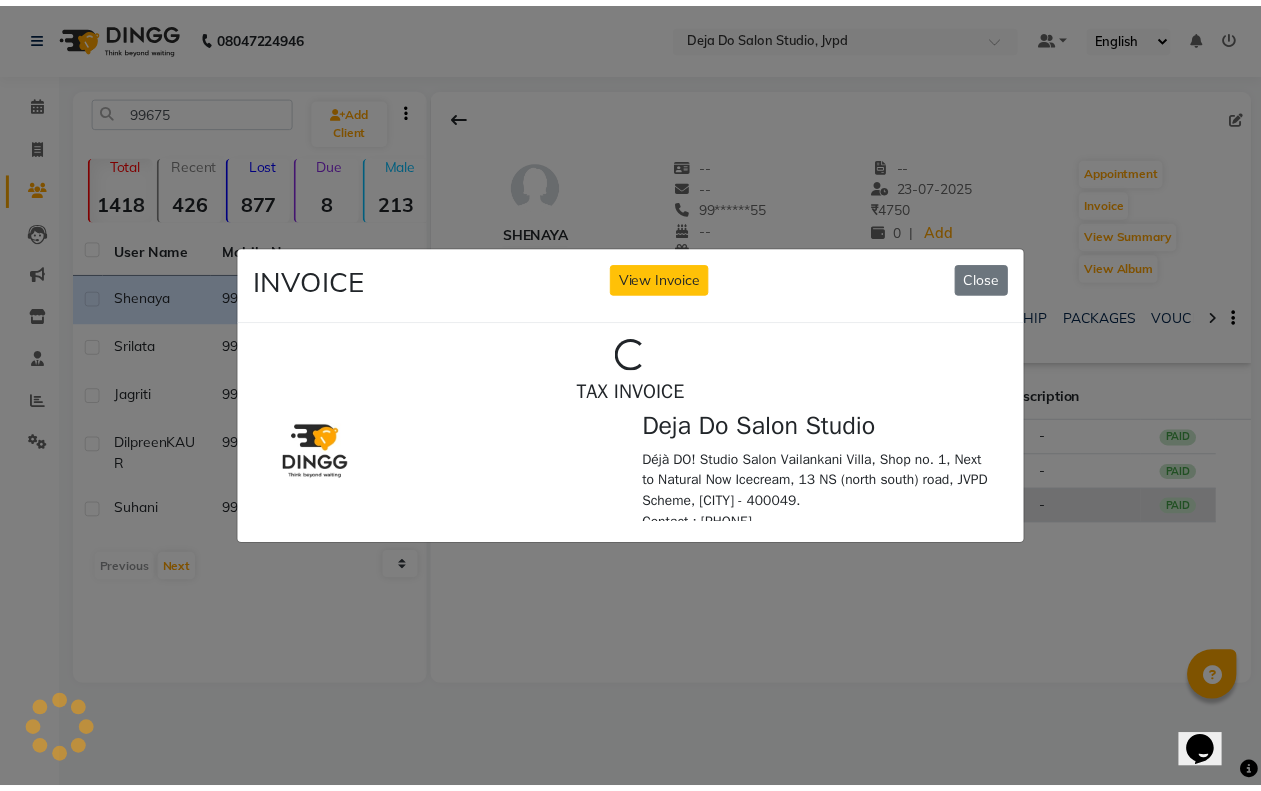 scroll, scrollTop: 0, scrollLeft: 0, axis: both 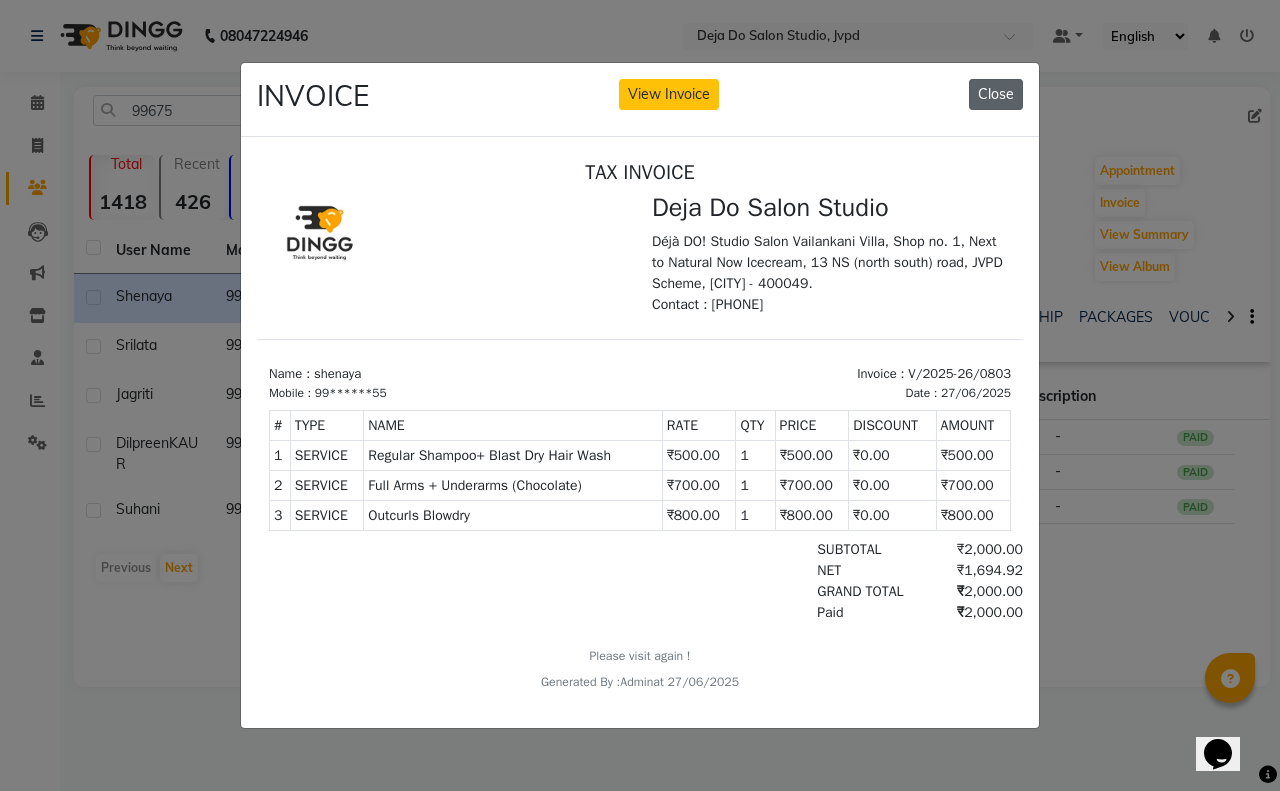 drag, startPoint x: 991, startPoint y: 102, endPoint x: 982, endPoint y: 91, distance: 14.21267 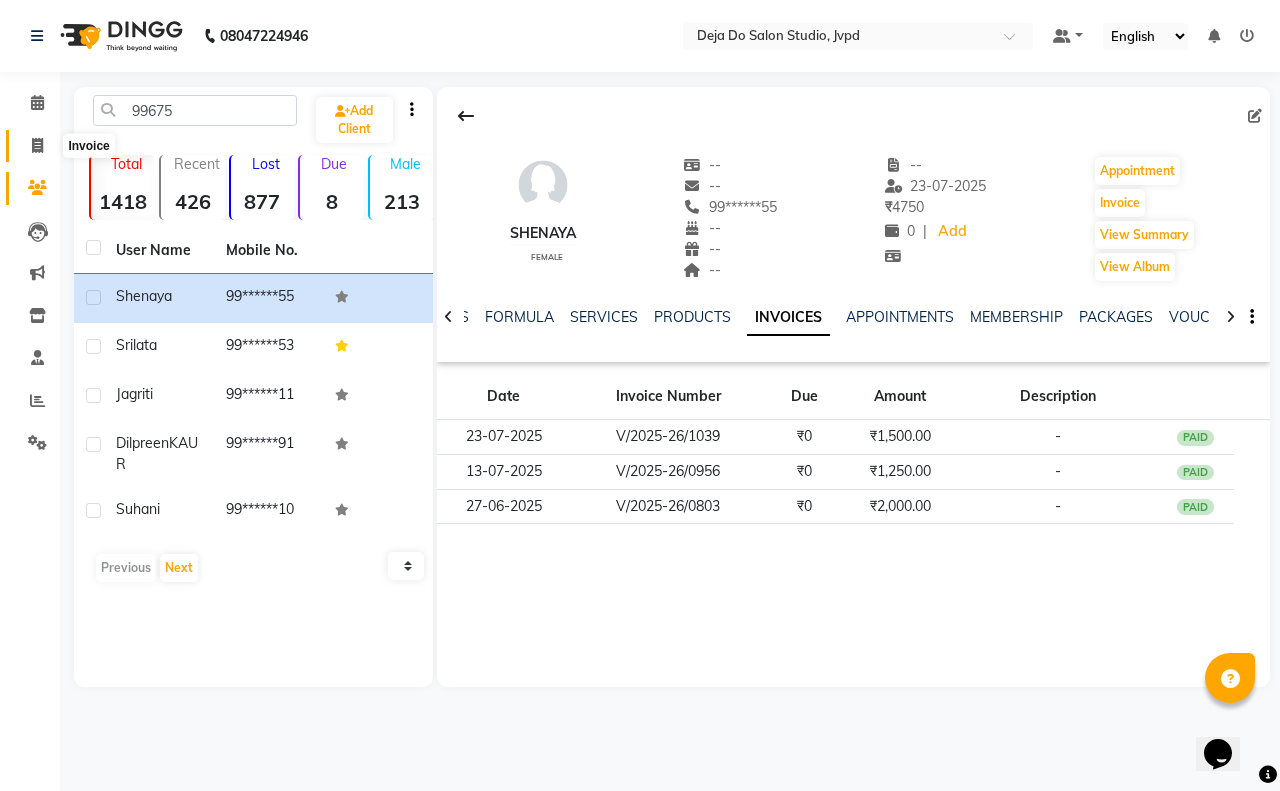 click 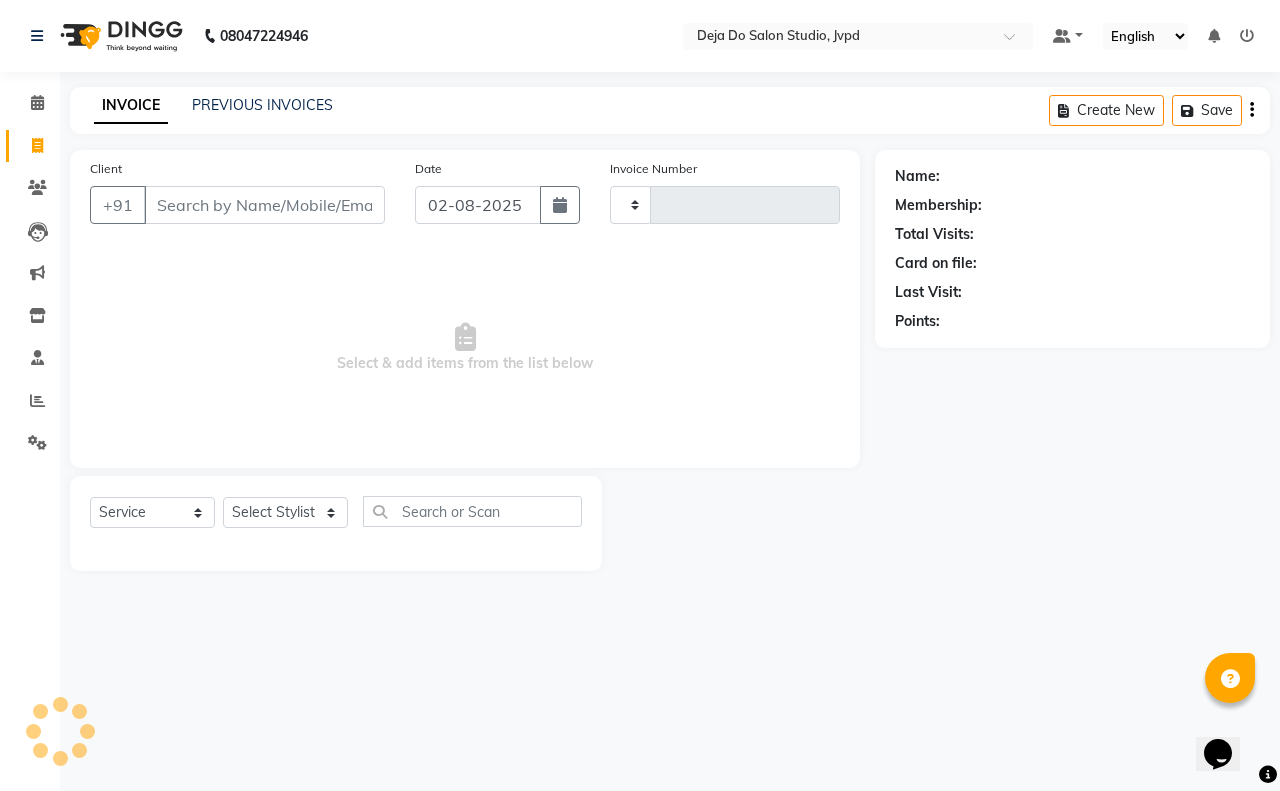 type on "1145" 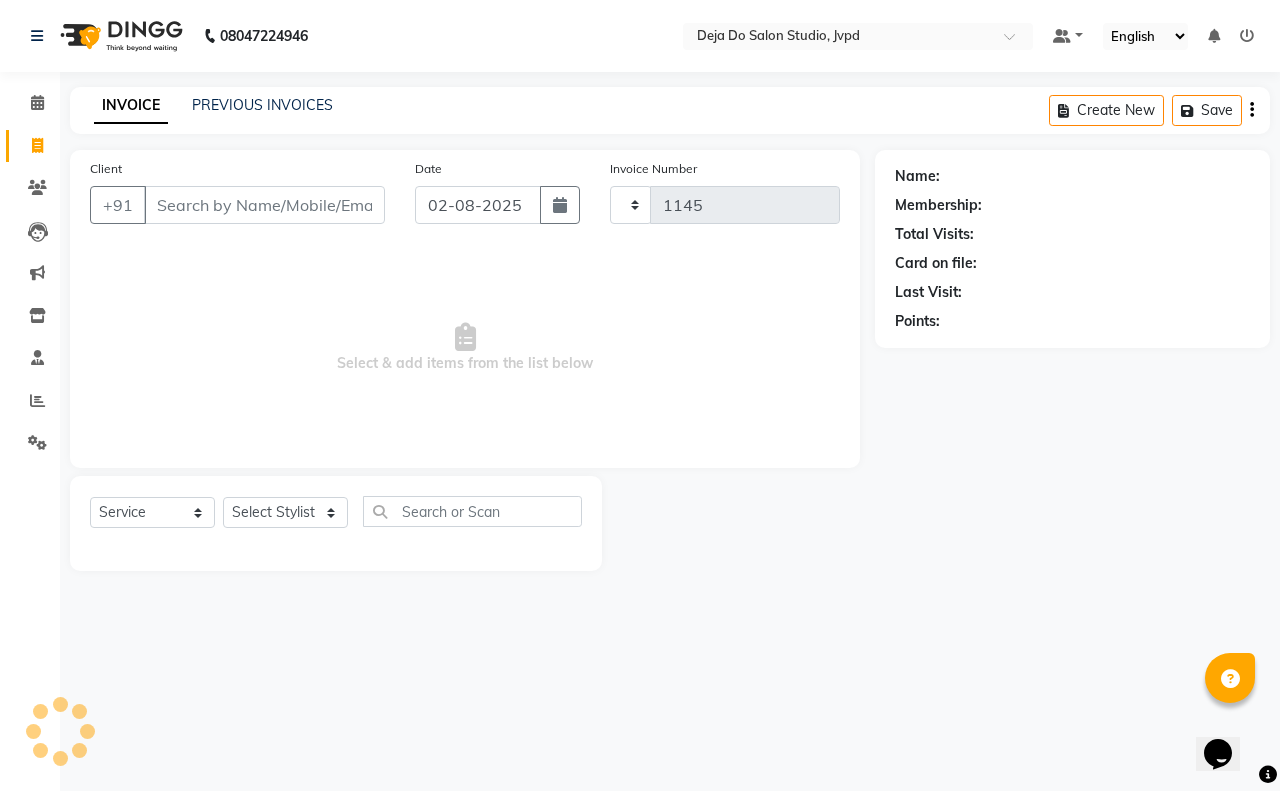 select on "7295" 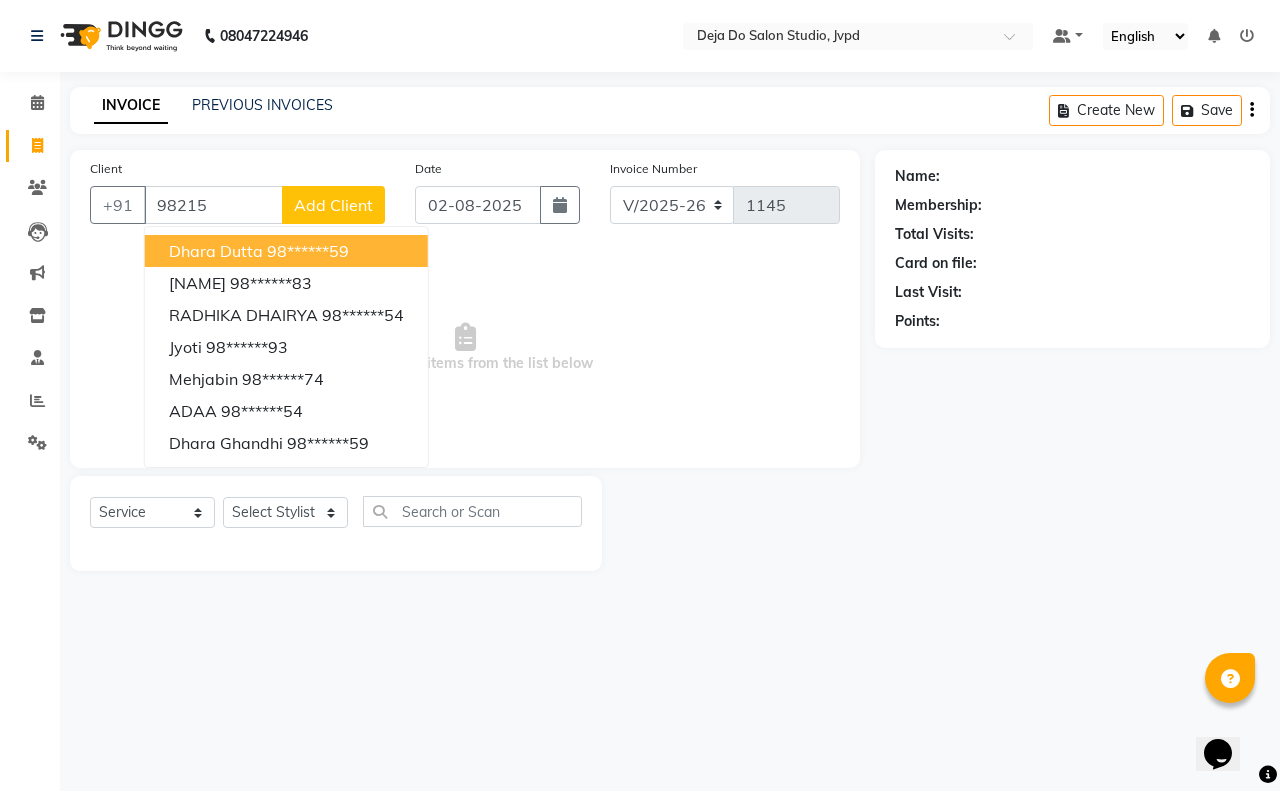 click on "Dhara Dutta [PHONE]" at bounding box center [286, 251] 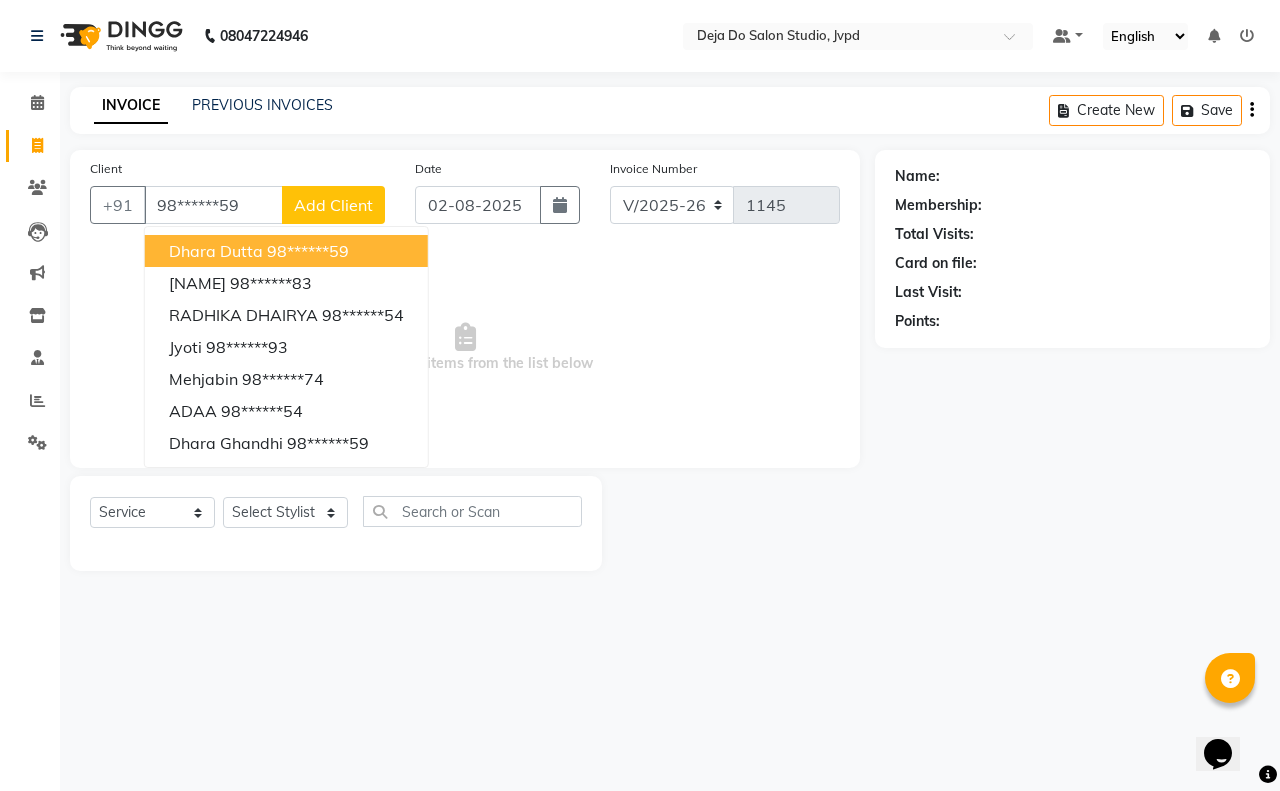 type on "98******59" 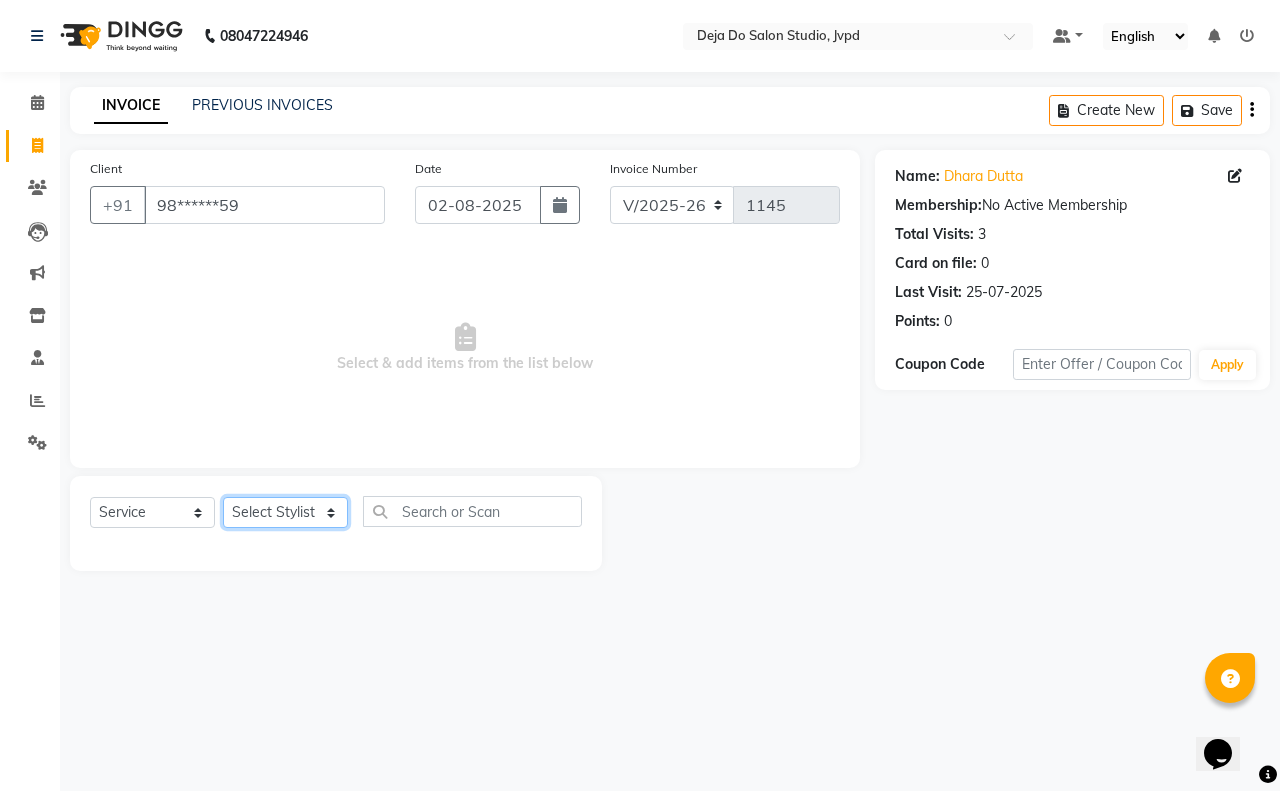 click on "Select Stylist Aditi Admin Anam  Sheikh  Arifa Shaikh Danish  Salamani Farida Fatima Kasbe Namya salian Rashi Mayur Sakina Rupani Shefali  shetty Shuaib Salamani Sumaiya sayed Sushma Pelage" 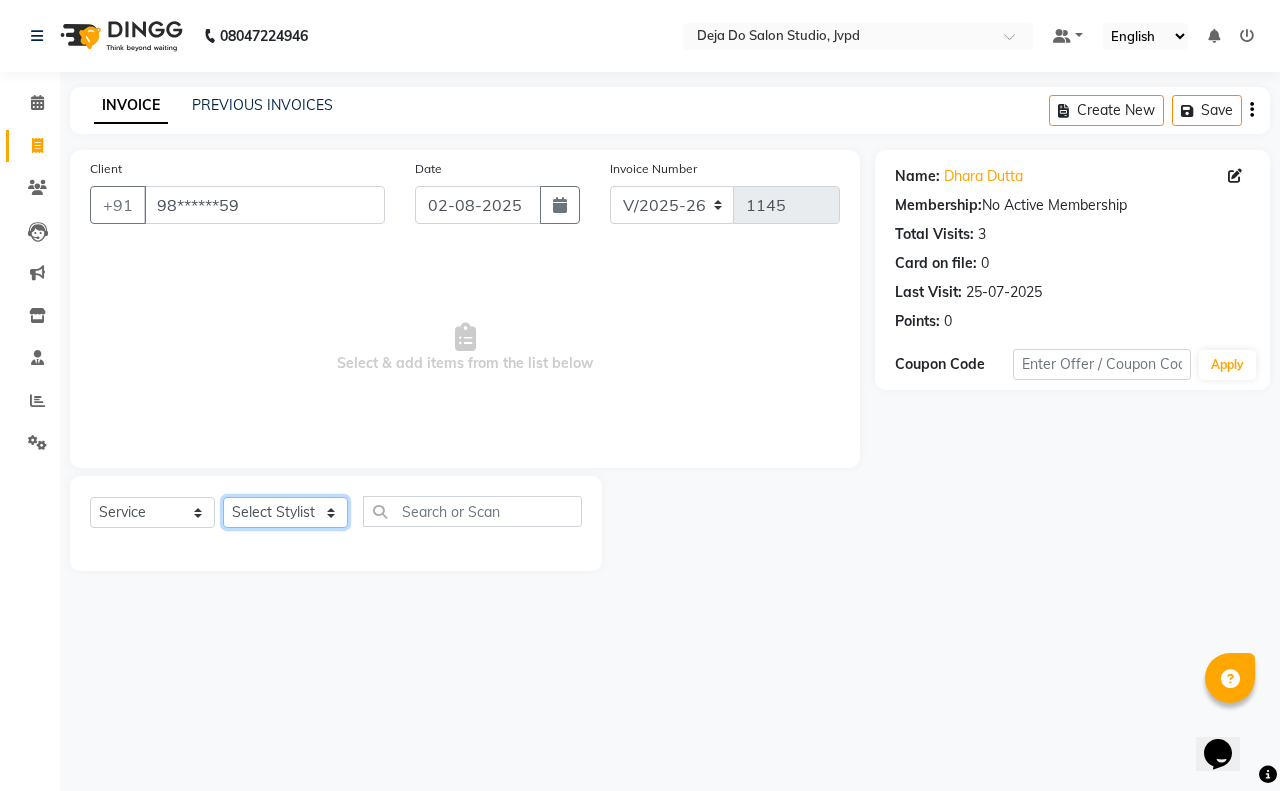 select on "62495" 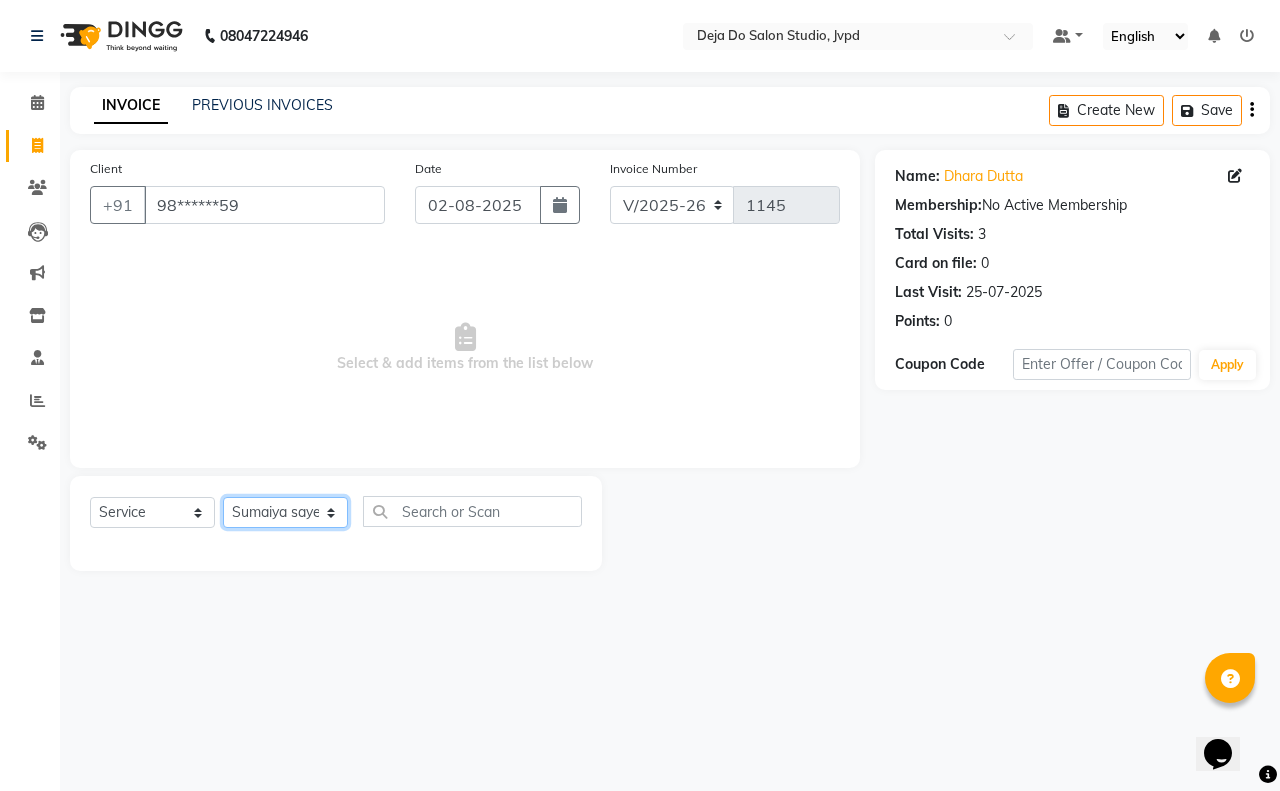 click on "Select Stylist Aditi Admin Anam  Sheikh  Arifa Shaikh Danish  Salamani Farida Fatima Kasbe Namya salian Rashi Mayur Sakina Rupani Shefali  shetty Shuaib Salamani Sumaiya sayed Sushma Pelage" 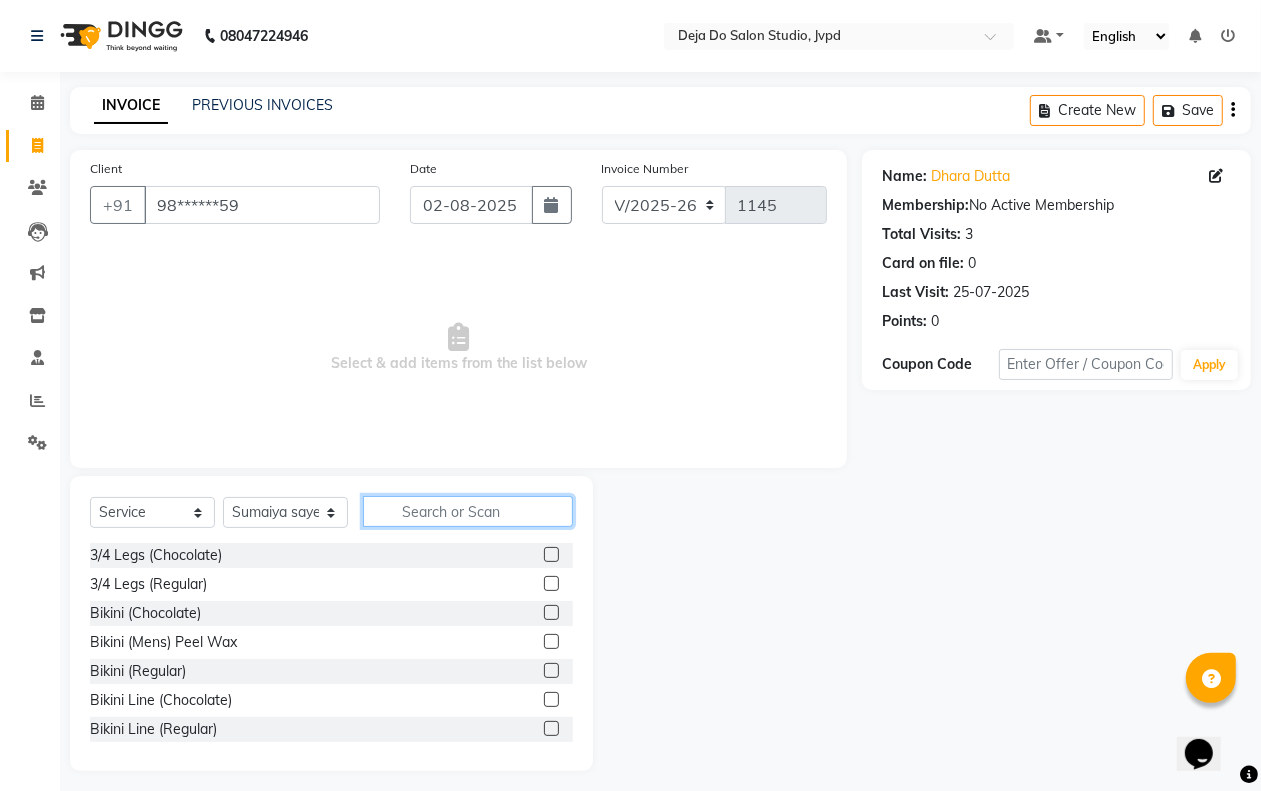 click 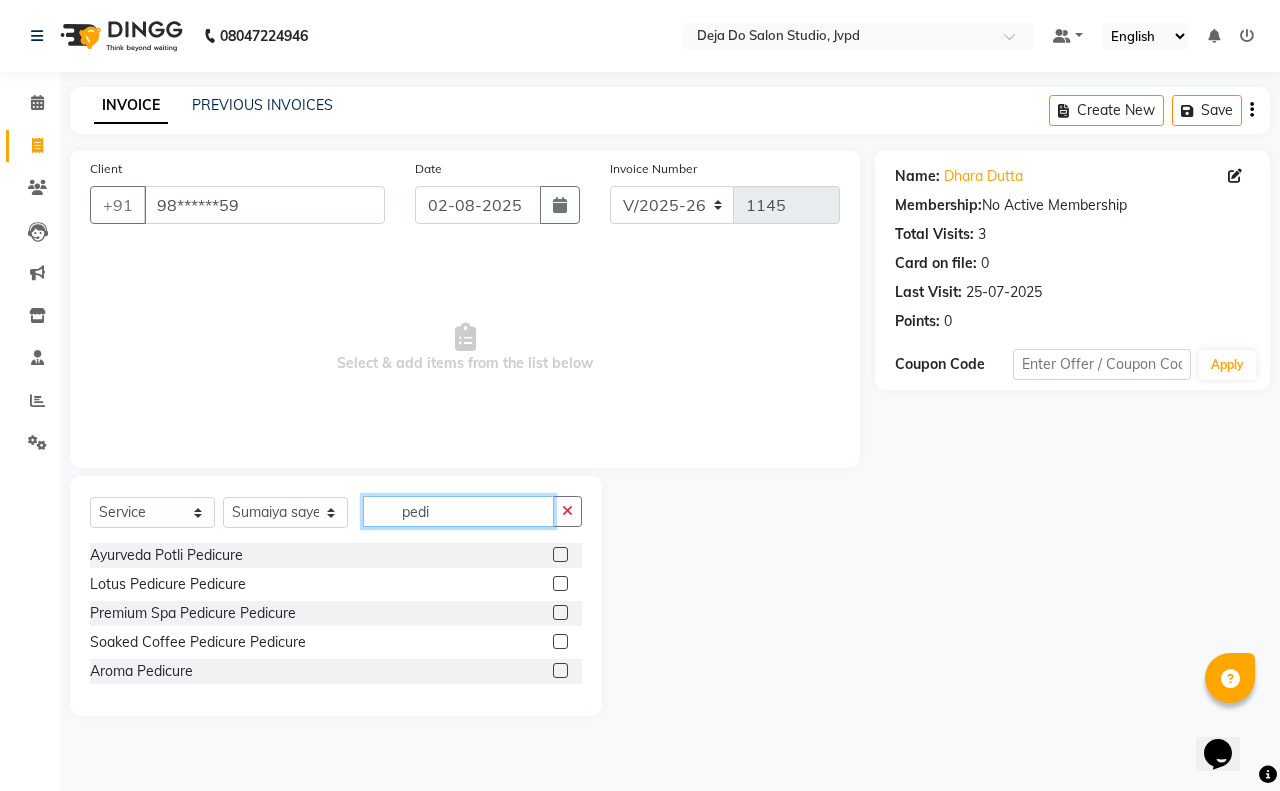 type on "pedi" 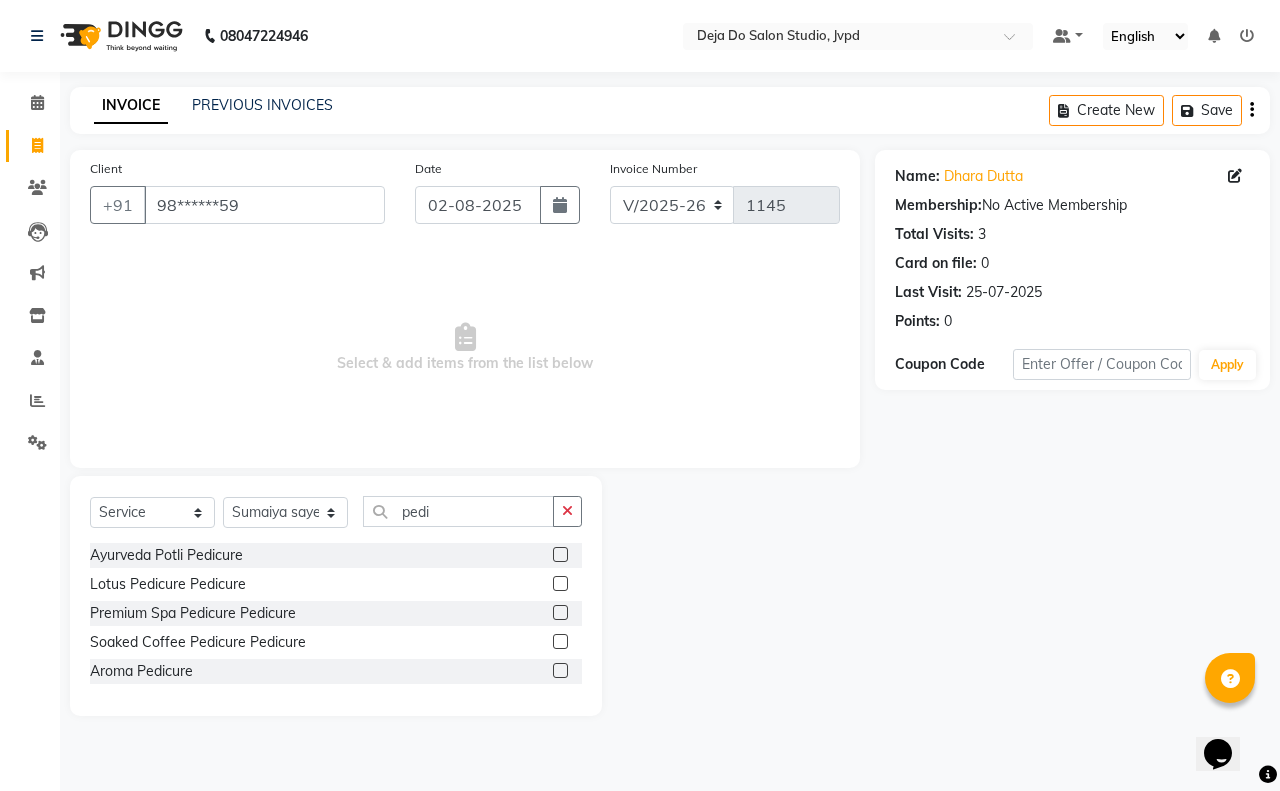 click 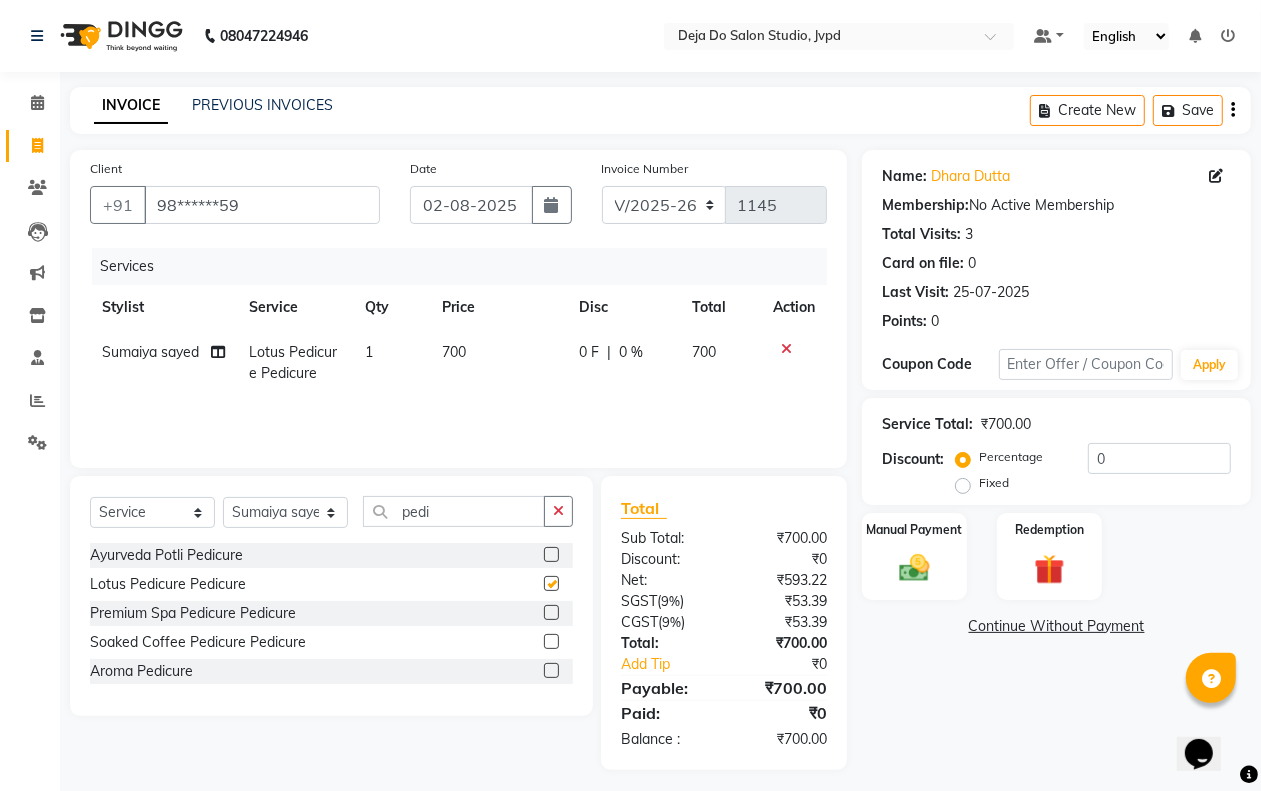 checkbox on "false" 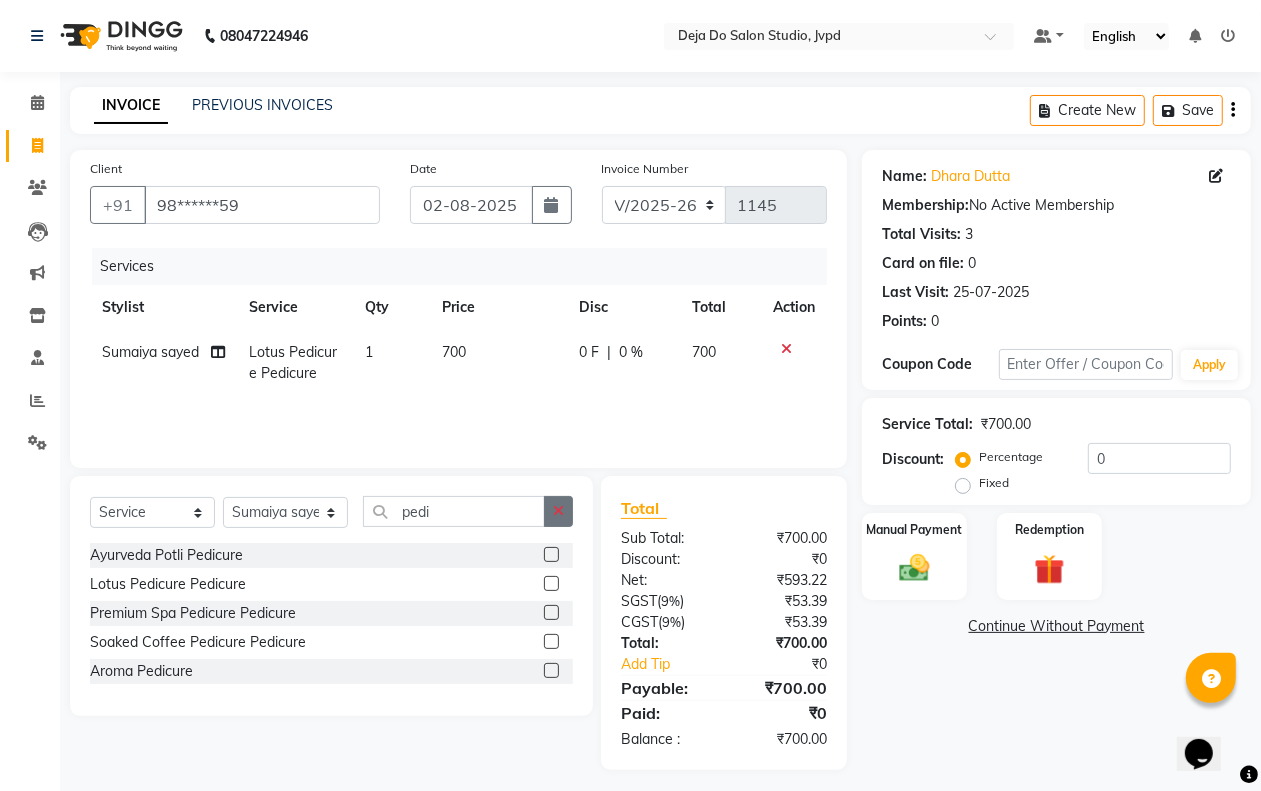 click 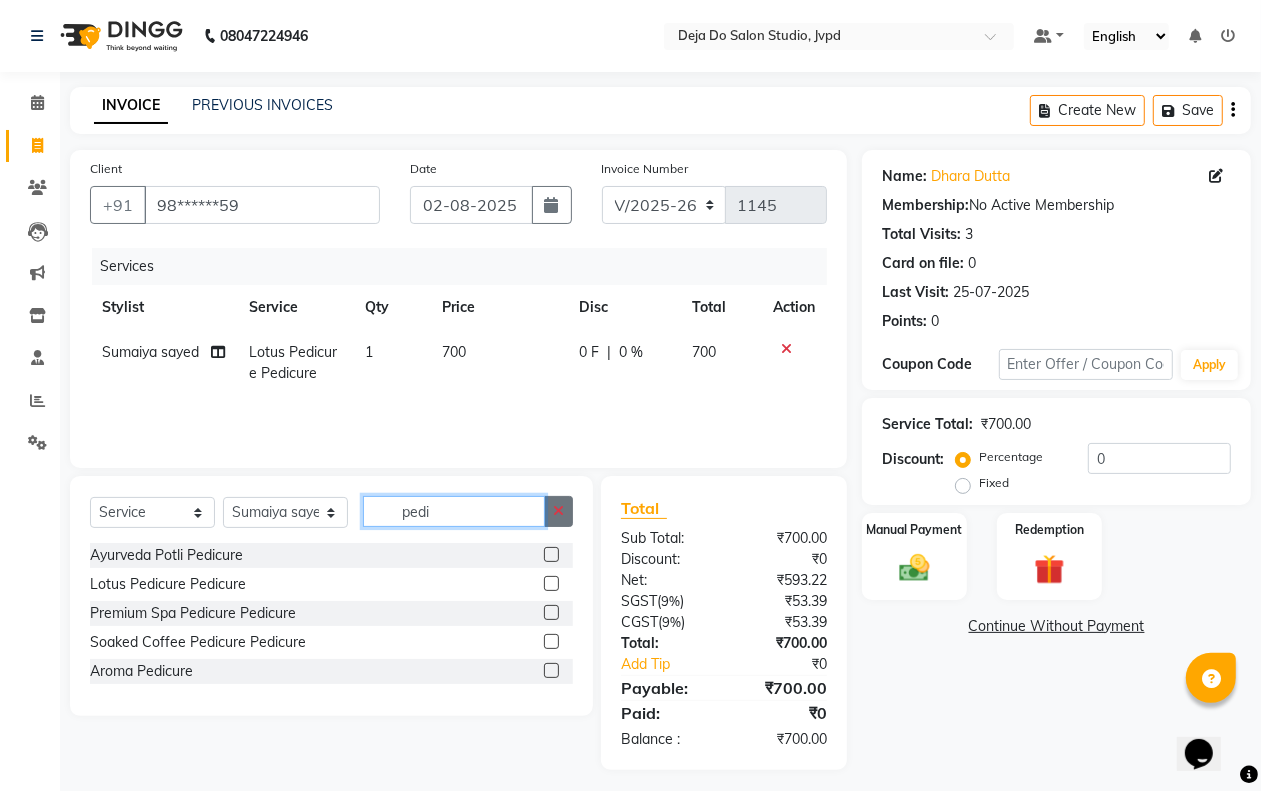 type 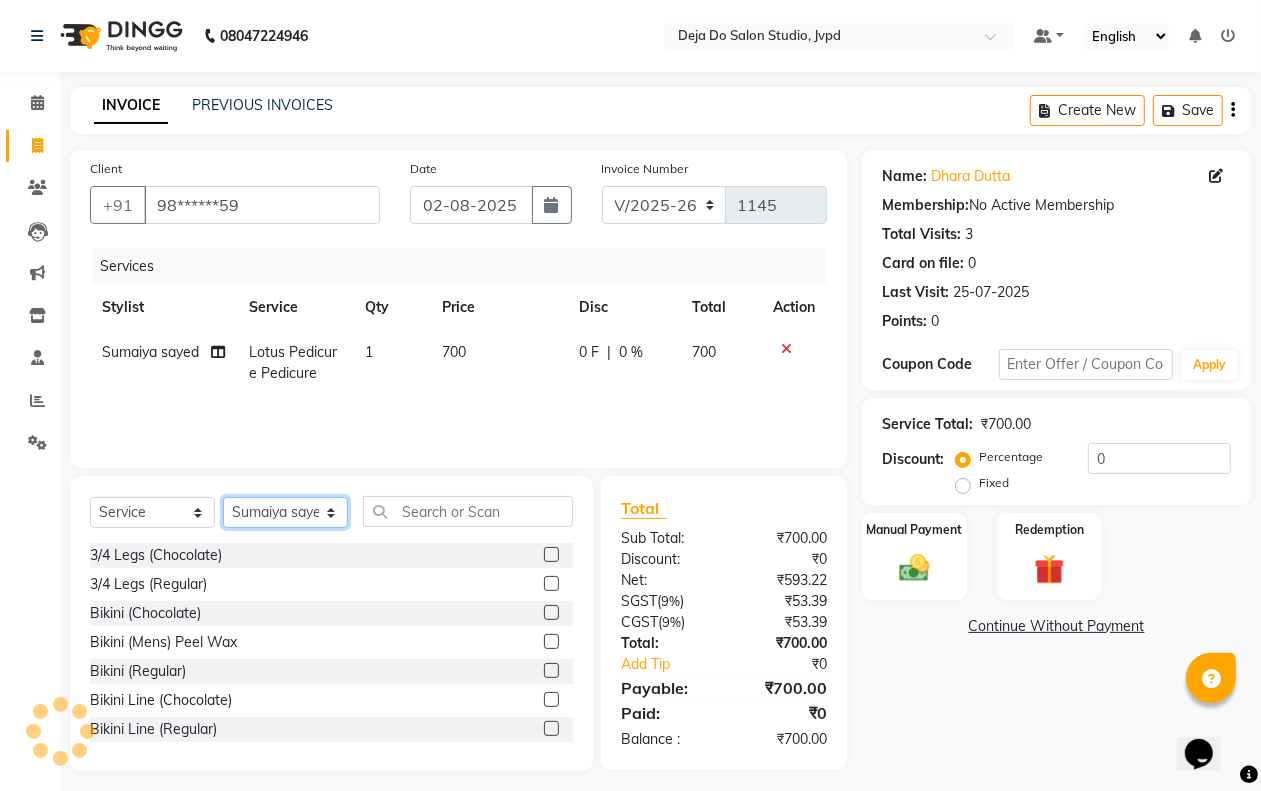 click on "Select Stylist Aditi Admin Anam  Sheikh  Arifa Shaikh Danish  Salamani Farida Fatima Kasbe Namya salian Rashi Mayur Sakina Rupani Shefali  shetty Shuaib Salamani Sumaiya sayed Sushma Pelage" 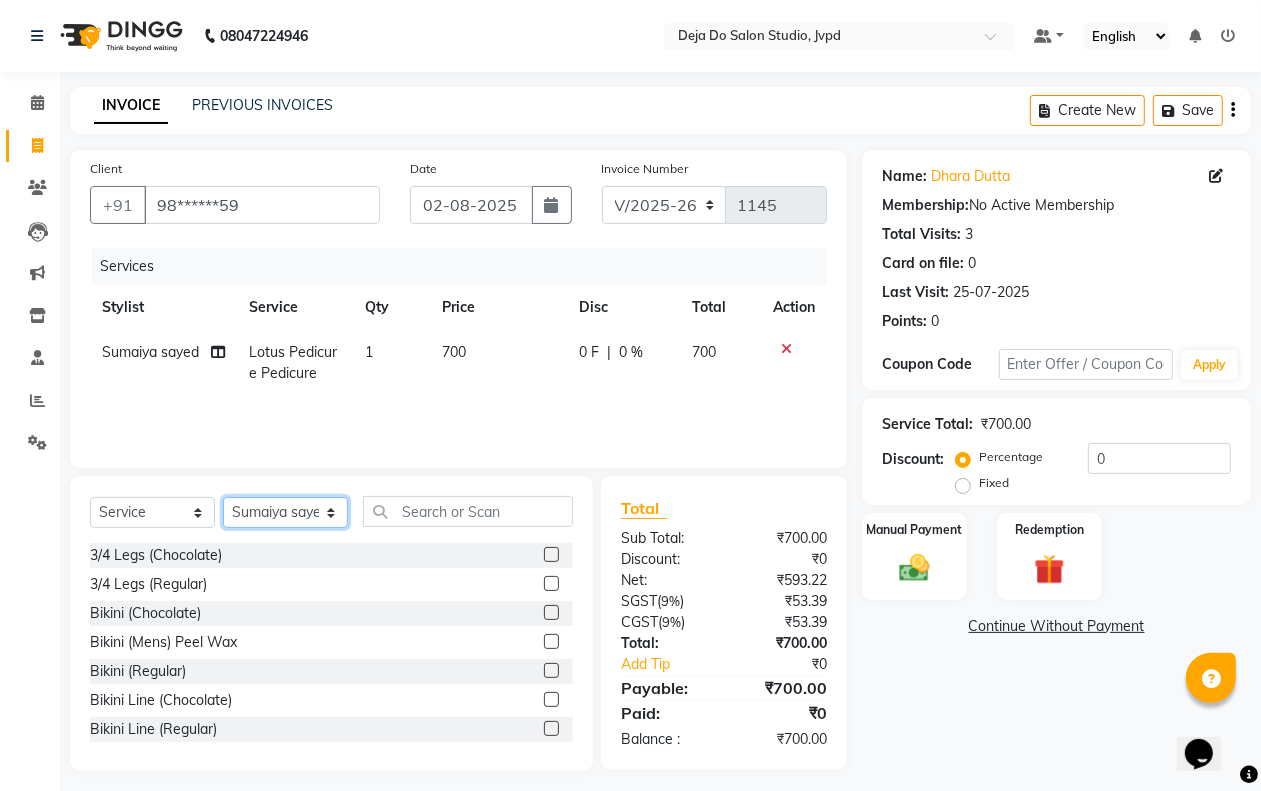 select on "62498" 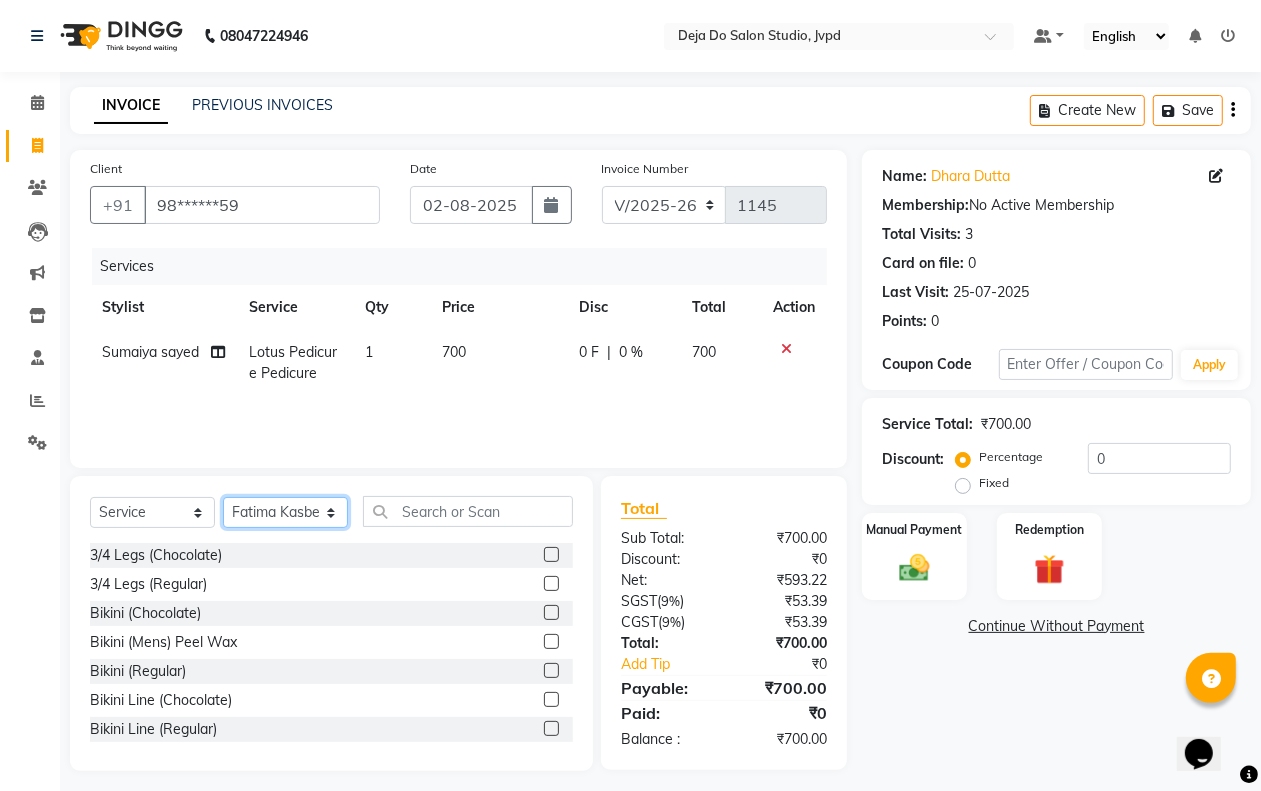 click on "Select Stylist Aditi Admin Anam  Sheikh  Arifa Shaikh Danish  Salamani Farida Fatima Kasbe Namya salian Rashi Mayur Sakina Rupani Shefali  shetty Shuaib Salamani Sumaiya sayed Sushma Pelage" 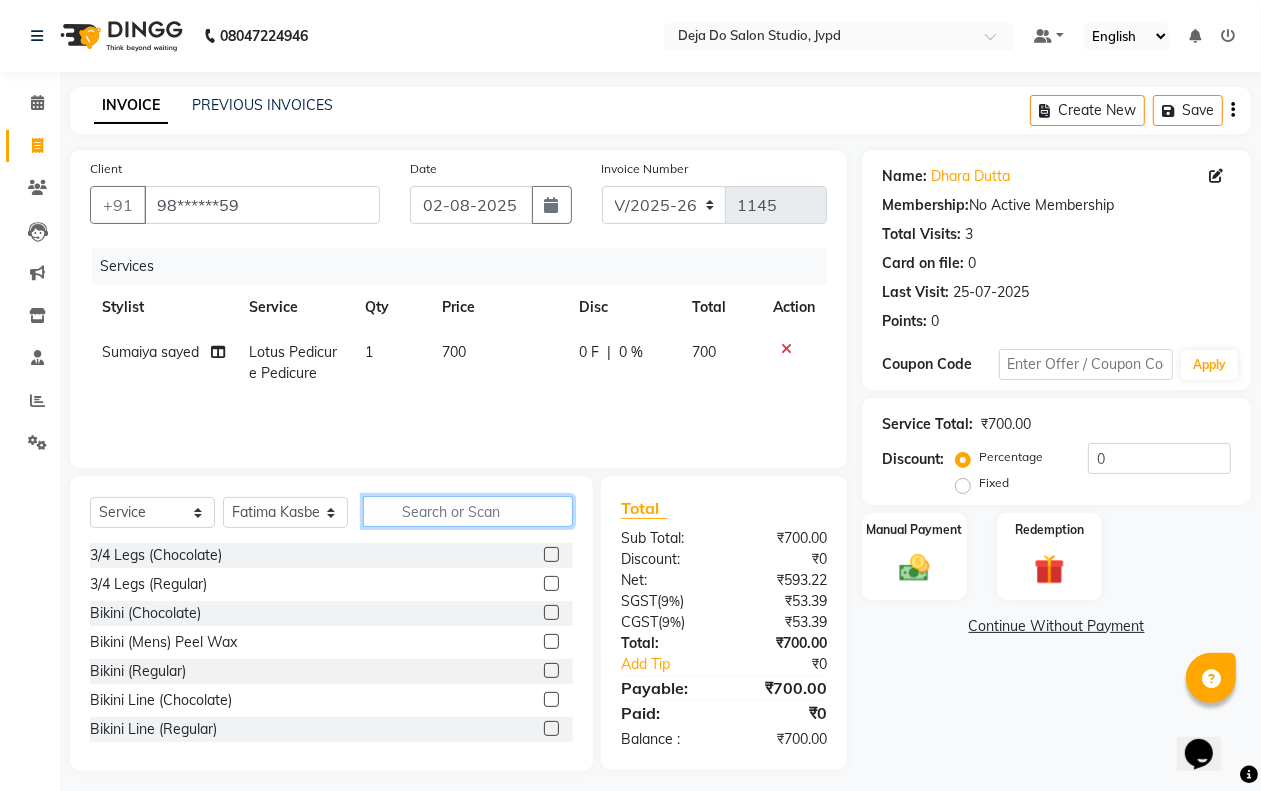 click 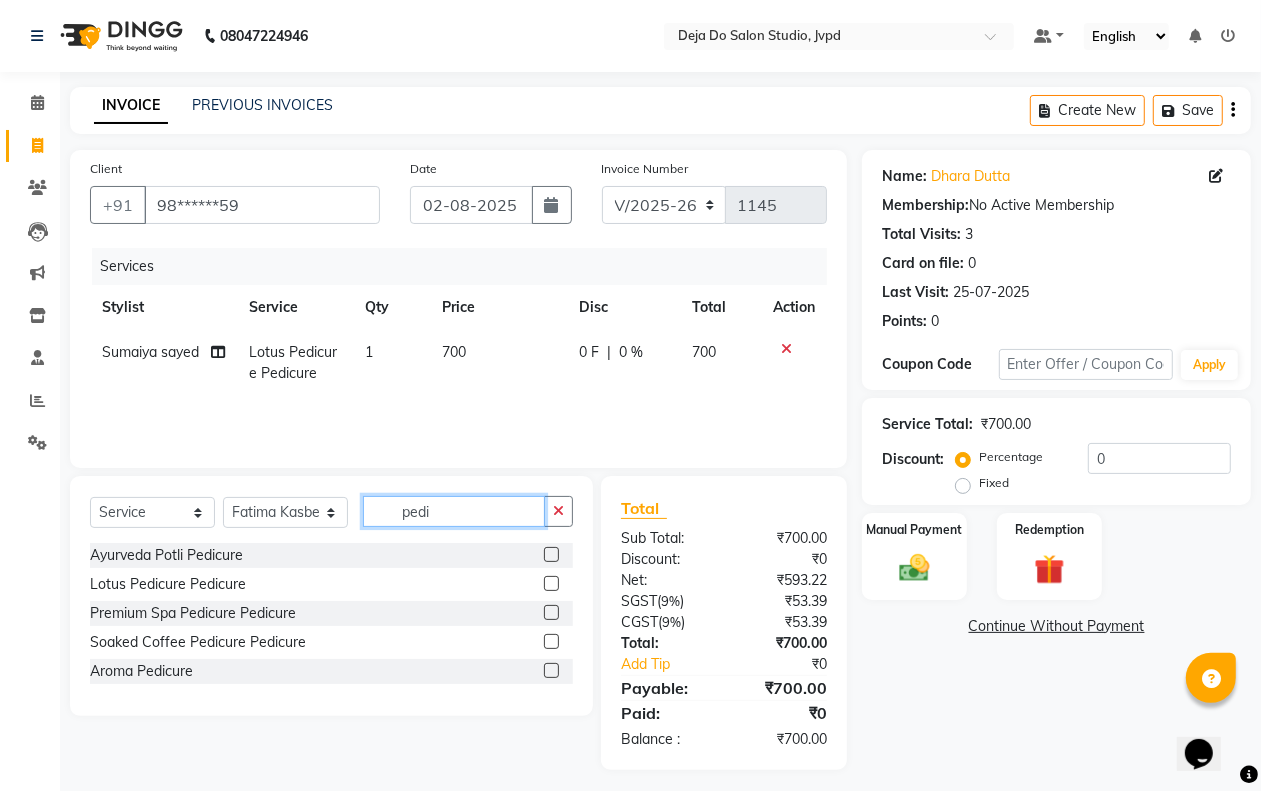 type on "pedi" 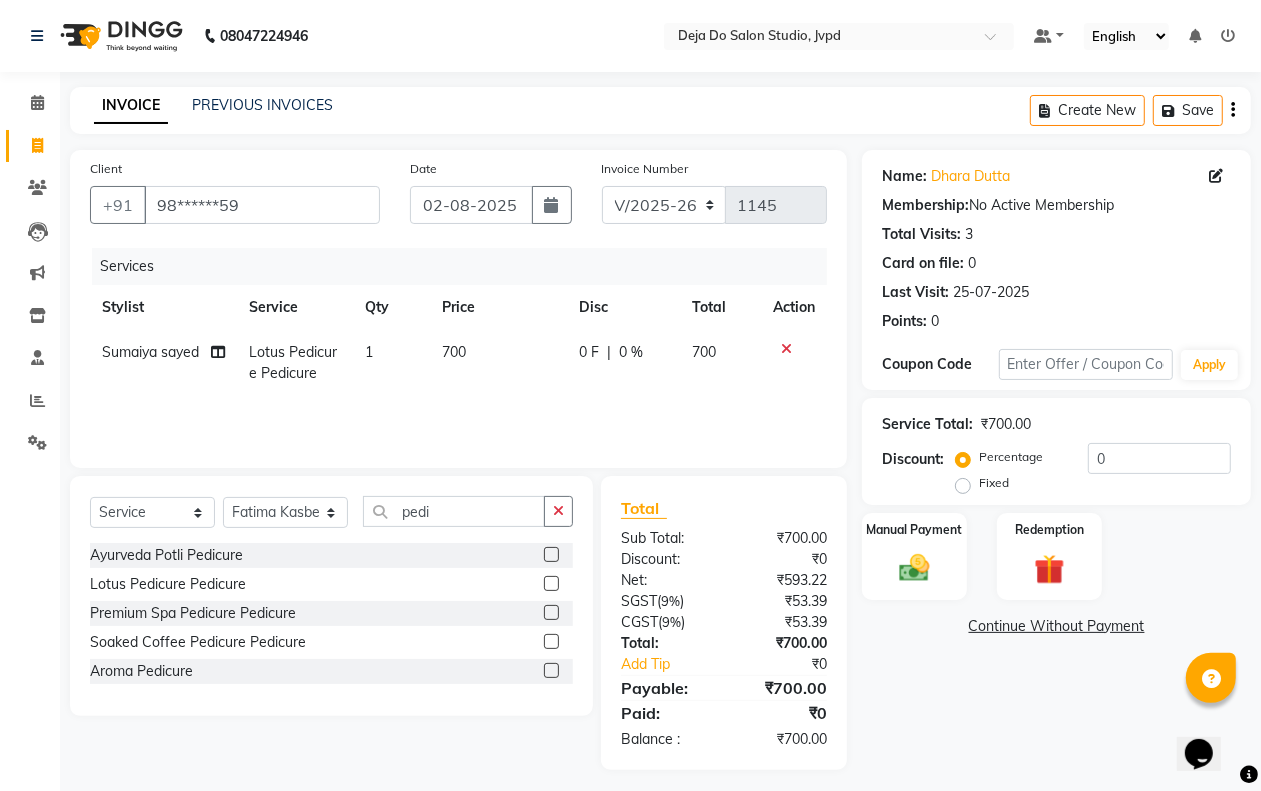 click 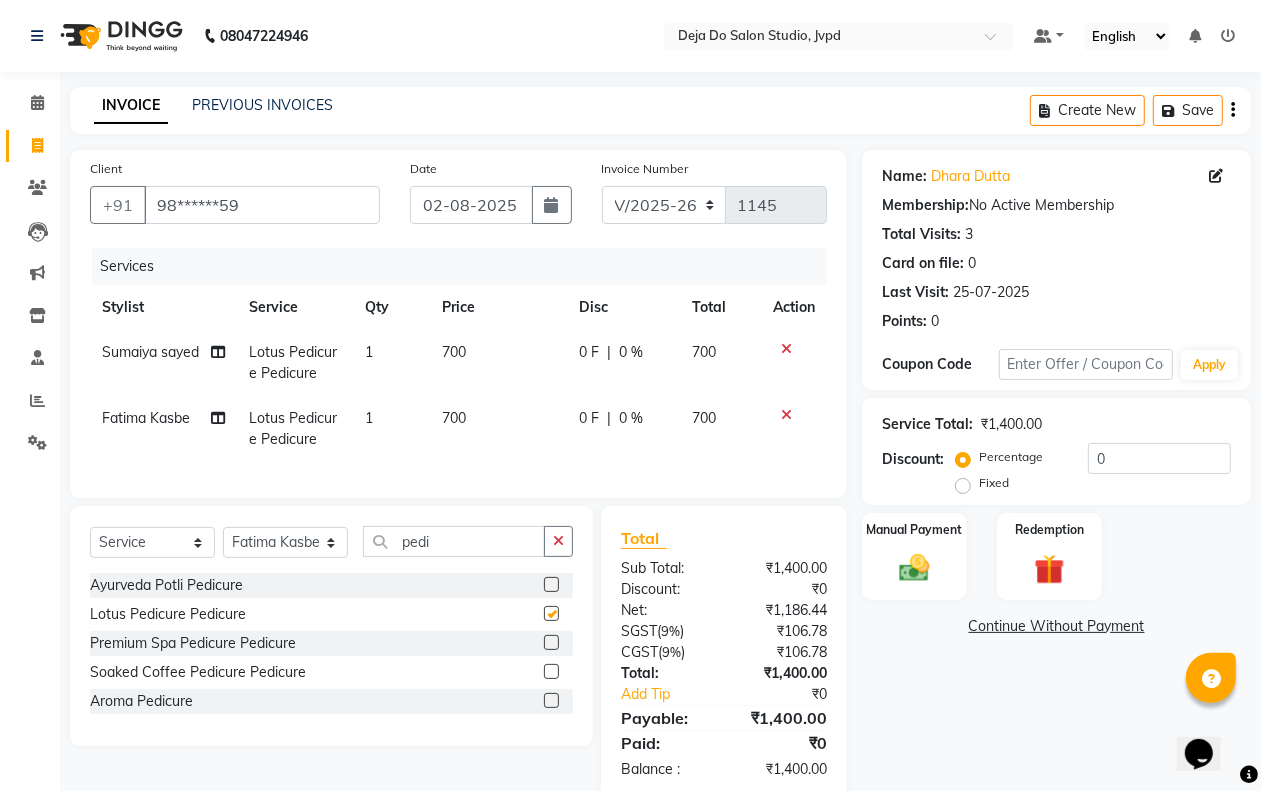 checkbox on "false" 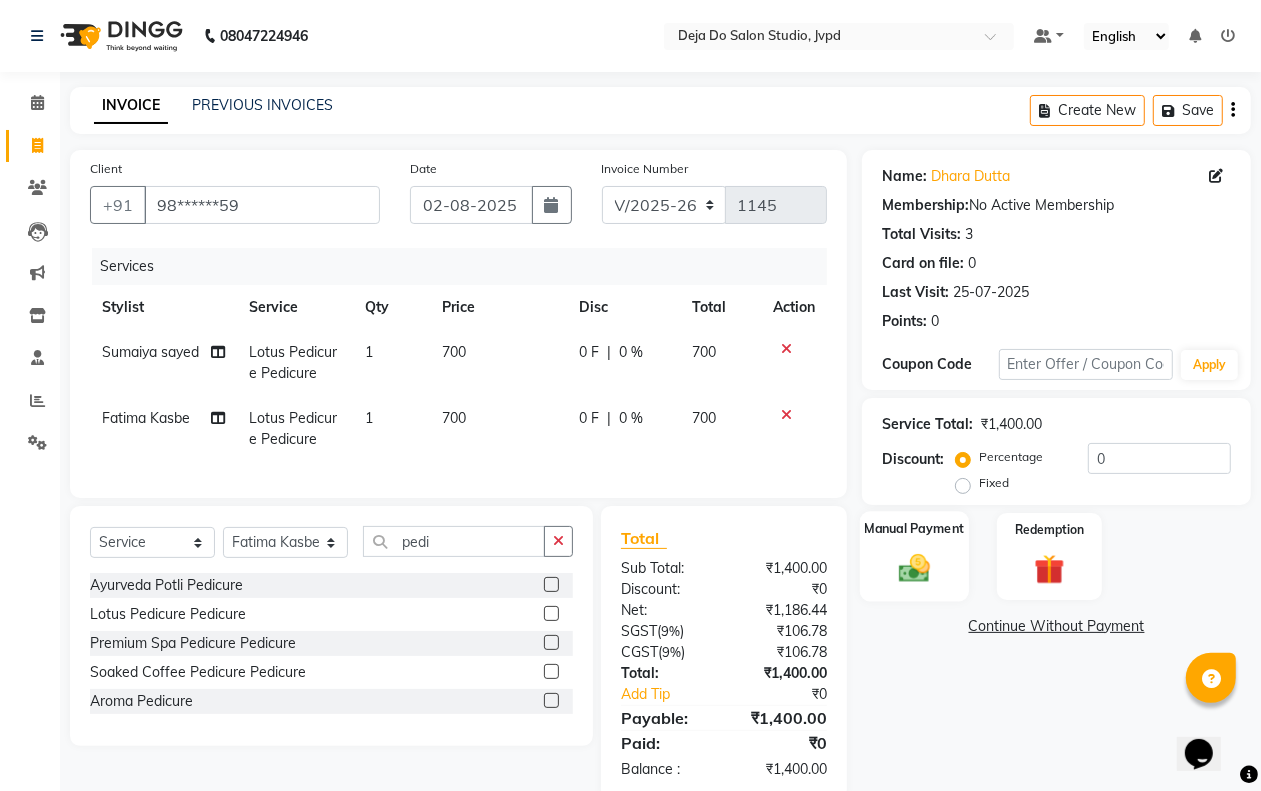 click on "Manual Payment" 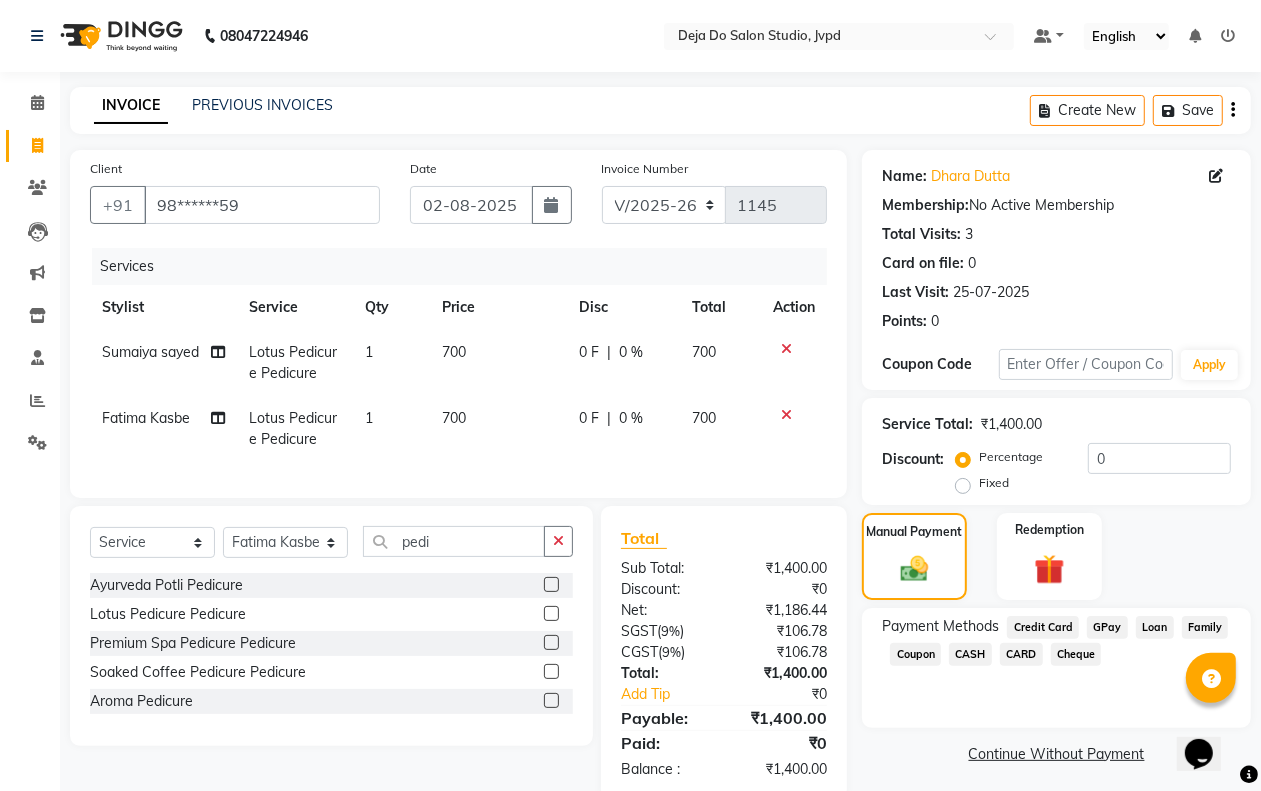 scroll, scrollTop: 57, scrollLeft: 0, axis: vertical 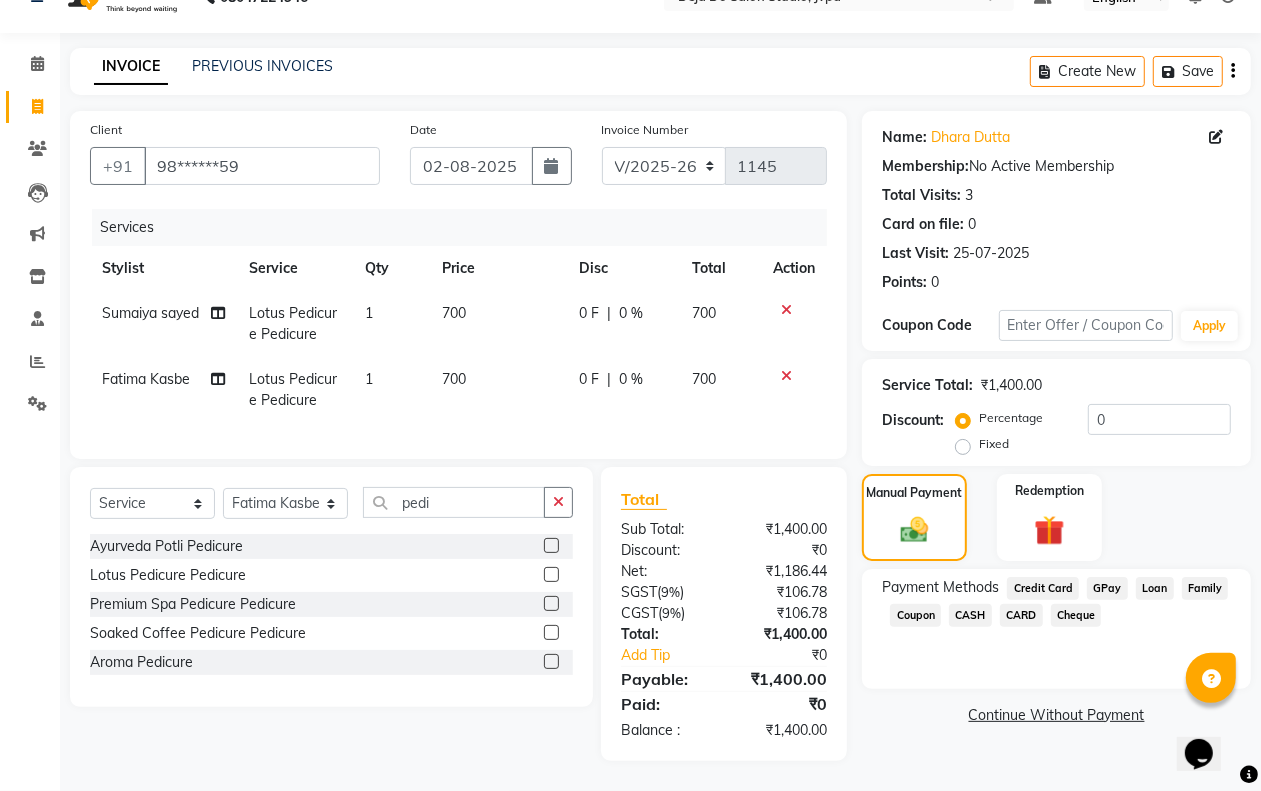 click on "GPay" 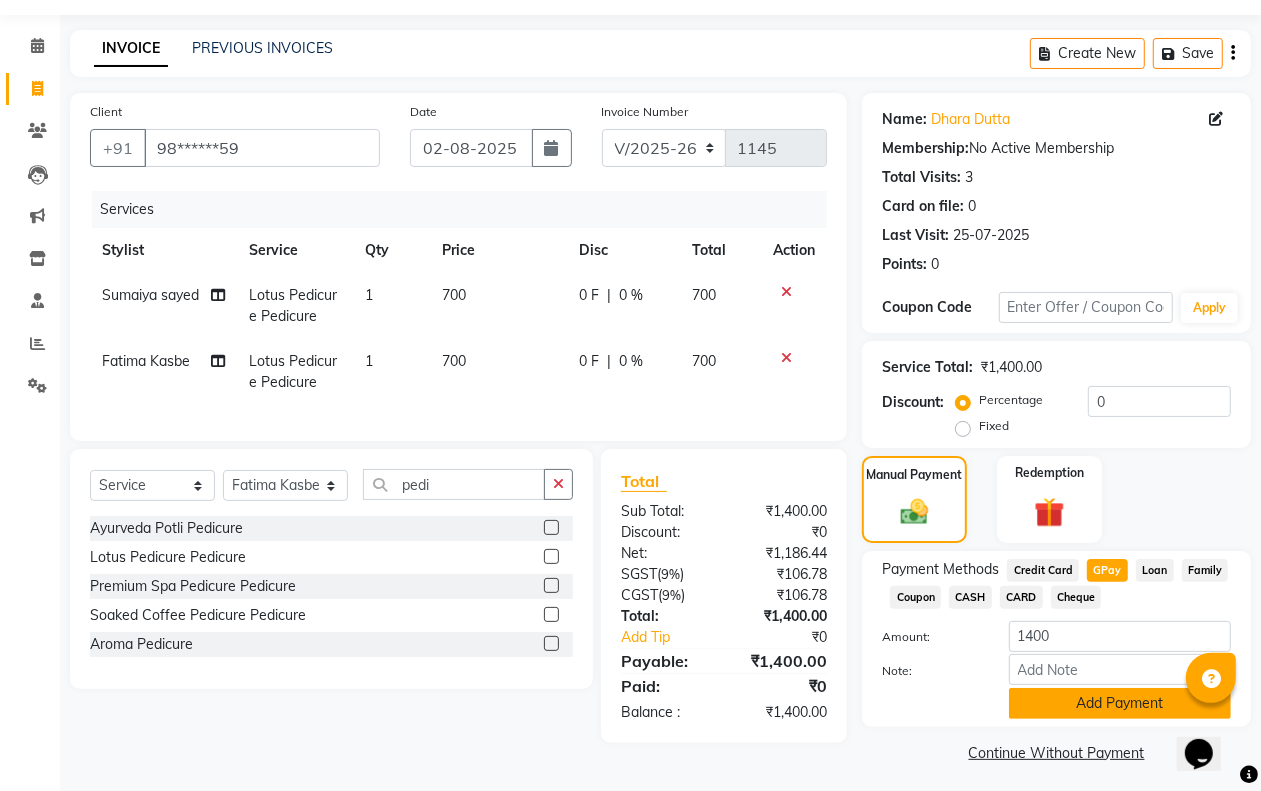 click on "Add Payment" 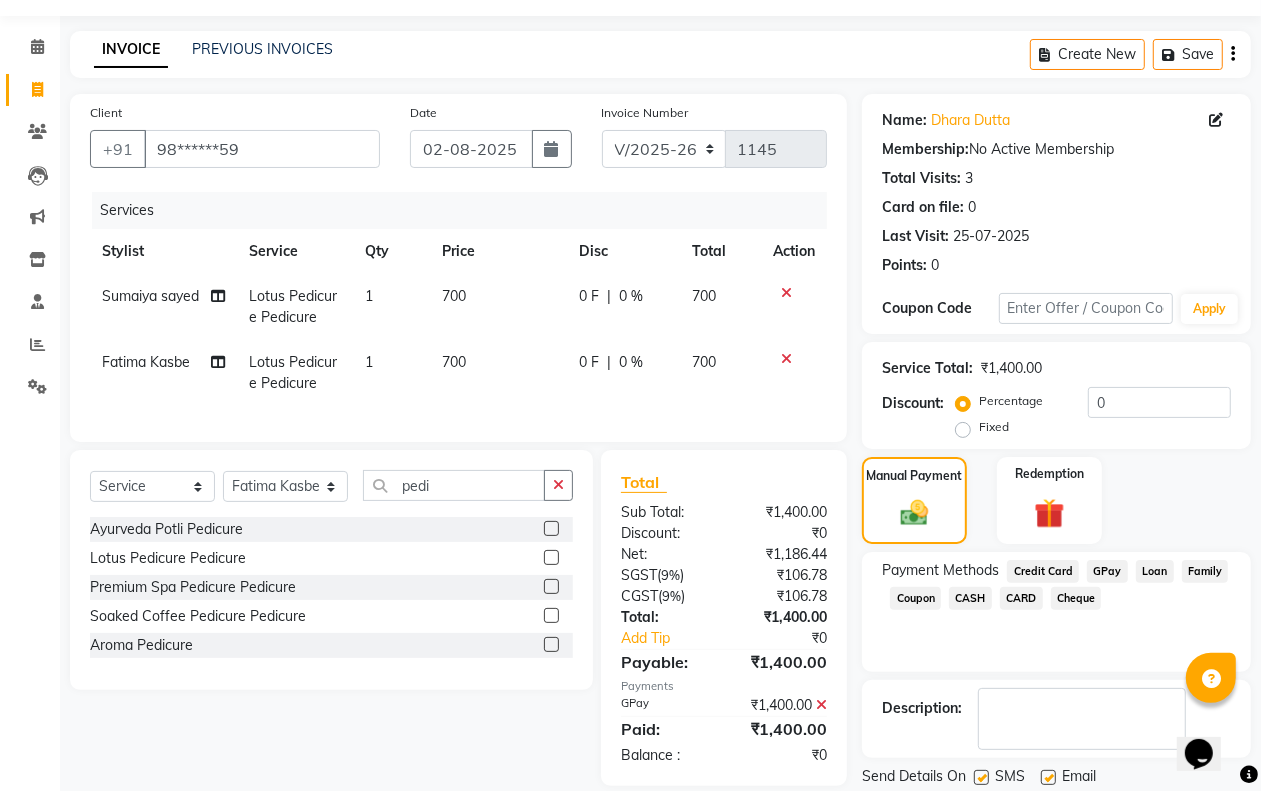 scroll, scrollTop: 121, scrollLeft: 0, axis: vertical 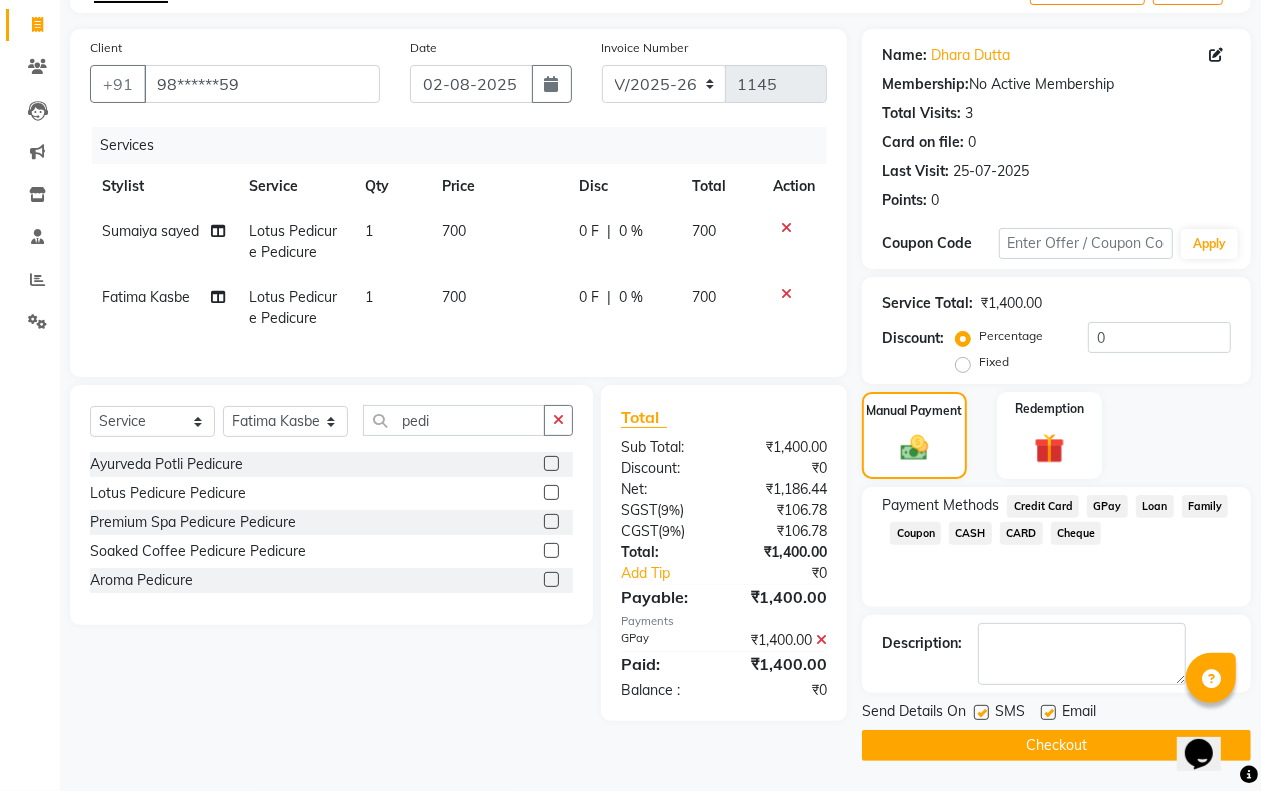 click on "Checkout" 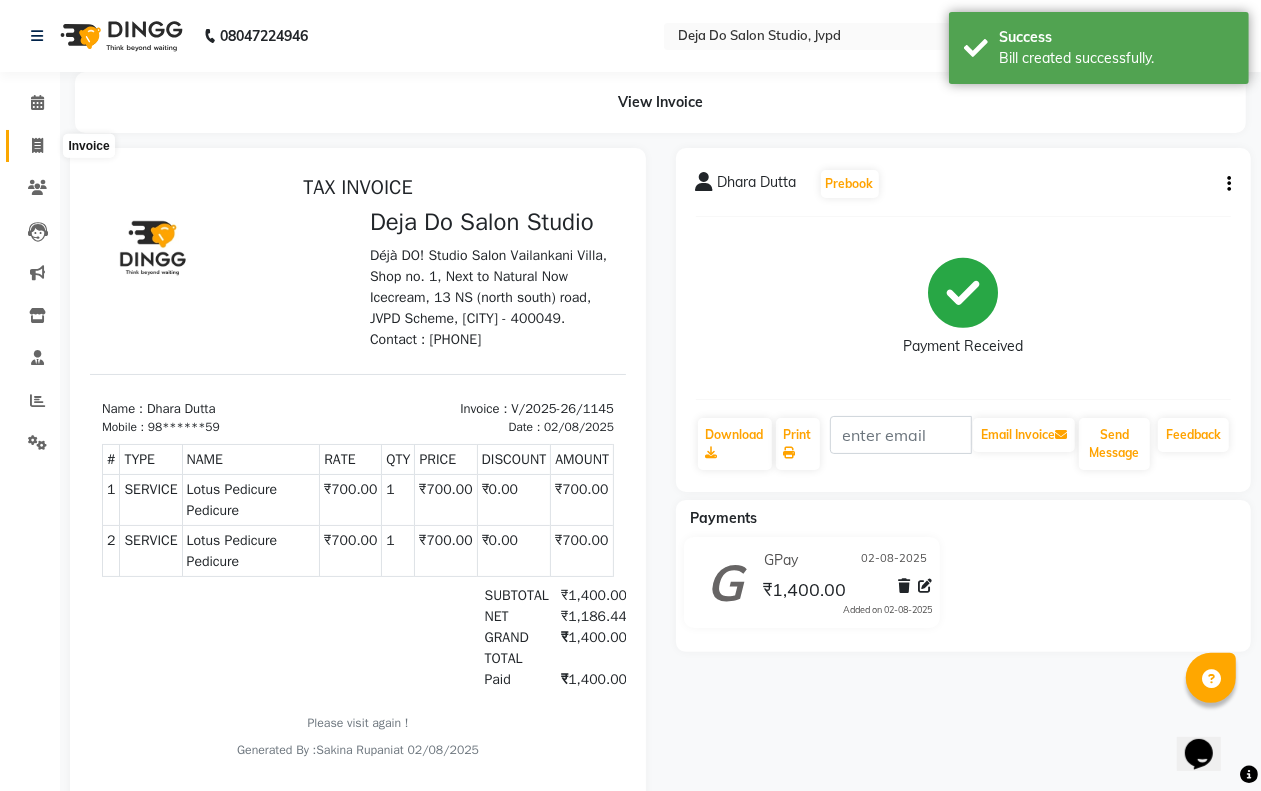 scroll, scrollTop: 0, scrollLeft: 0, axis: both 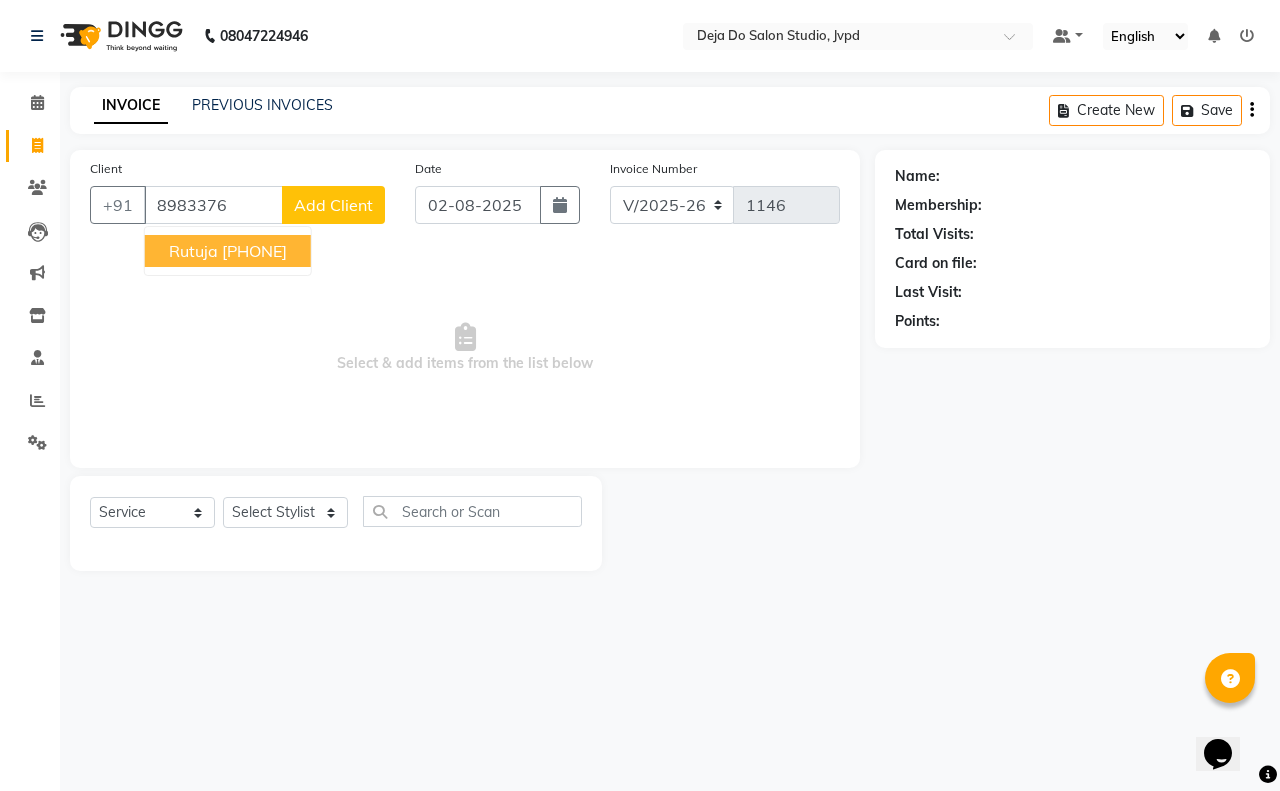 click on "[PHONE]" at bounding box center [254, 251] 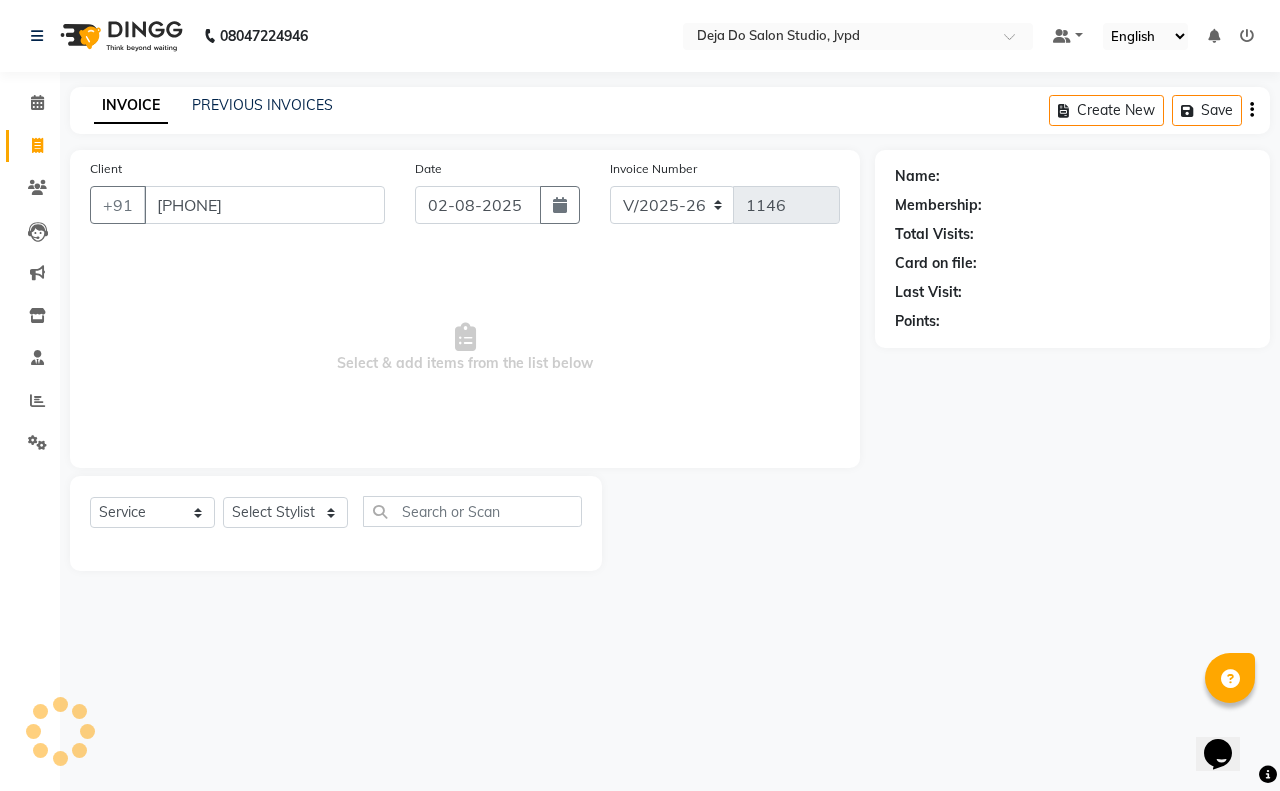 type on "[PHONE]" 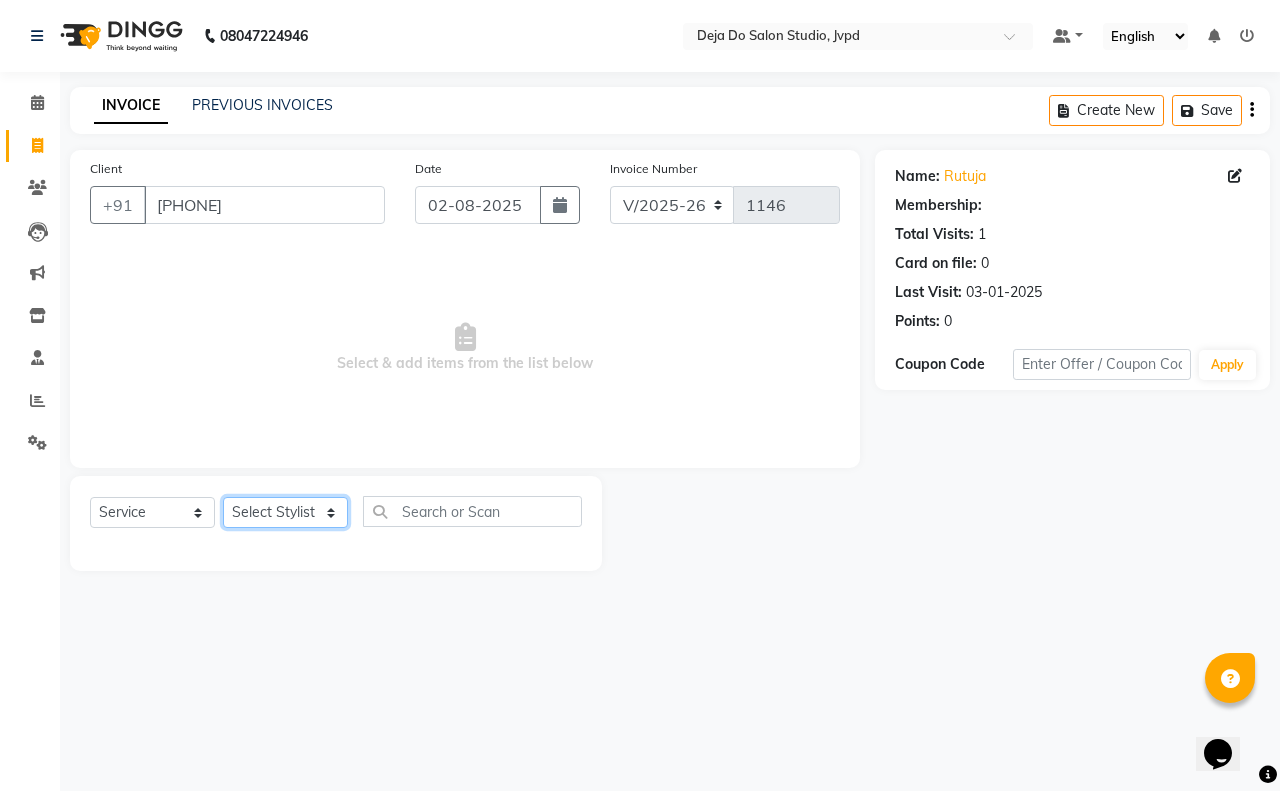 click on "Select Stylist Aditi Admin Anam  Sheikh  Arifa Shaikh Danish  Salamani Farida Fatima Kasbe Namya salian Rashi Mayur Sakina Rupani Shefali  shetty Shuaib Salamani Sumaiya sayed Sushma Pelage" 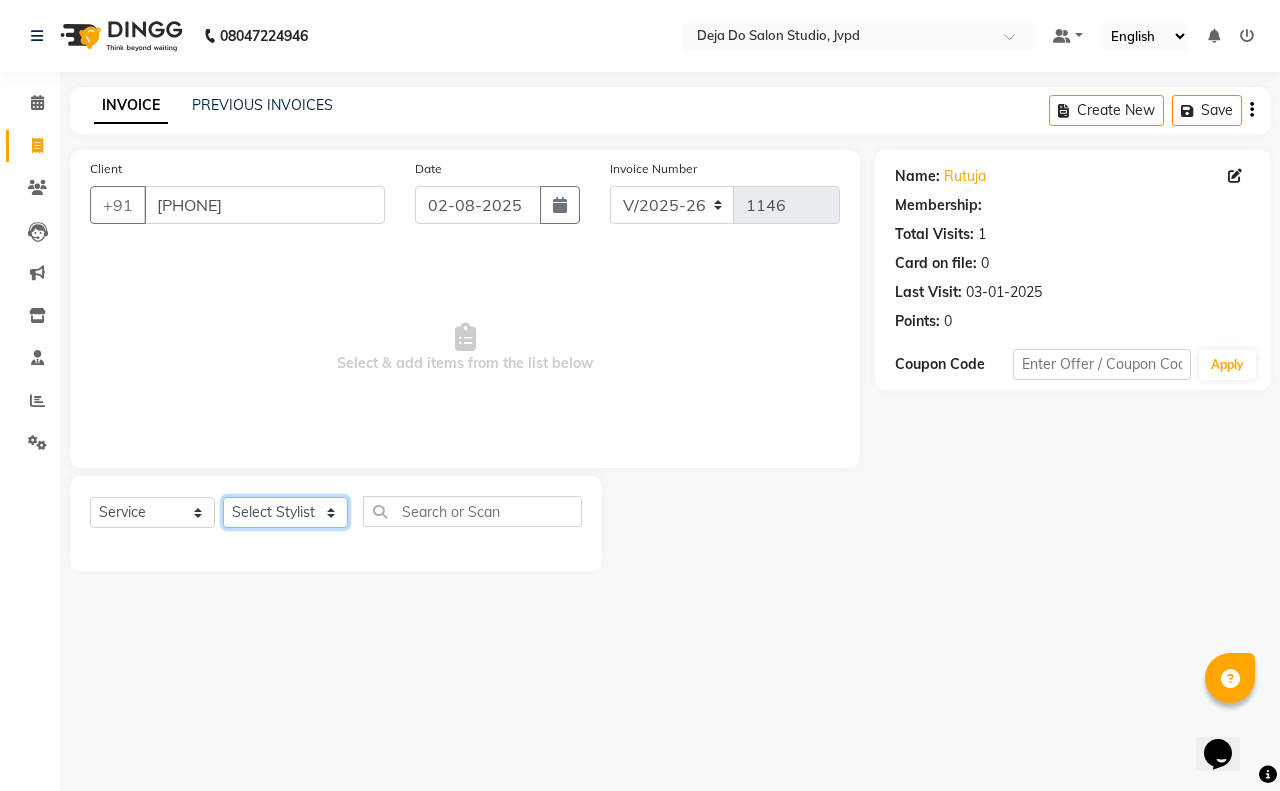 select on "62497" 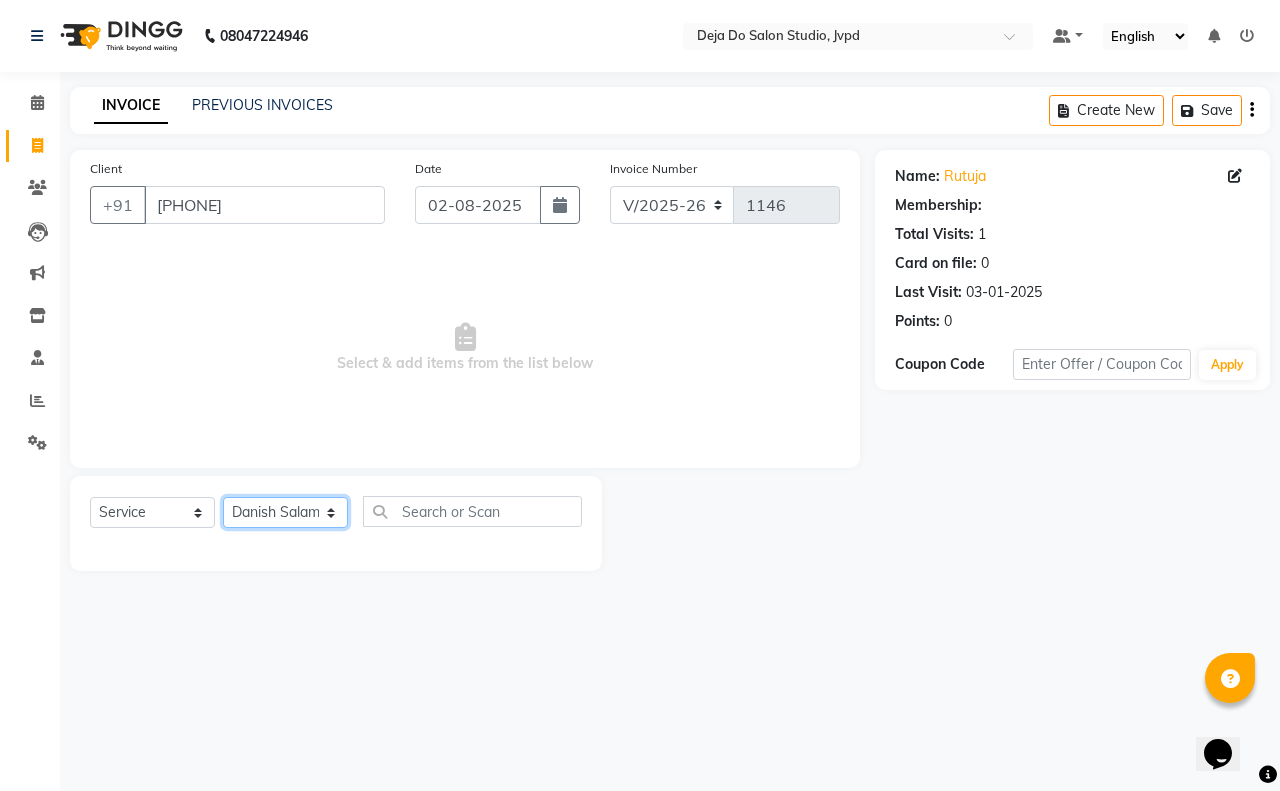 click on "Select Stylist Aditi Admin Anam  Sheikh  Arifa Shaikh Danish  Salamani Farida Fatima Kasbe Namya salian Rashi Mayur Sakina Rupani Shefali  shetty Shuaib Salamani Sumaiya sayed Sushma Pelage" 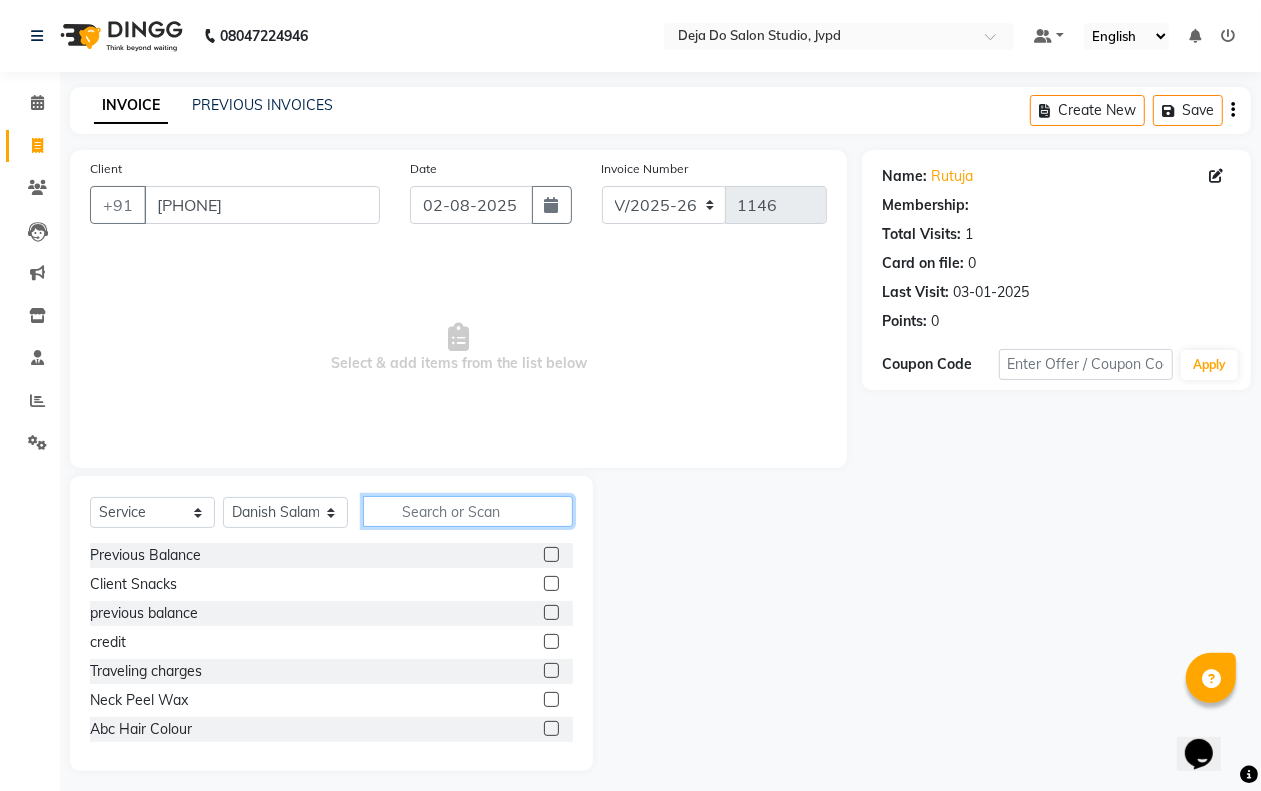 click 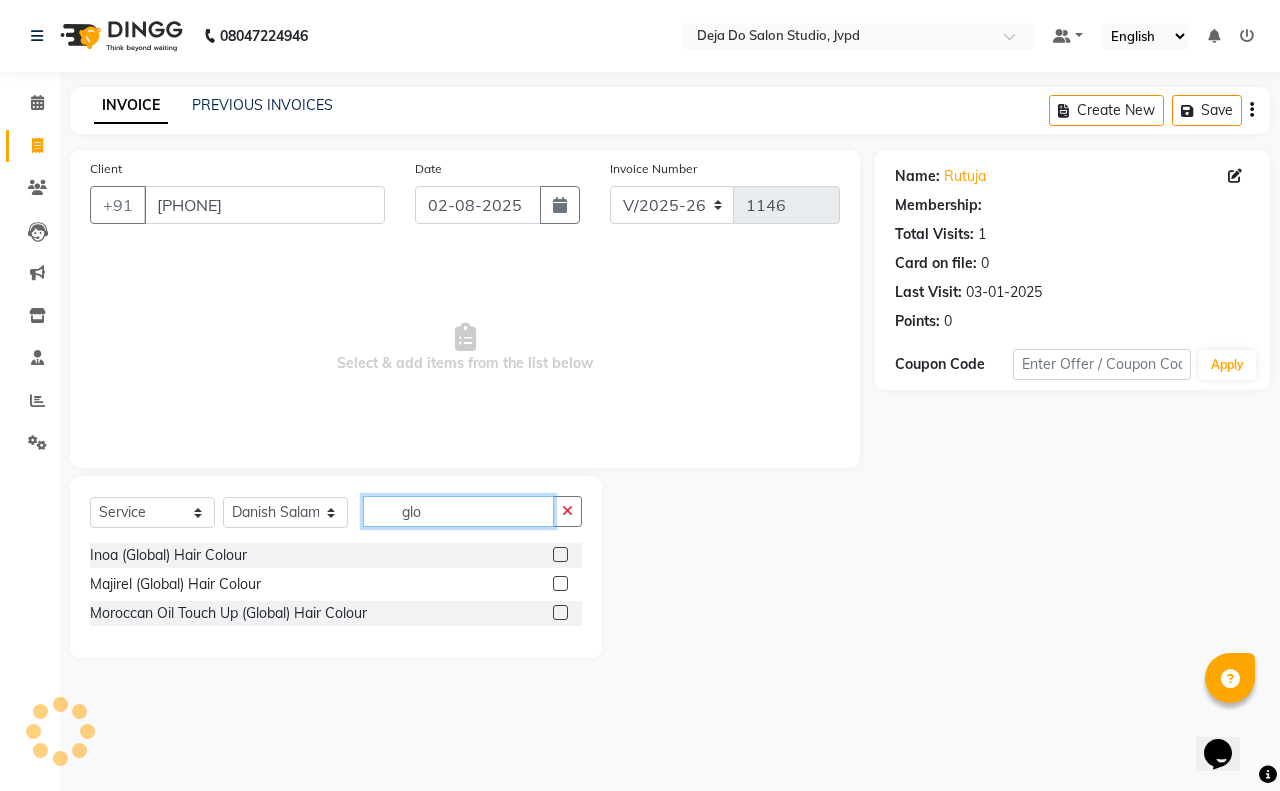 type on "glo" 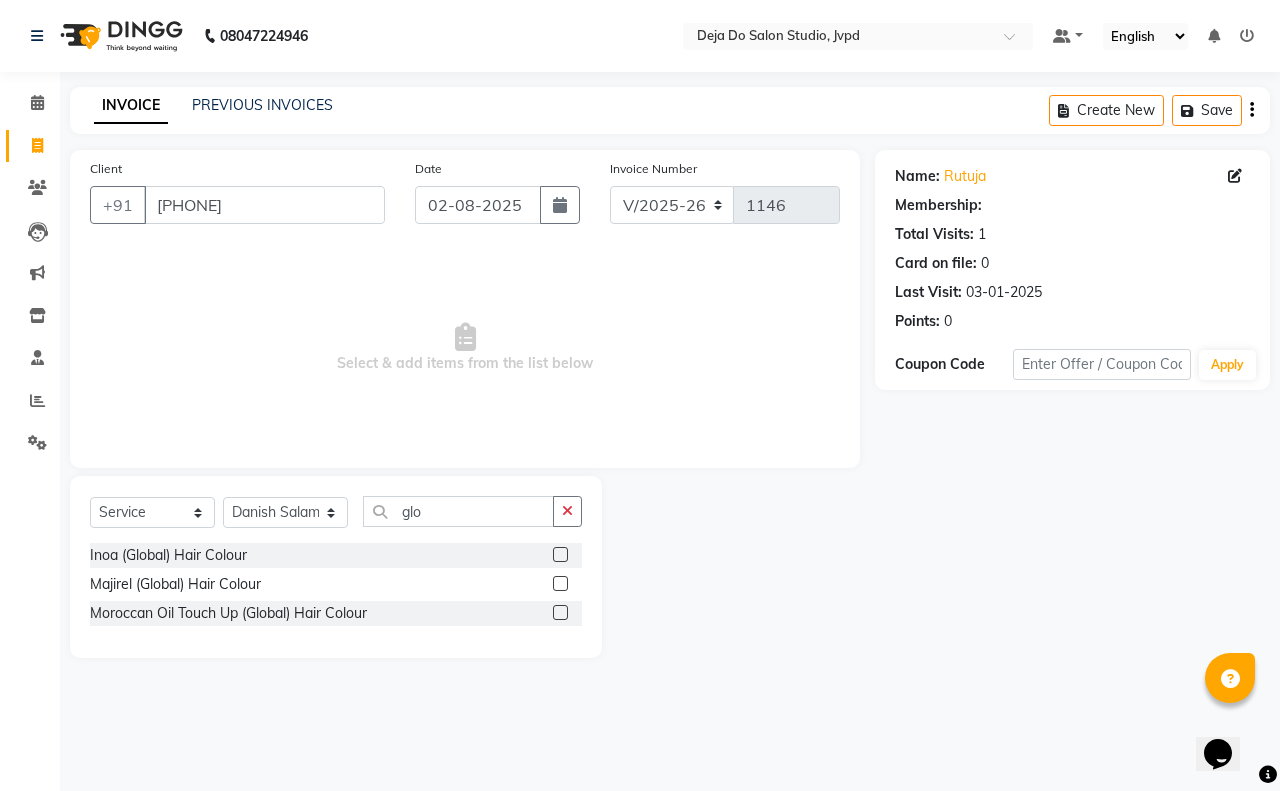 click 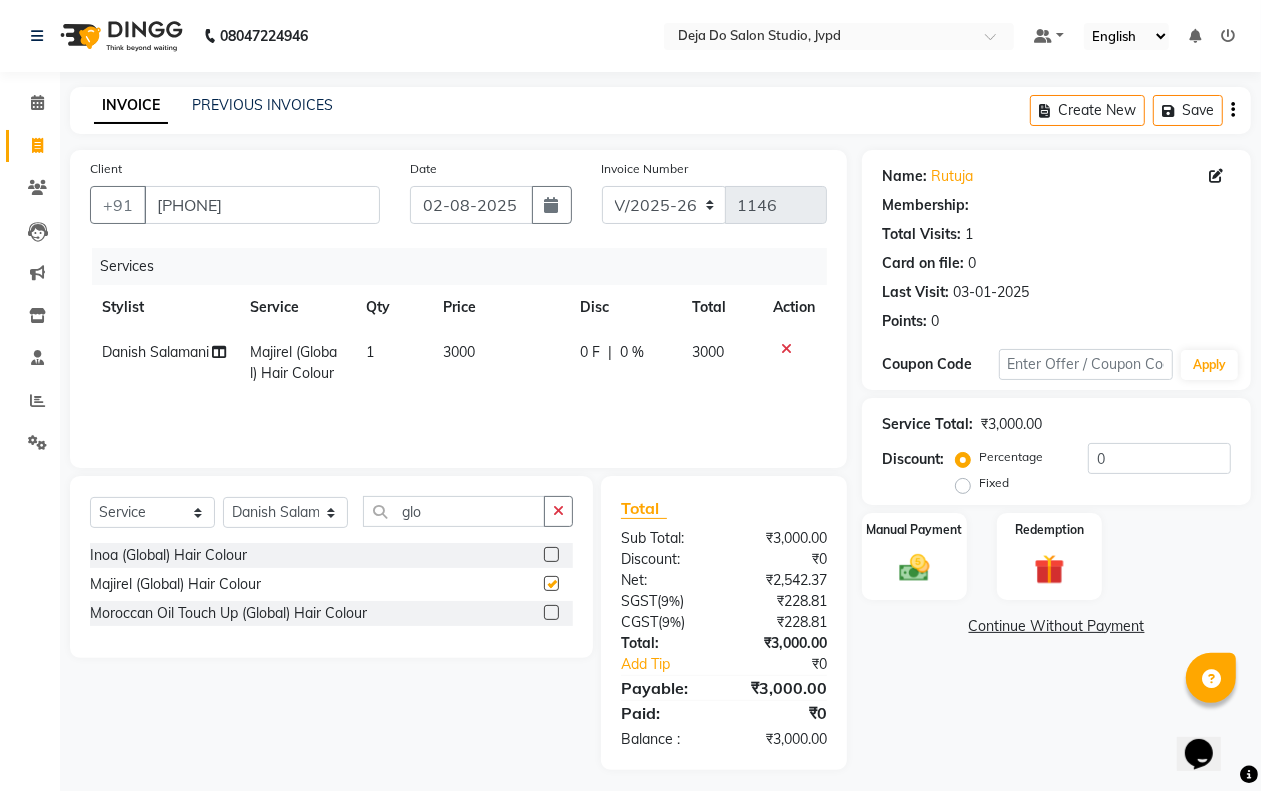 checkbox on "false" 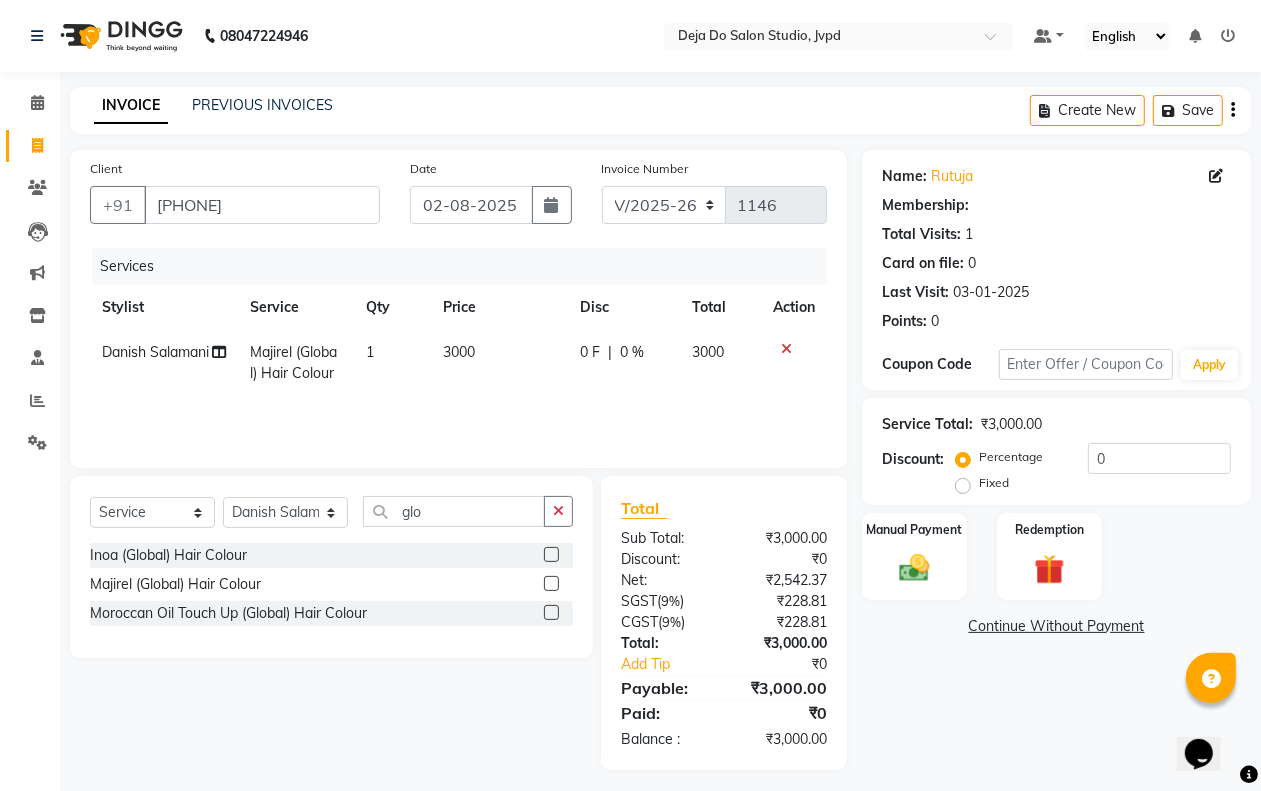 click on "3000" 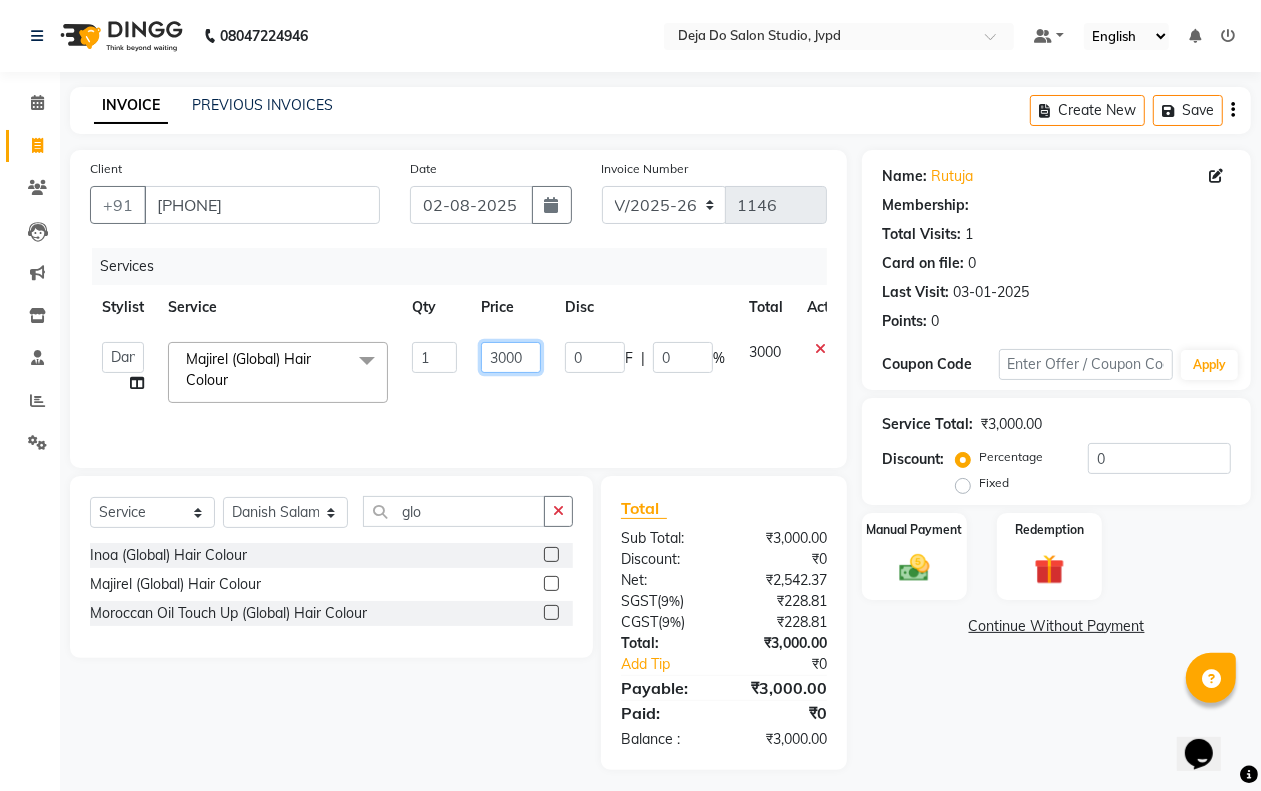 click on "3000" 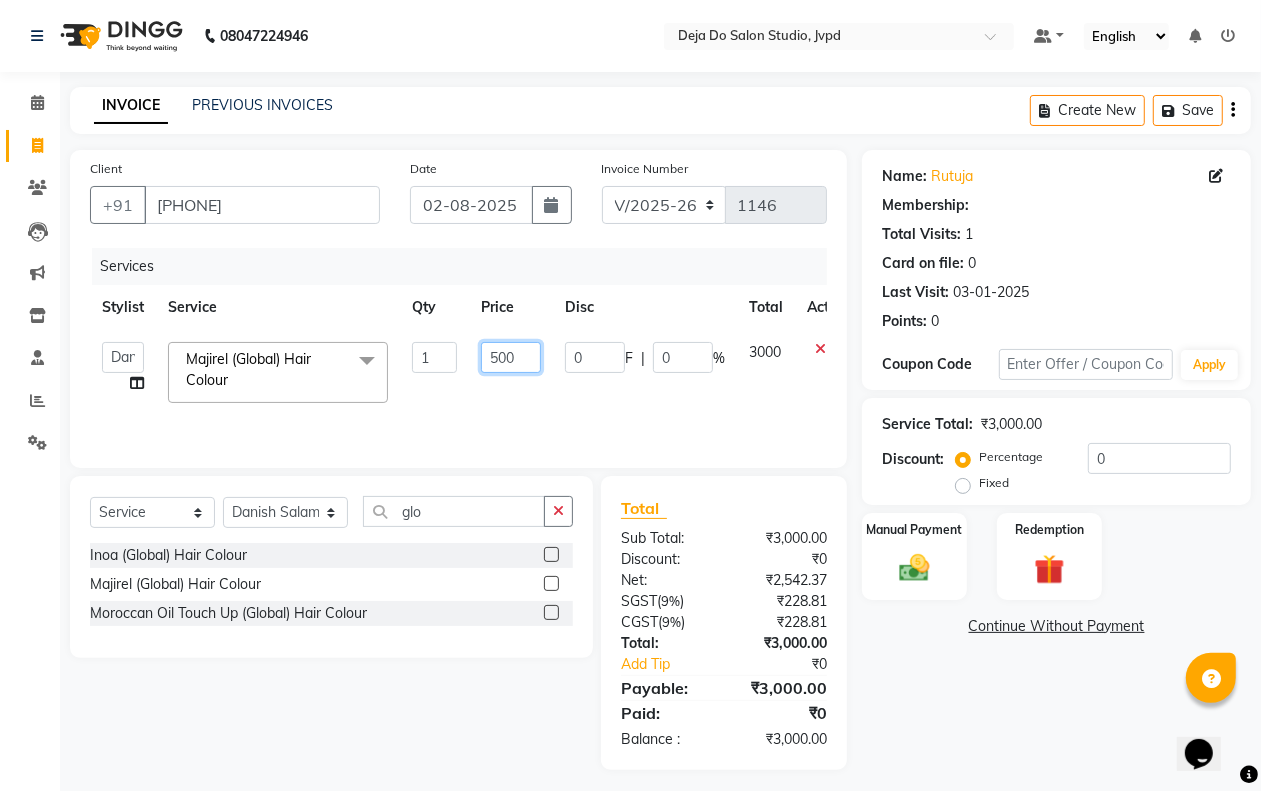 type on "5500" 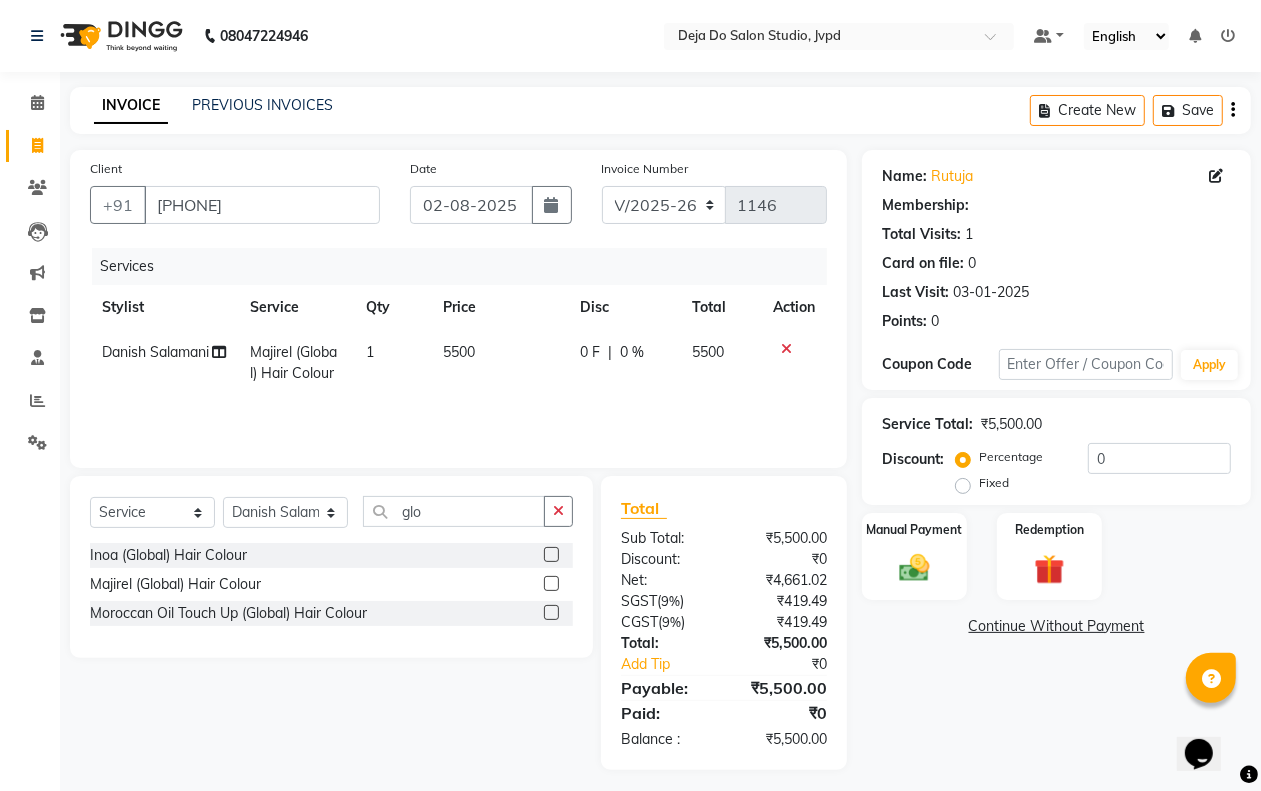 drag, startPoint x: 511, startPoint y: 403, endPoint x: 490, endPoint y: 410, distance: 22.135944 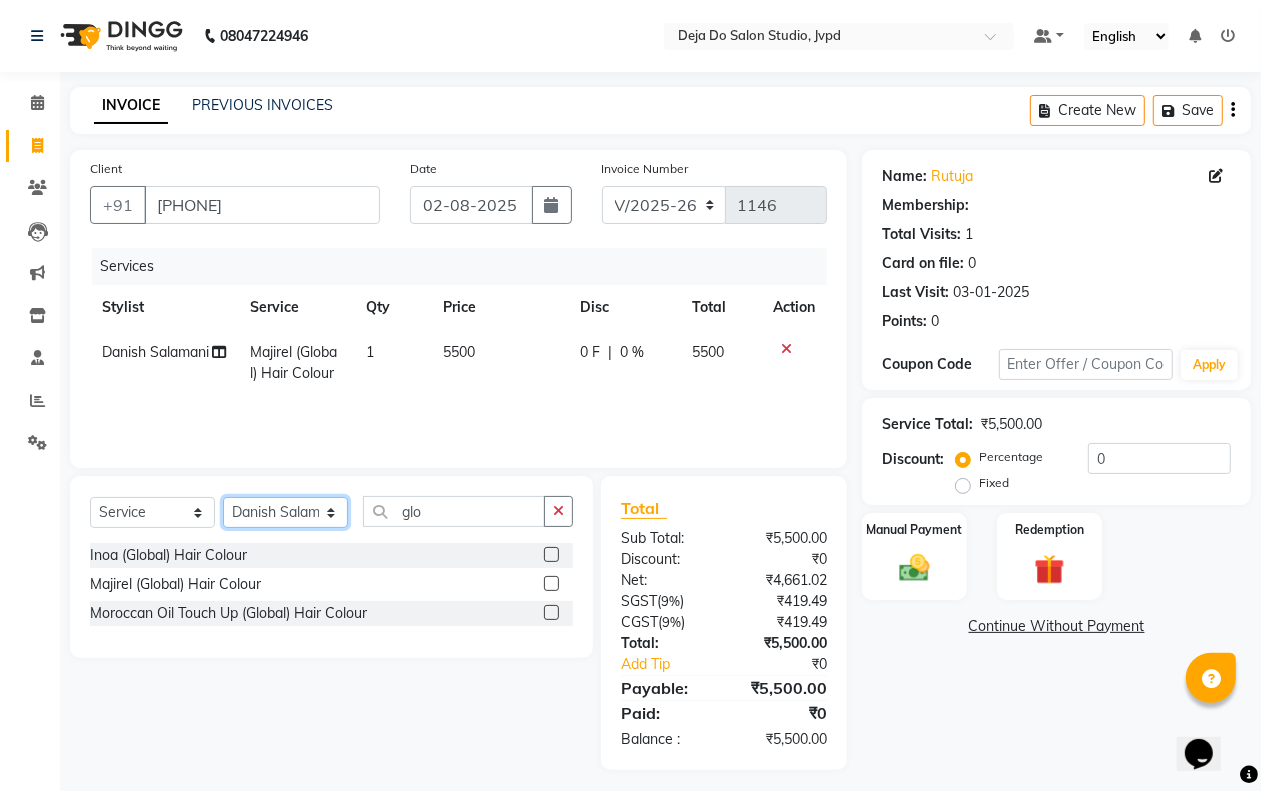 click on "Select Stylist Aditi Admin Anam  Sheikh  Arifa Shaikh Danish  Salamani Farida Fatima Kasbe Namya salian Rashi Mayur Sakina Rupani Shefali  shetty Shuaib Salamani Sumaiya sayed Sushma Pelage" 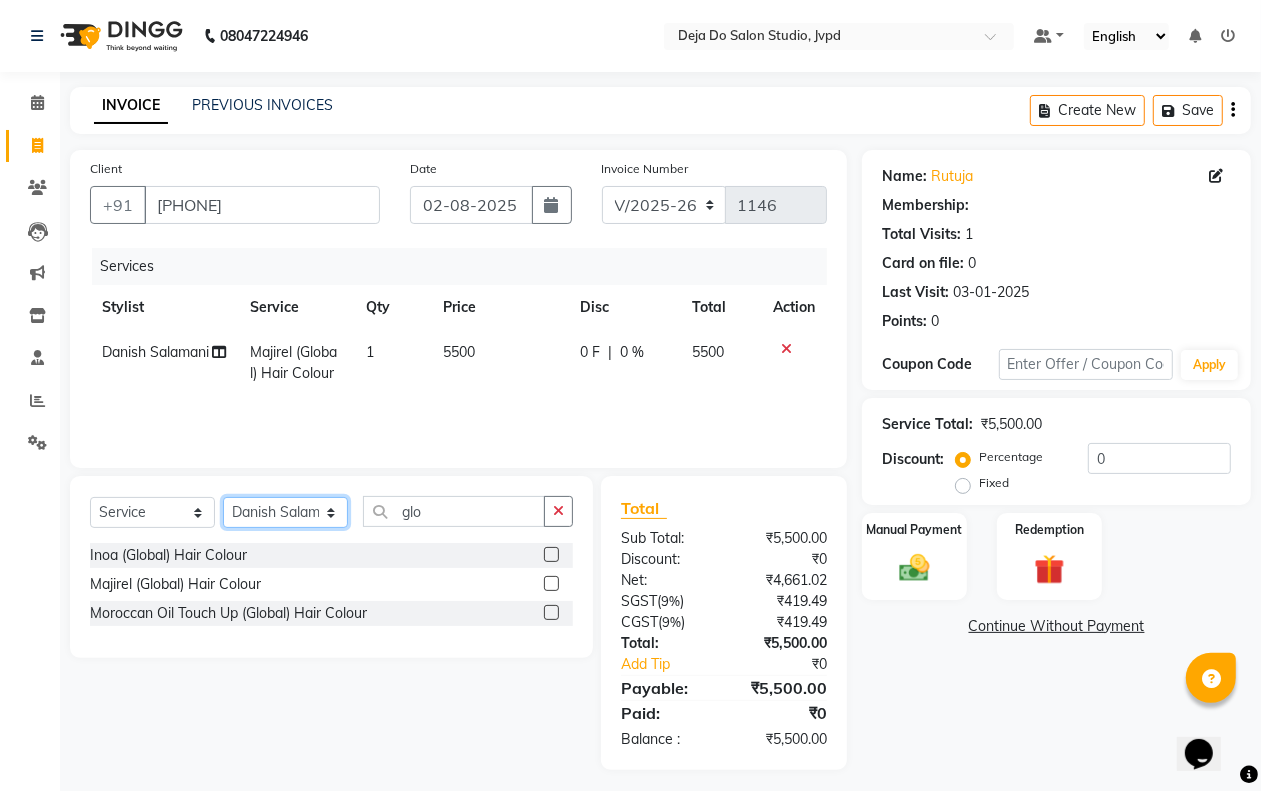 select on "62496" 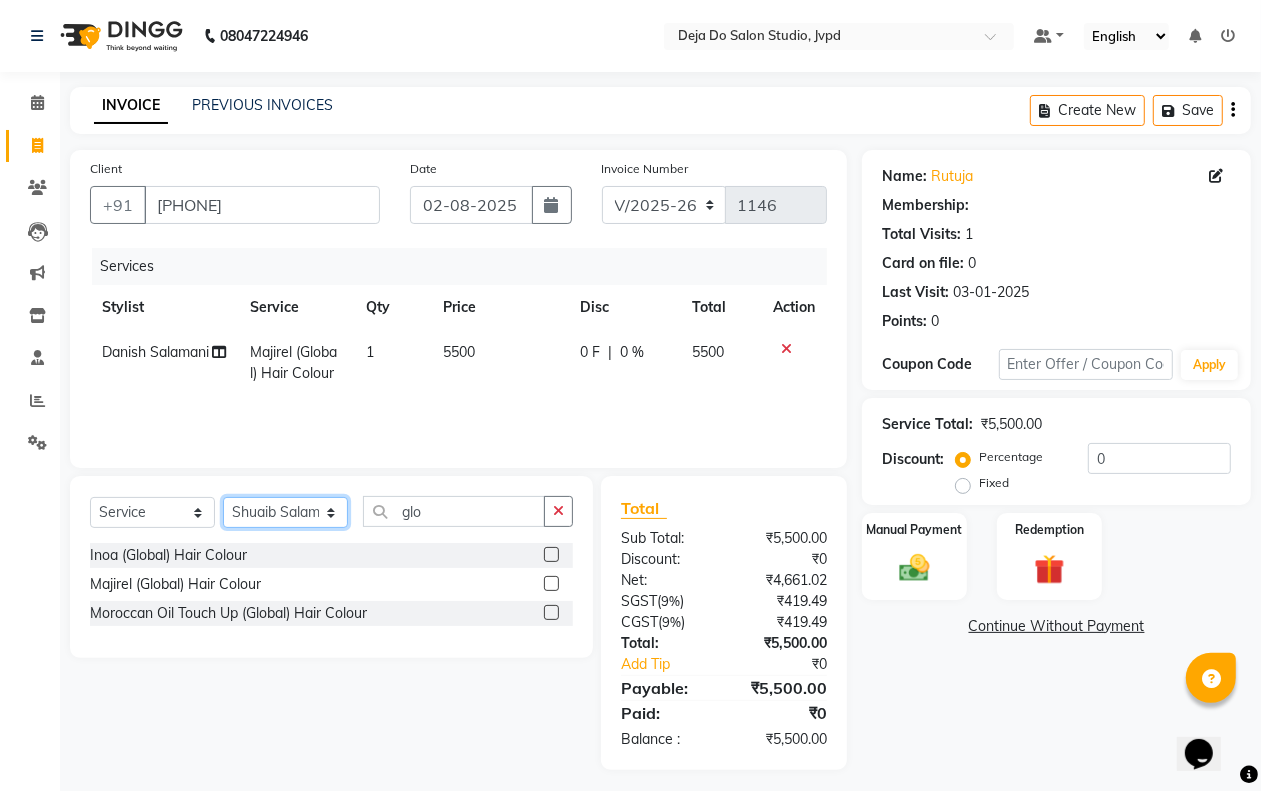click on "Select Stylist Aditi Admin Anam  Sheikh  Arifa Shaikh Danish  Salamani Farida Fatima Kasbe Namya salian Rashi Mayur Sakina Rupani Shefali  shetty Shuaib Salamani Sumaiya sayed Sushma Pelage" 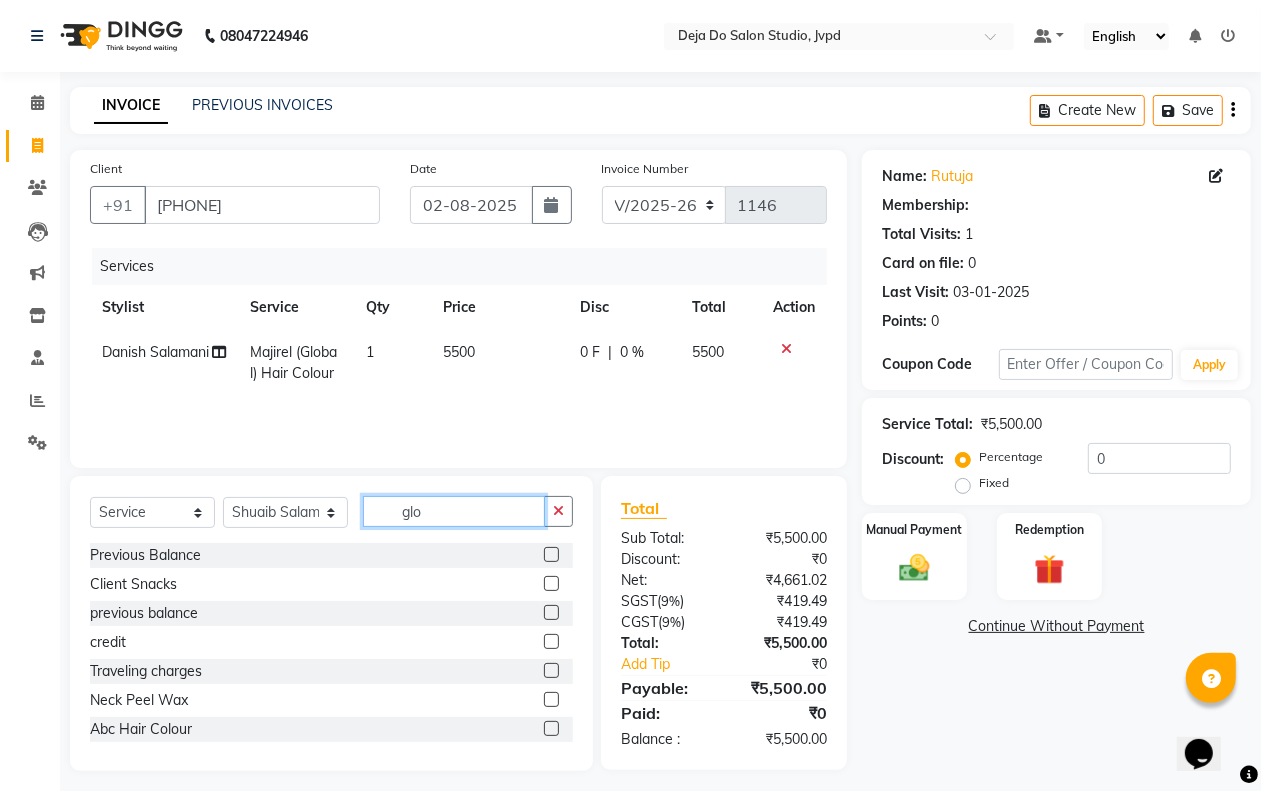 click on "glo" 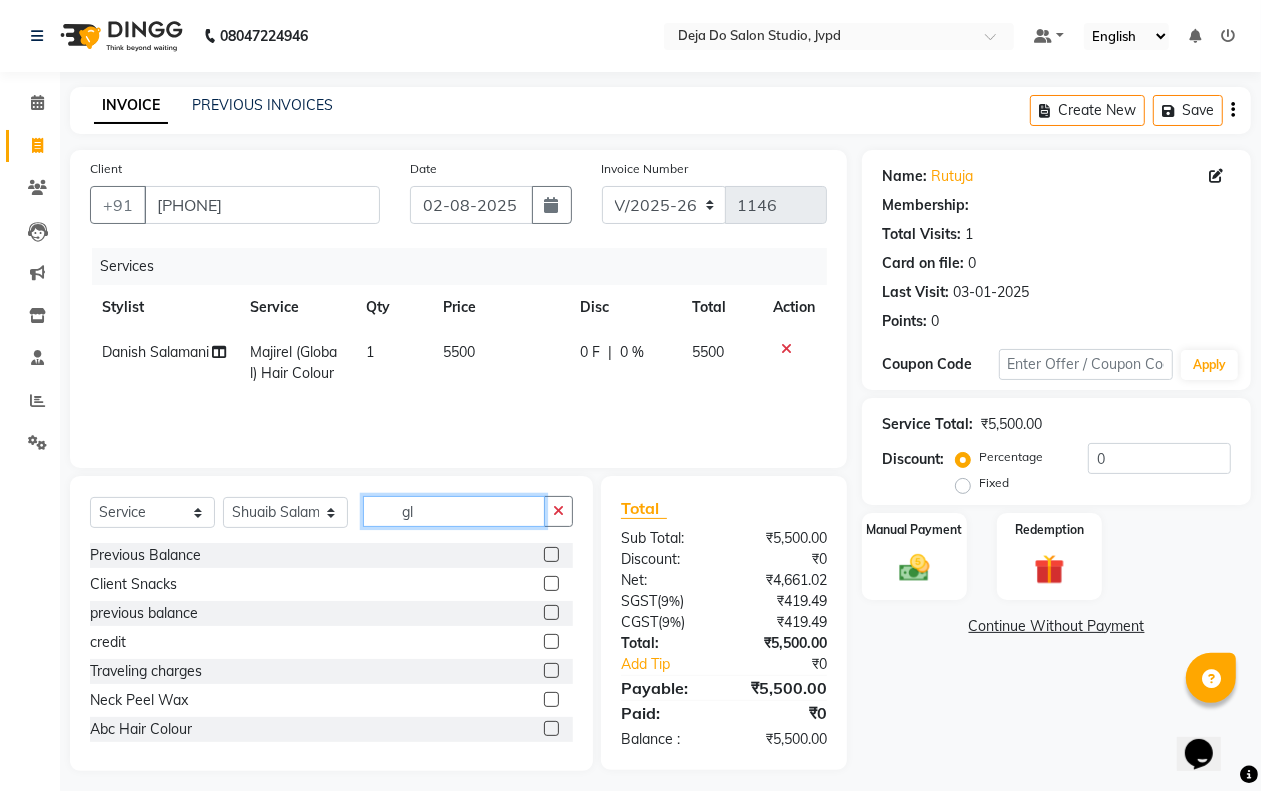 type on "g" 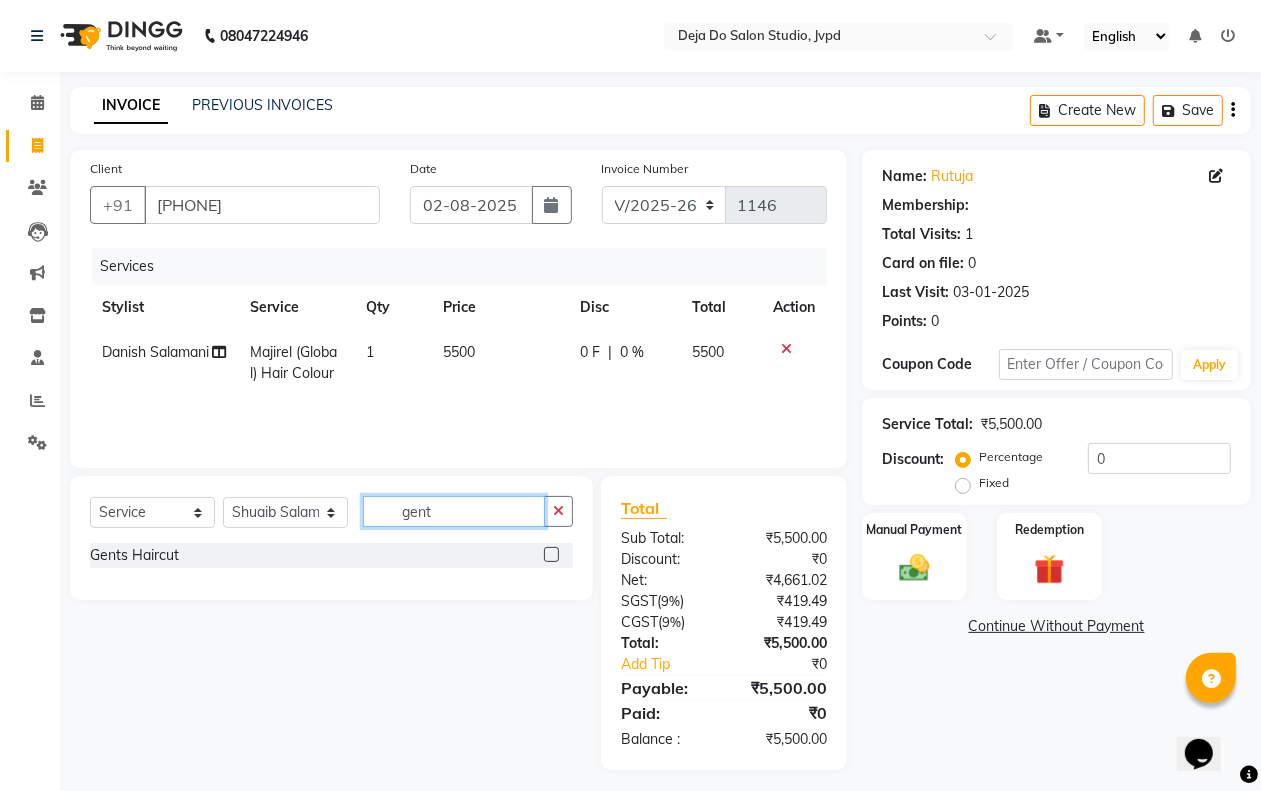 type on "gent" 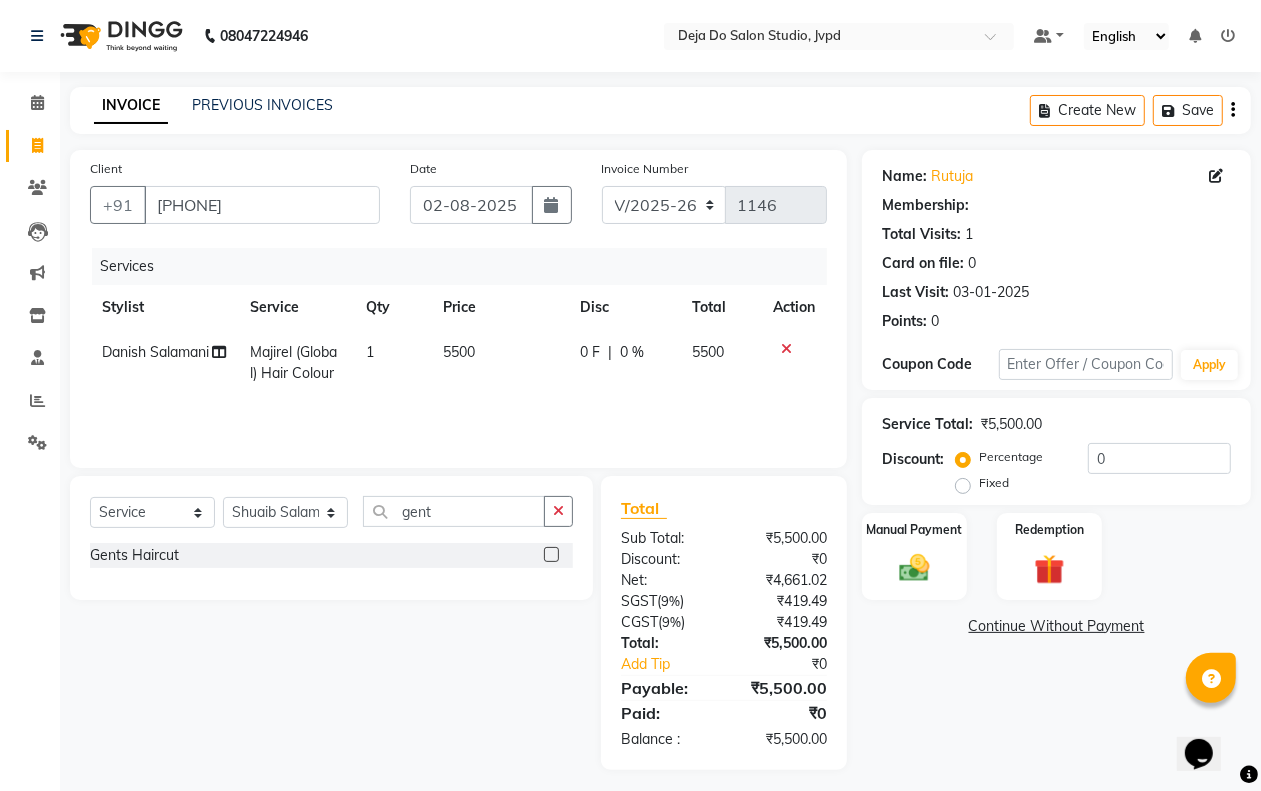 click 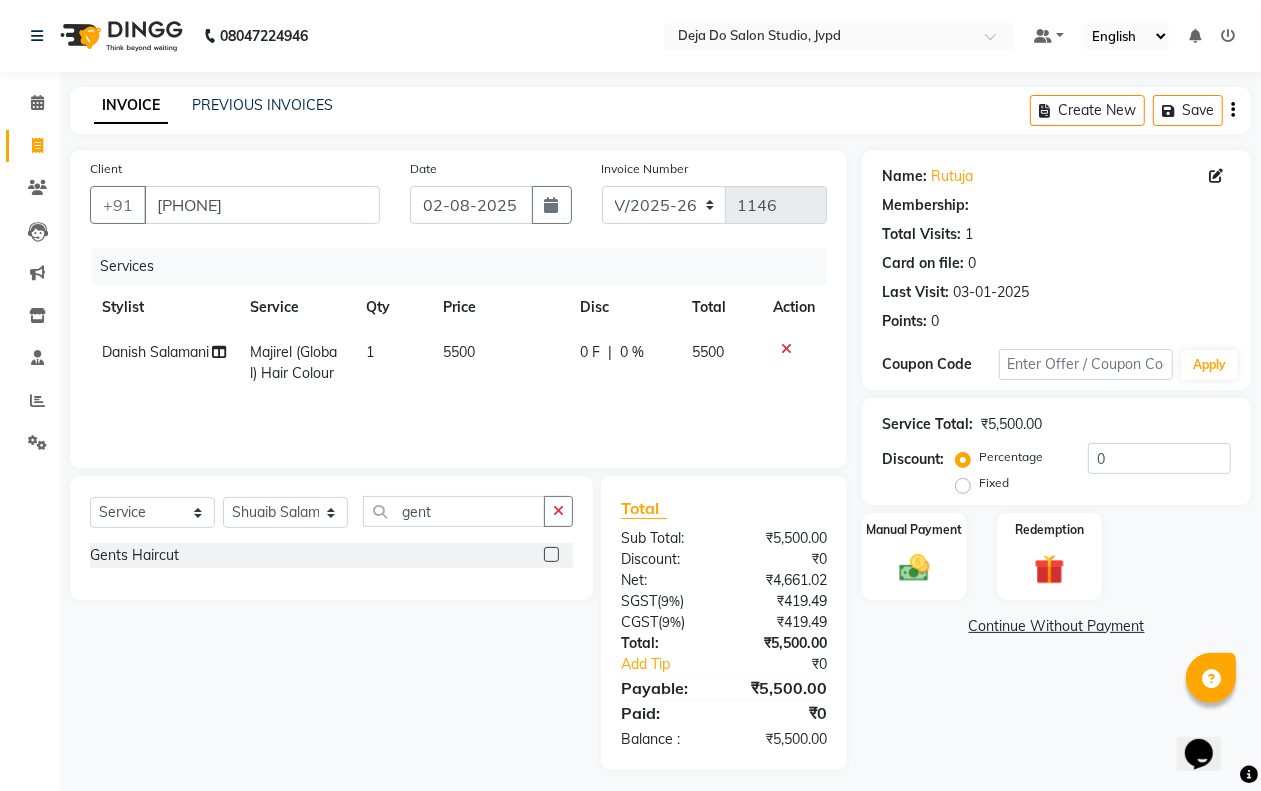 click 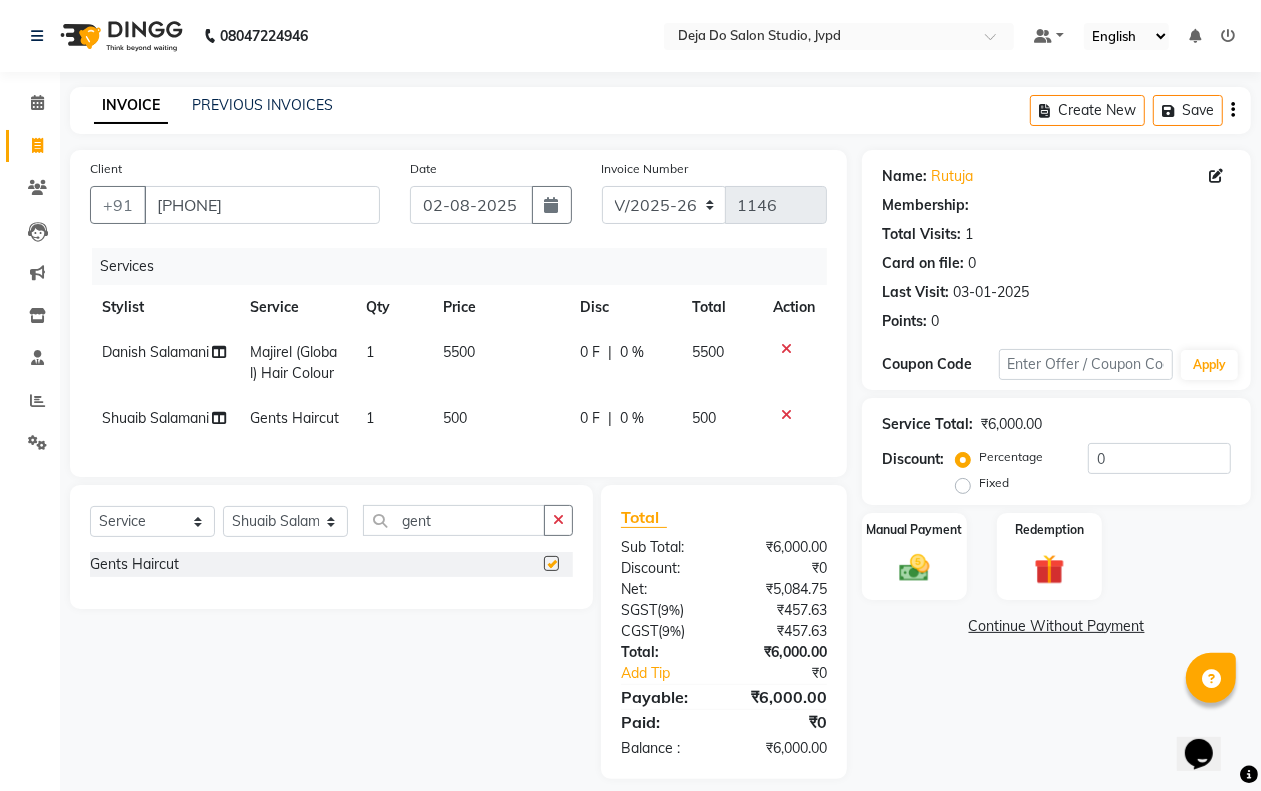 checkbox on "false" 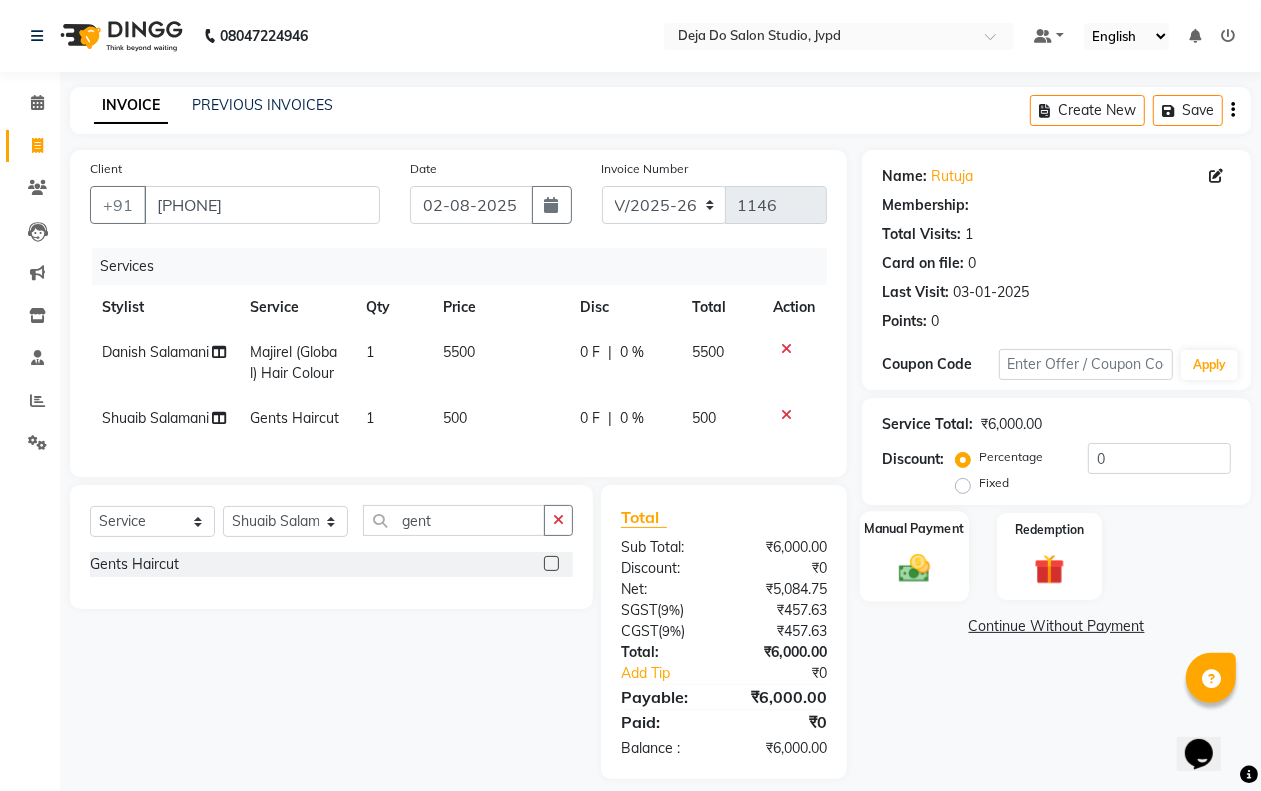 click on "Manual Payment" 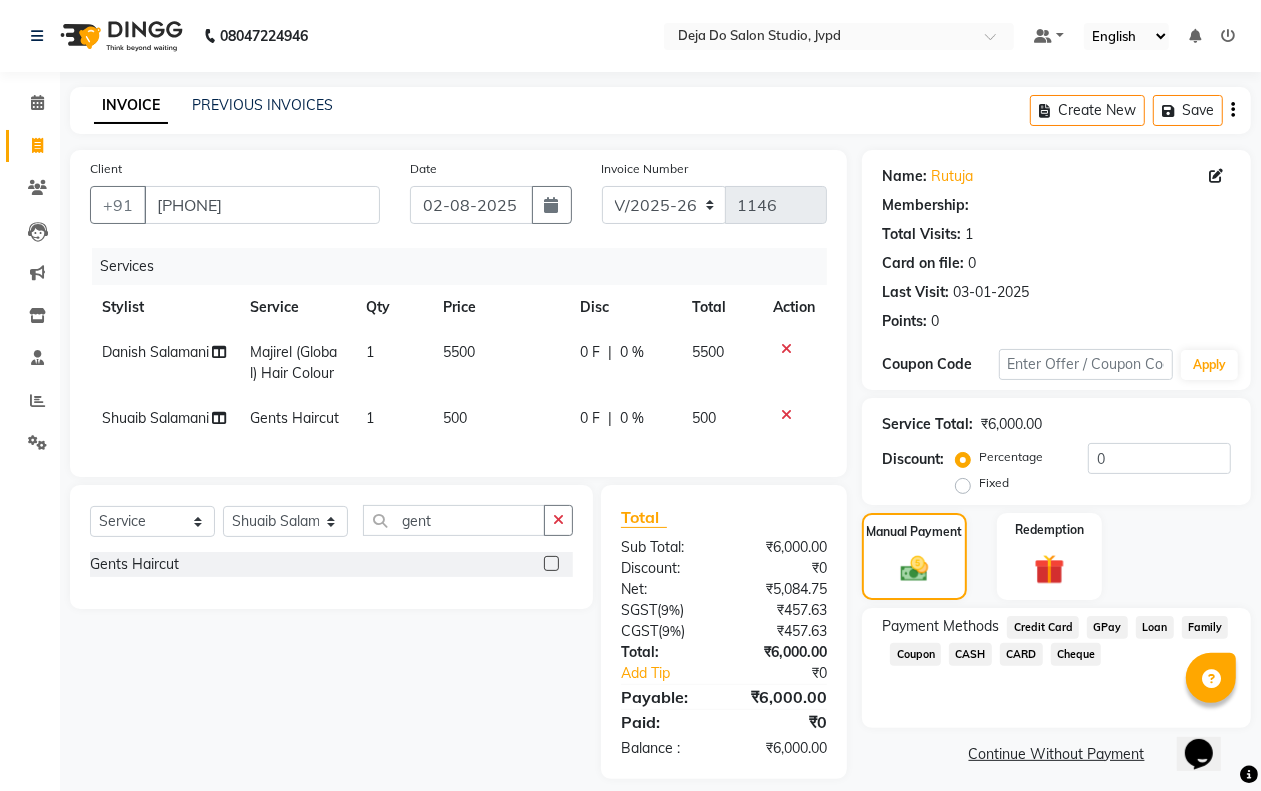 click on "CARD" 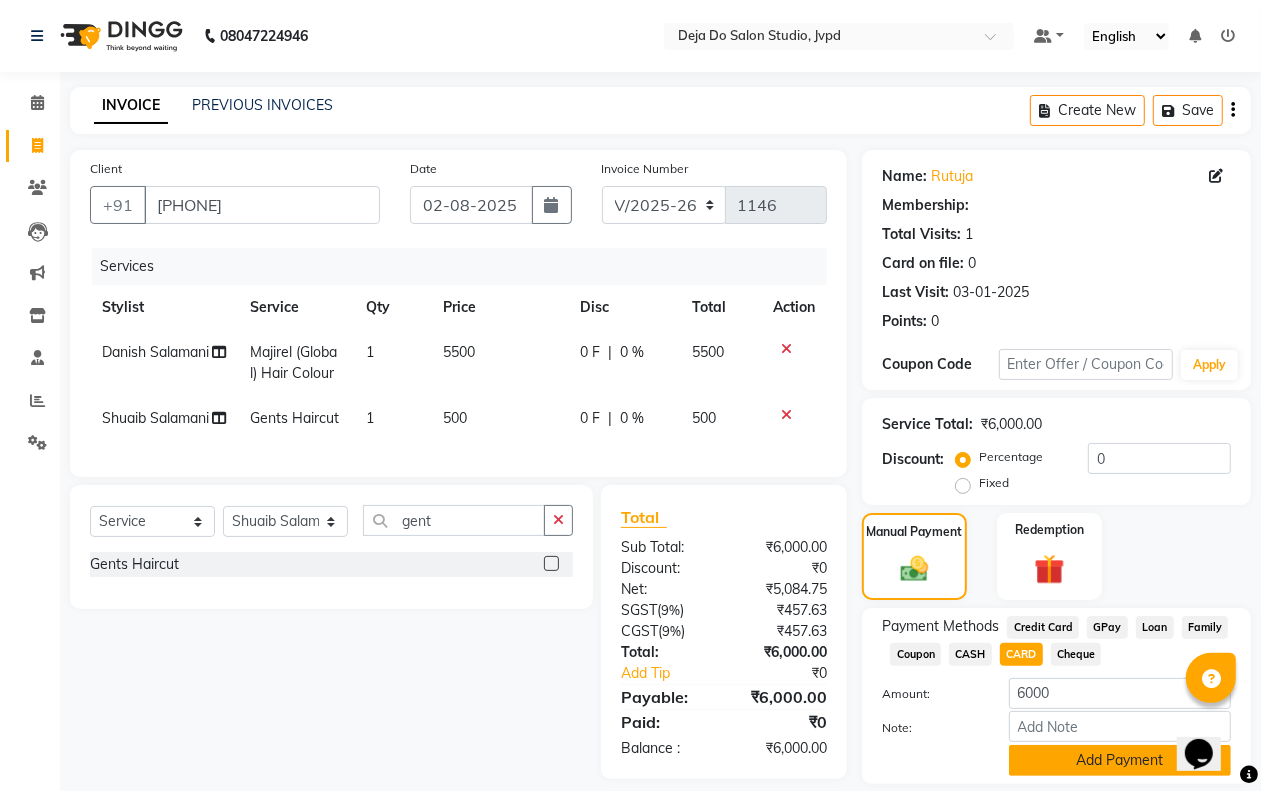 click on "Add Payment" 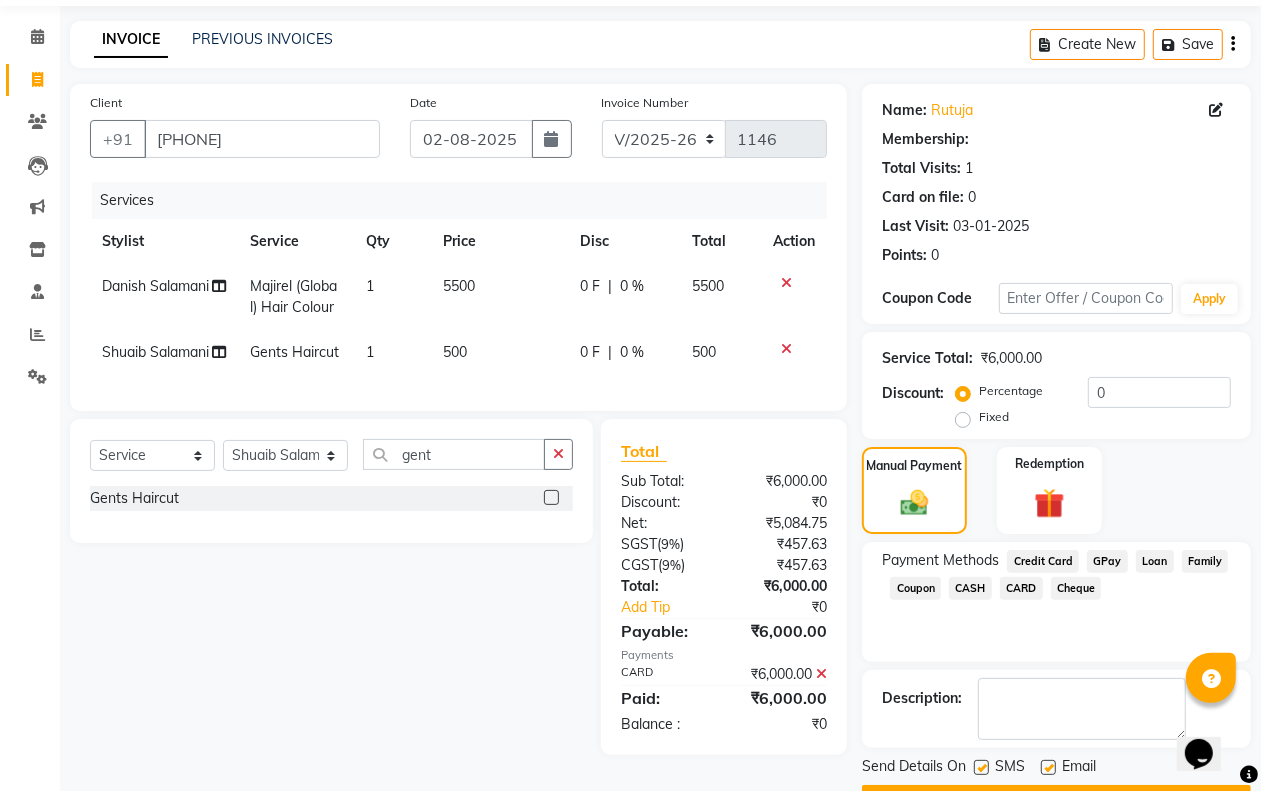 scroll, scrollTop: 121, scrollLeft: 0, axis: vertical 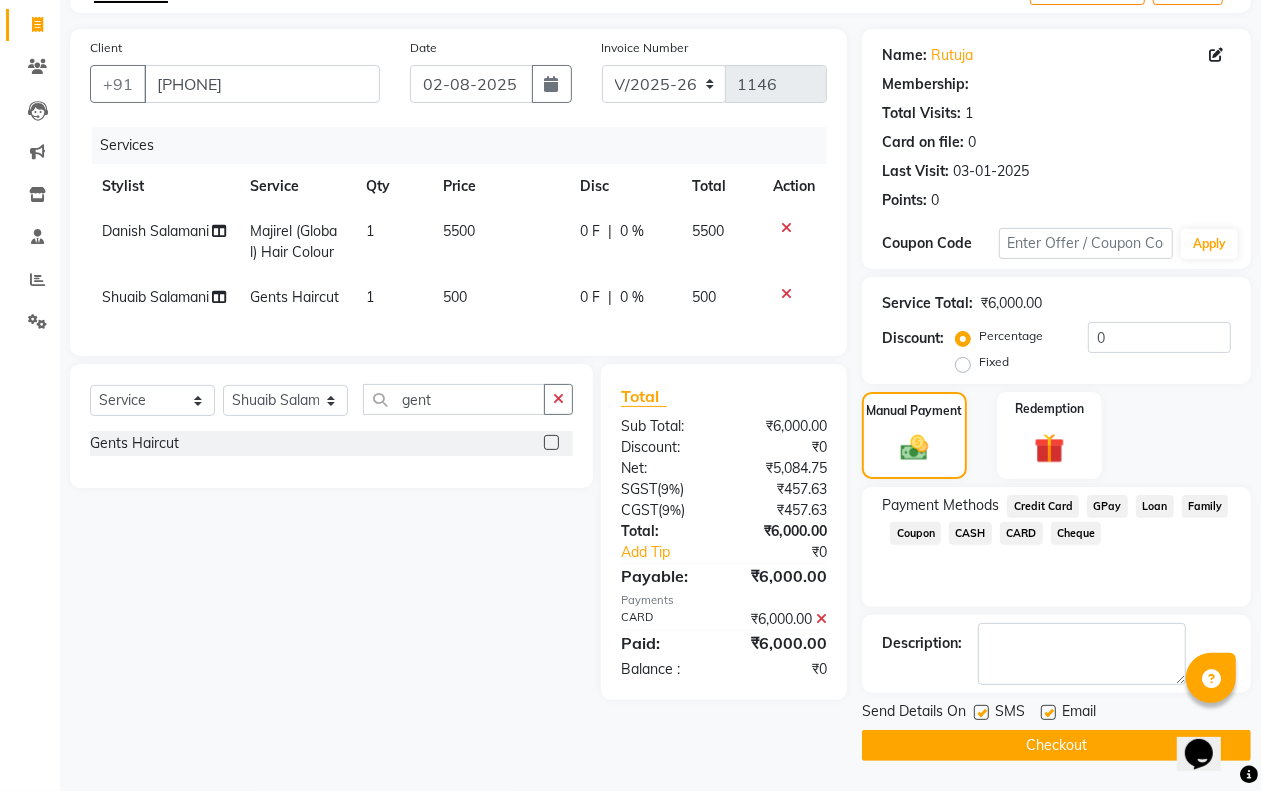 click on "Checkout" 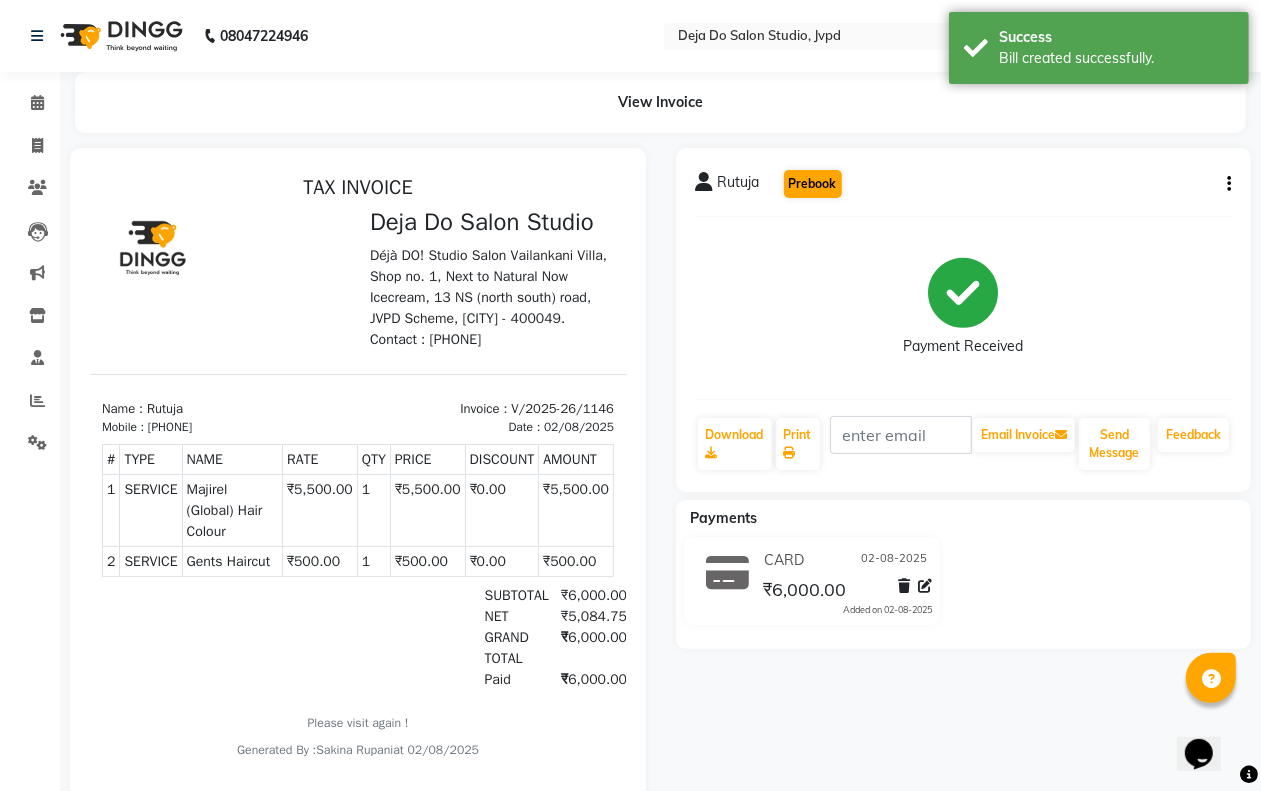 scroll, scrollTop: 0, scrollLeft: 0, axis: both 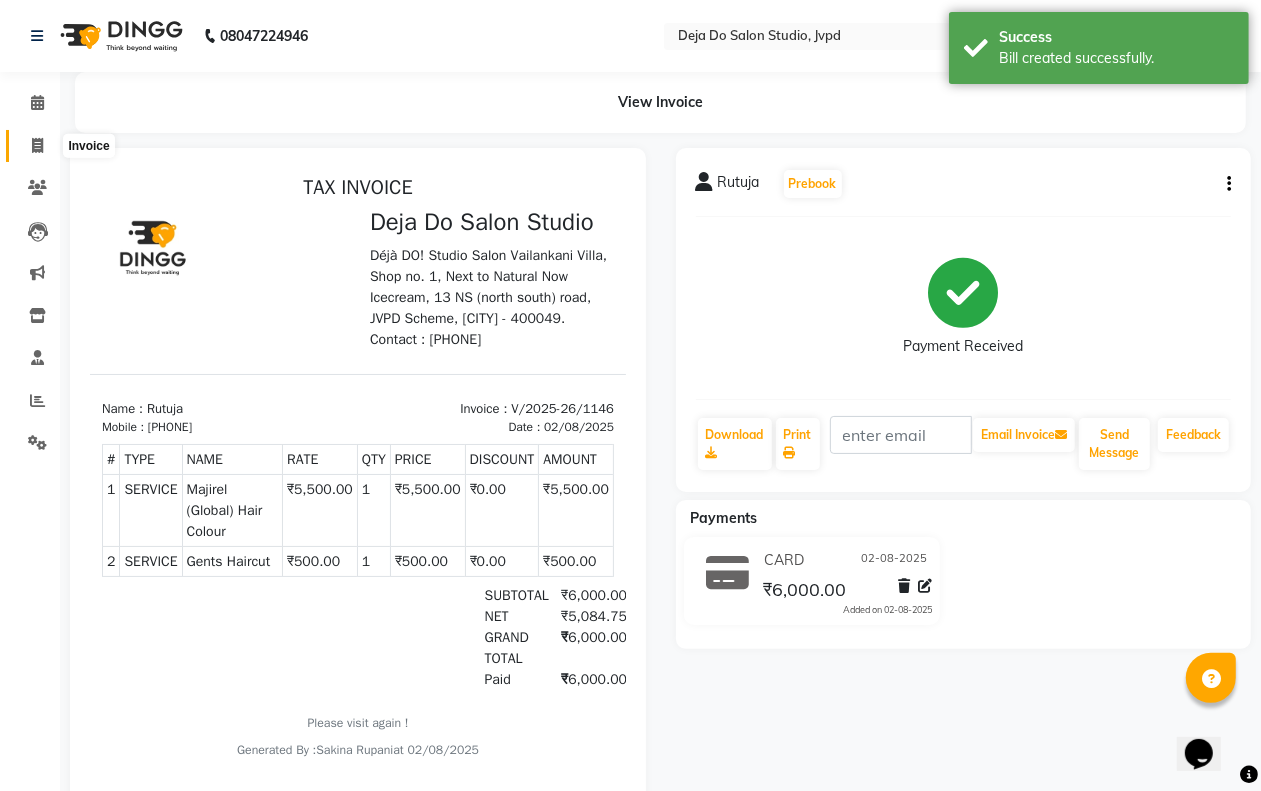 click 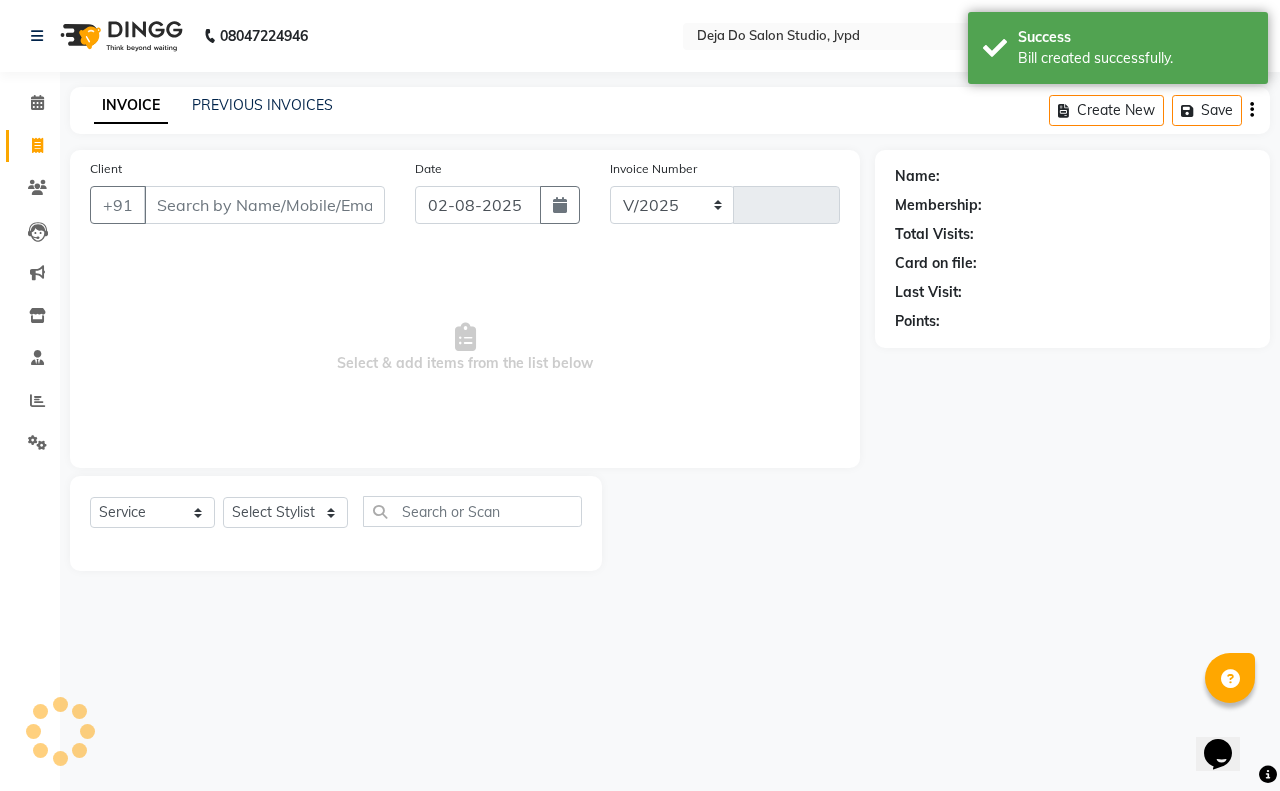 select on "7295" 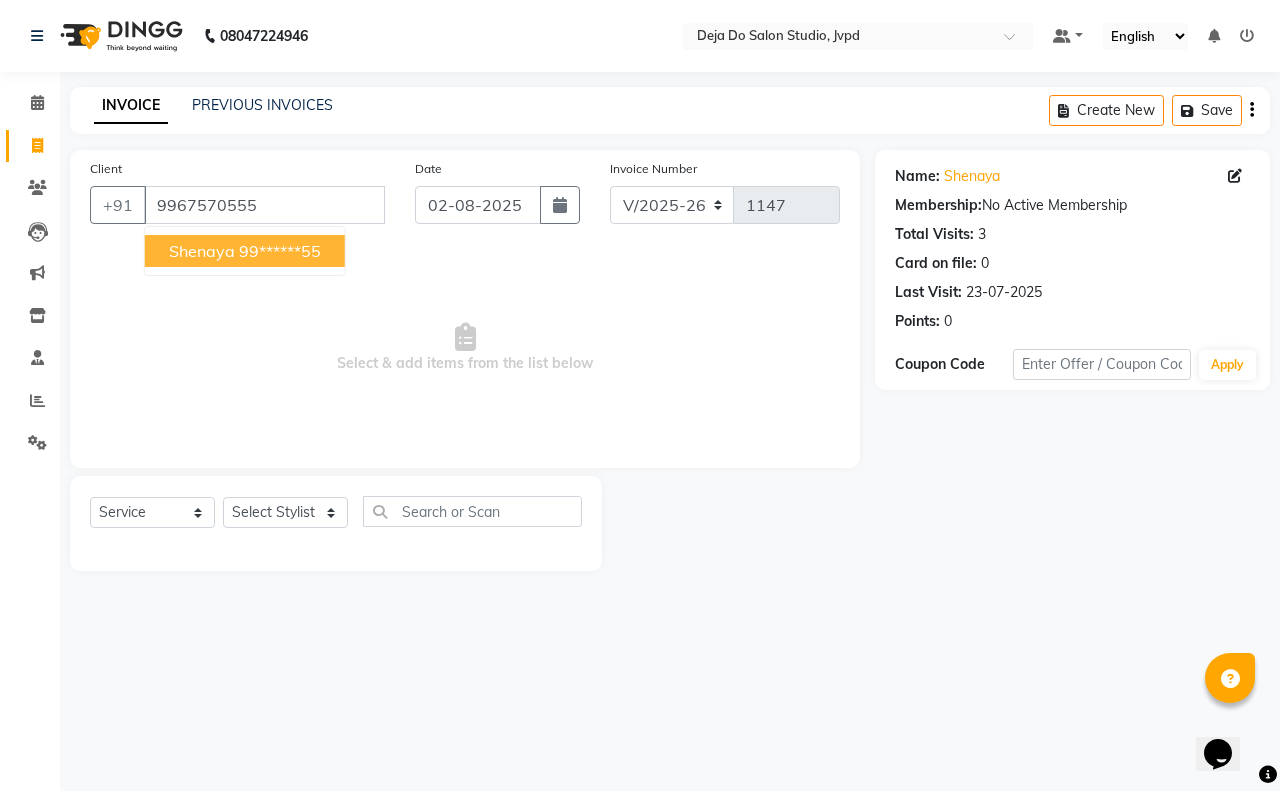 click on "shenaya" at bounding box center [202, 251] 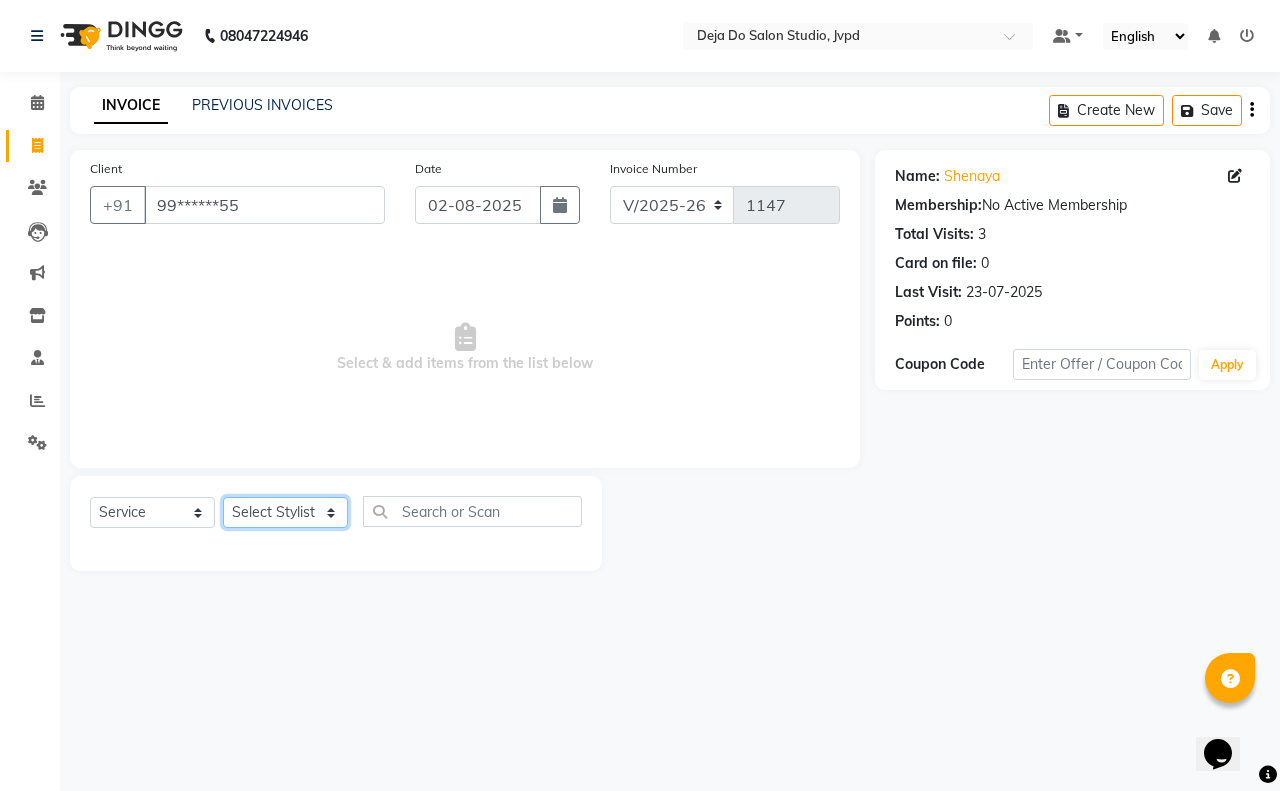 click on "Select Stylist Aditi Admin Anam  Sheikh  Arifa Shaikh Danish  Salamani Farida Fatima Kasbe Namya salian Rashi Mayur Sakina Rupani Shefali  shetty Shuaib Salamani Sumaiya sayed Sushma Pelage" 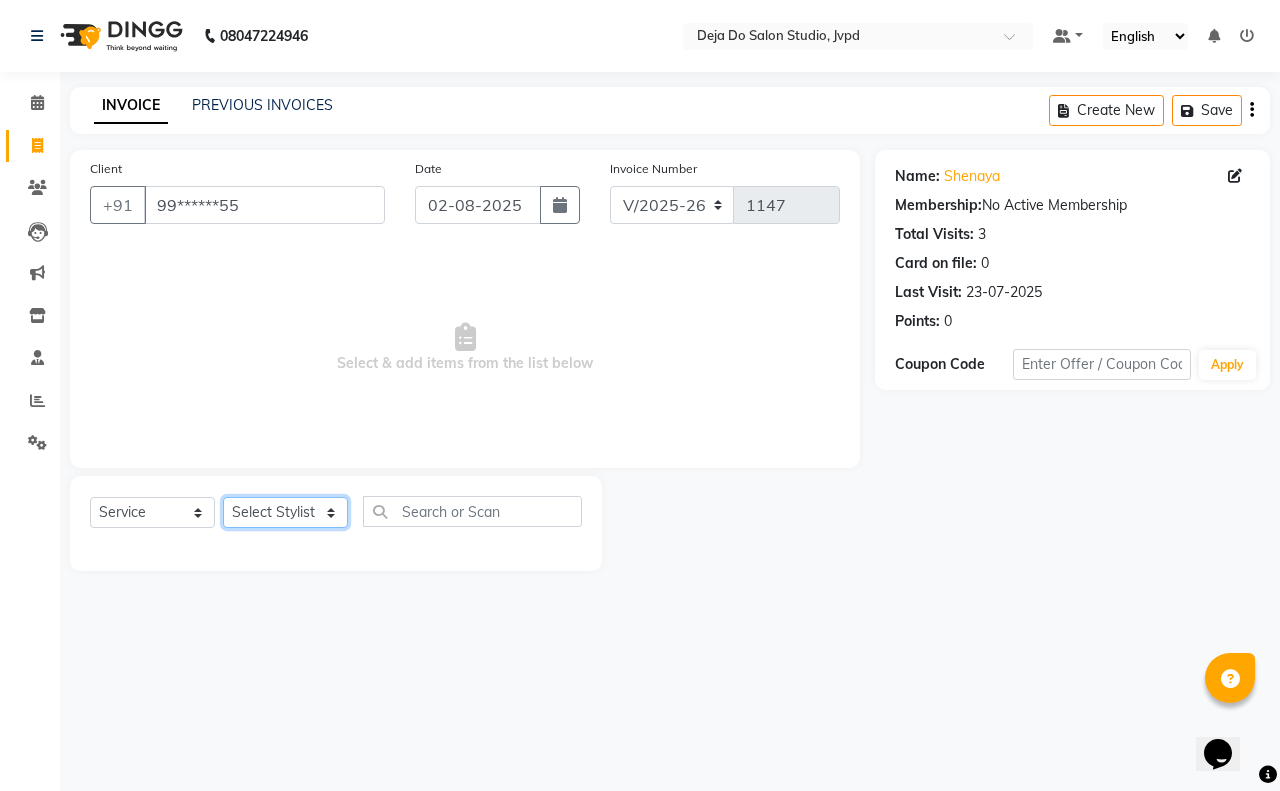 select on "62498" 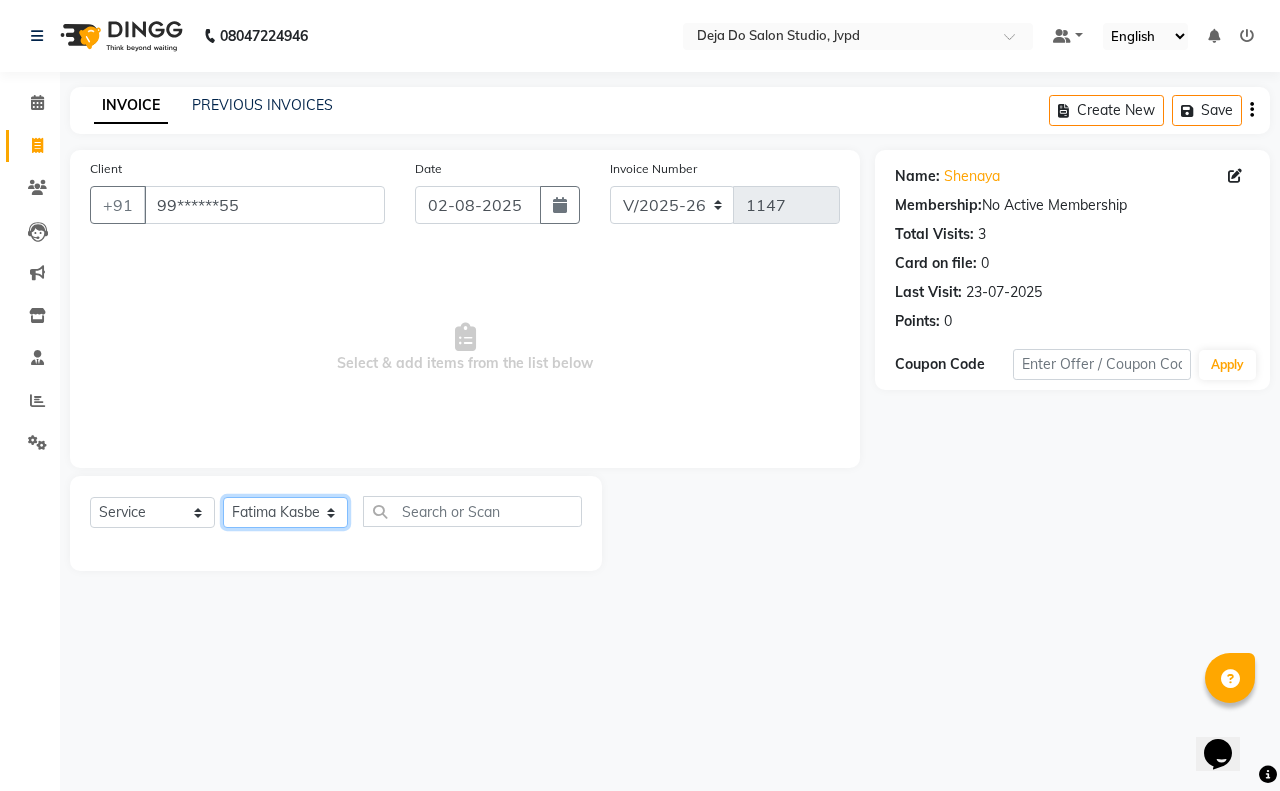 click on "Select Stylist Aditi Admin Anam  Sheikh  Arifa Shaikh Danish  Salamani Farida Fatima Kasbe Namya salian Rashi Mayur Sakina Rupani Shefali  shetty Shuaib Salamani Sumaiya sayed Sushma Pelage" 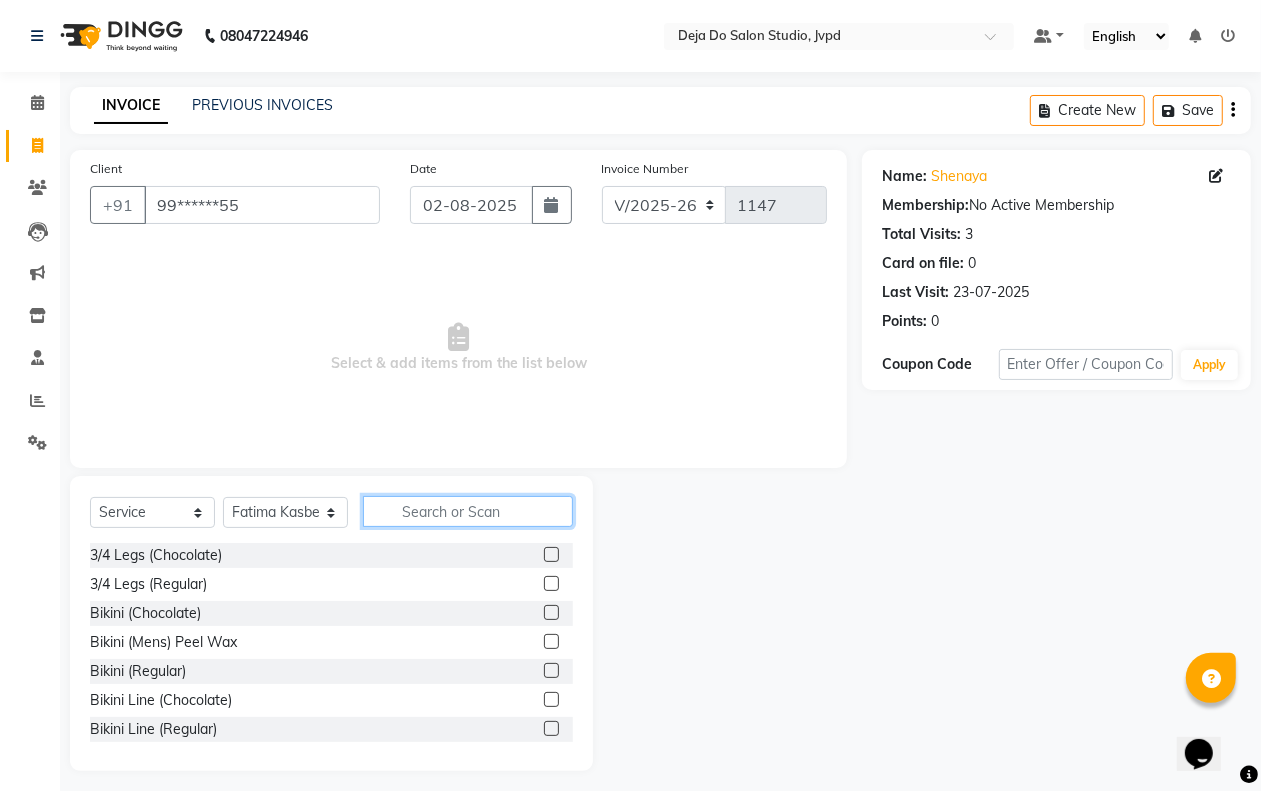 click 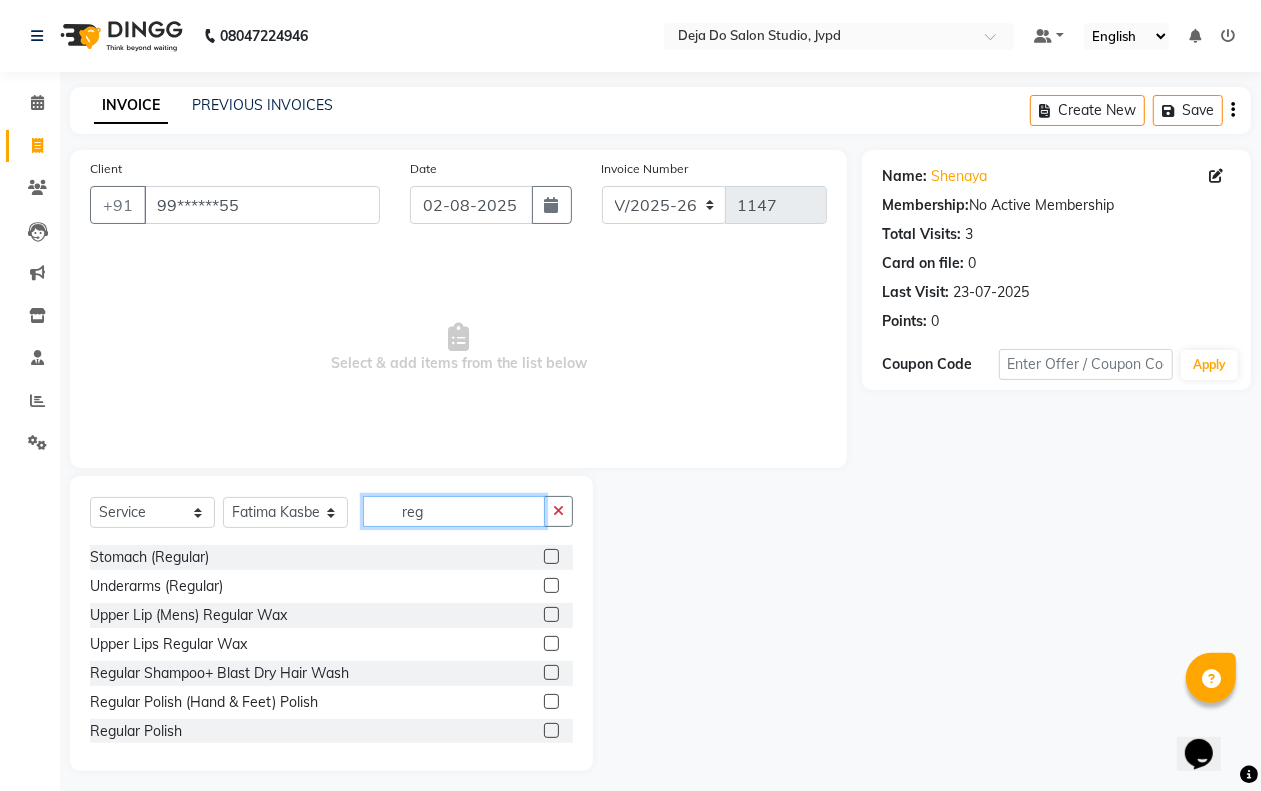 scroll, scrollTop: 640, scrollLeft: 0, axis: vertical 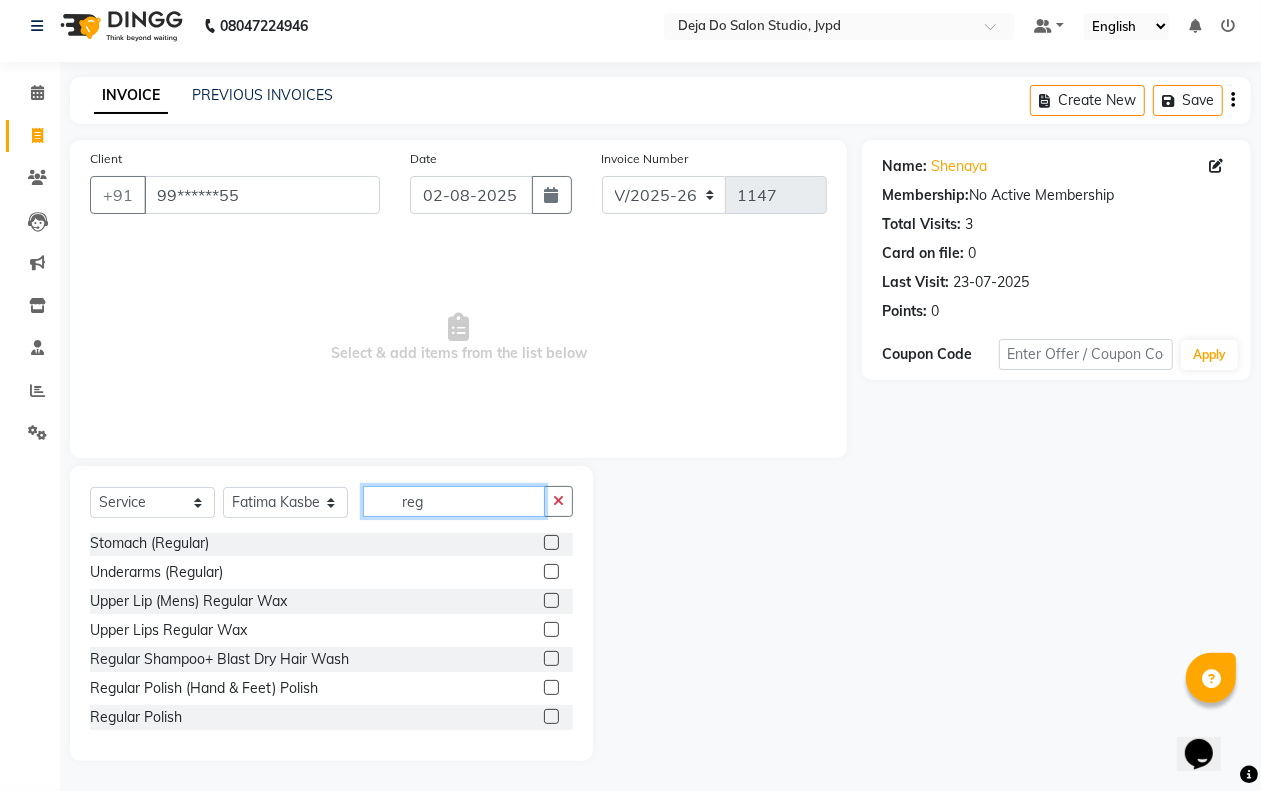 type on "reg" 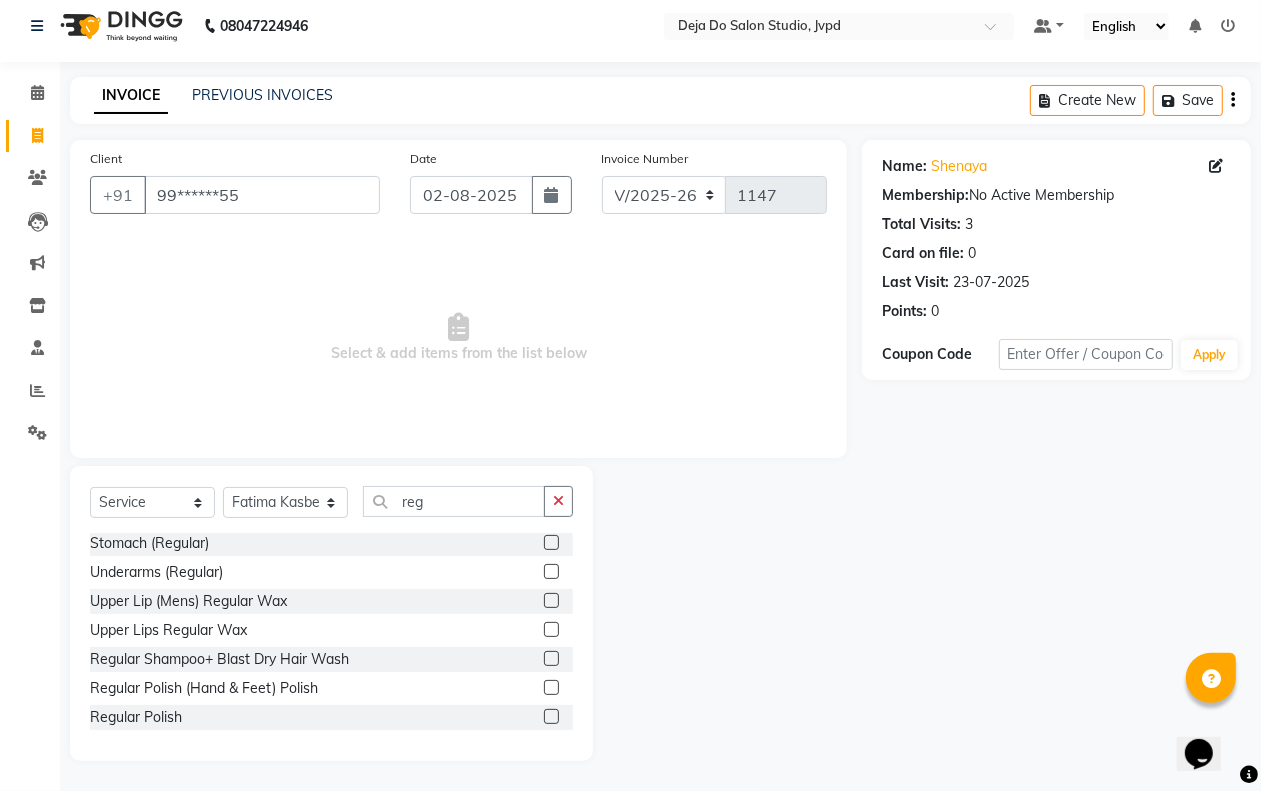 click 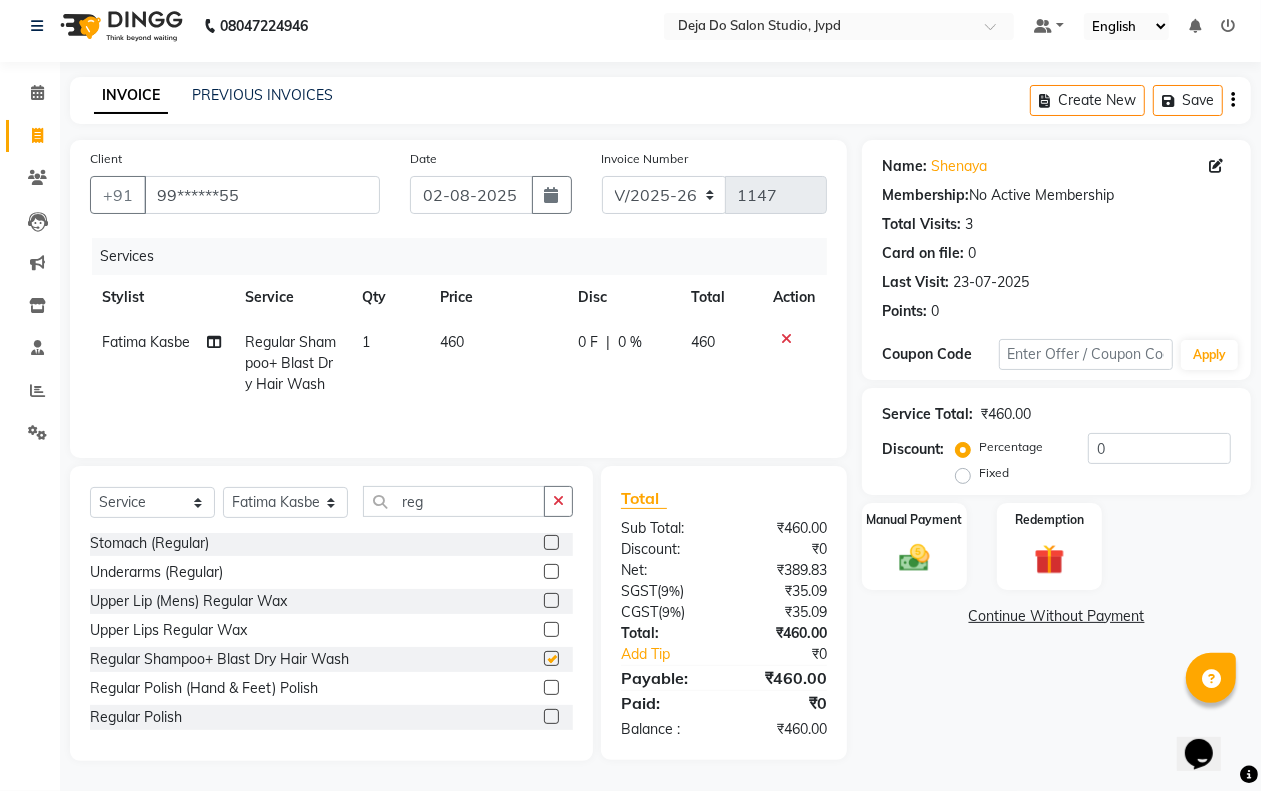 checkbox on "false" 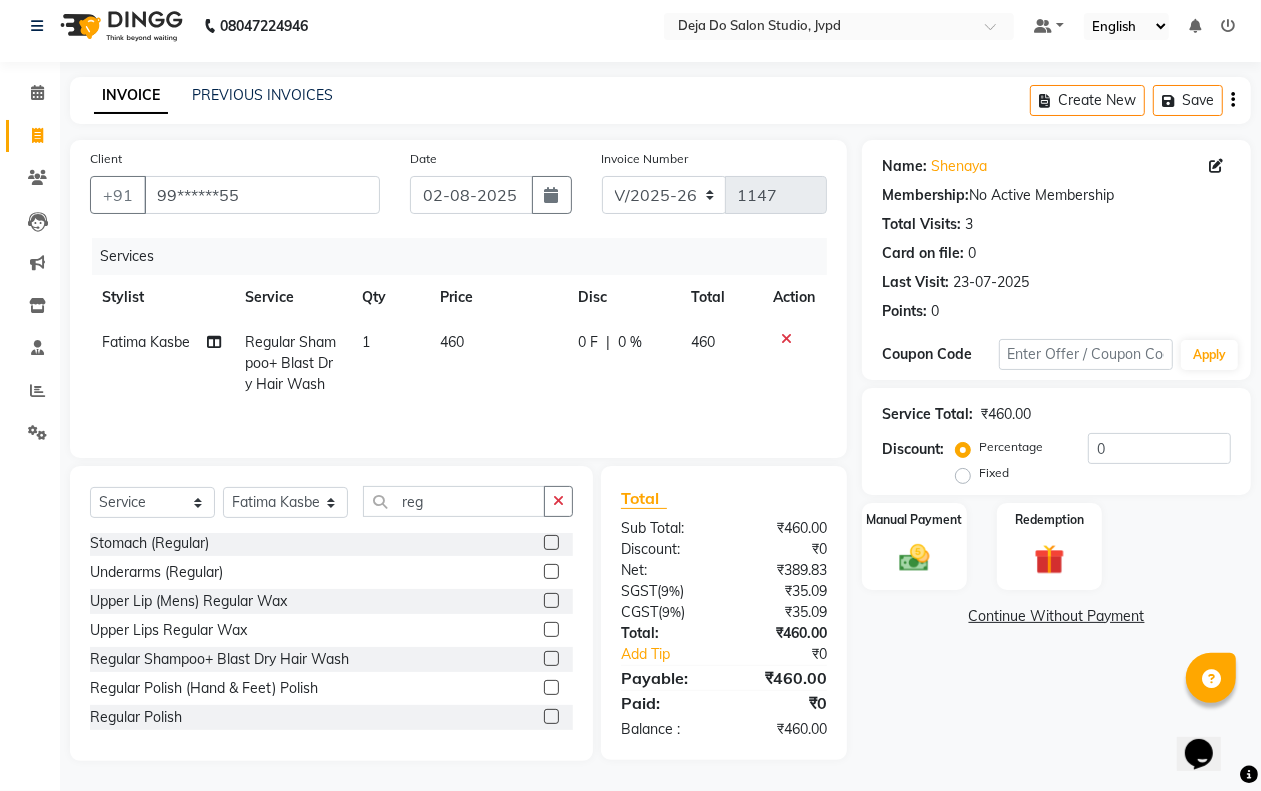 click on "460" 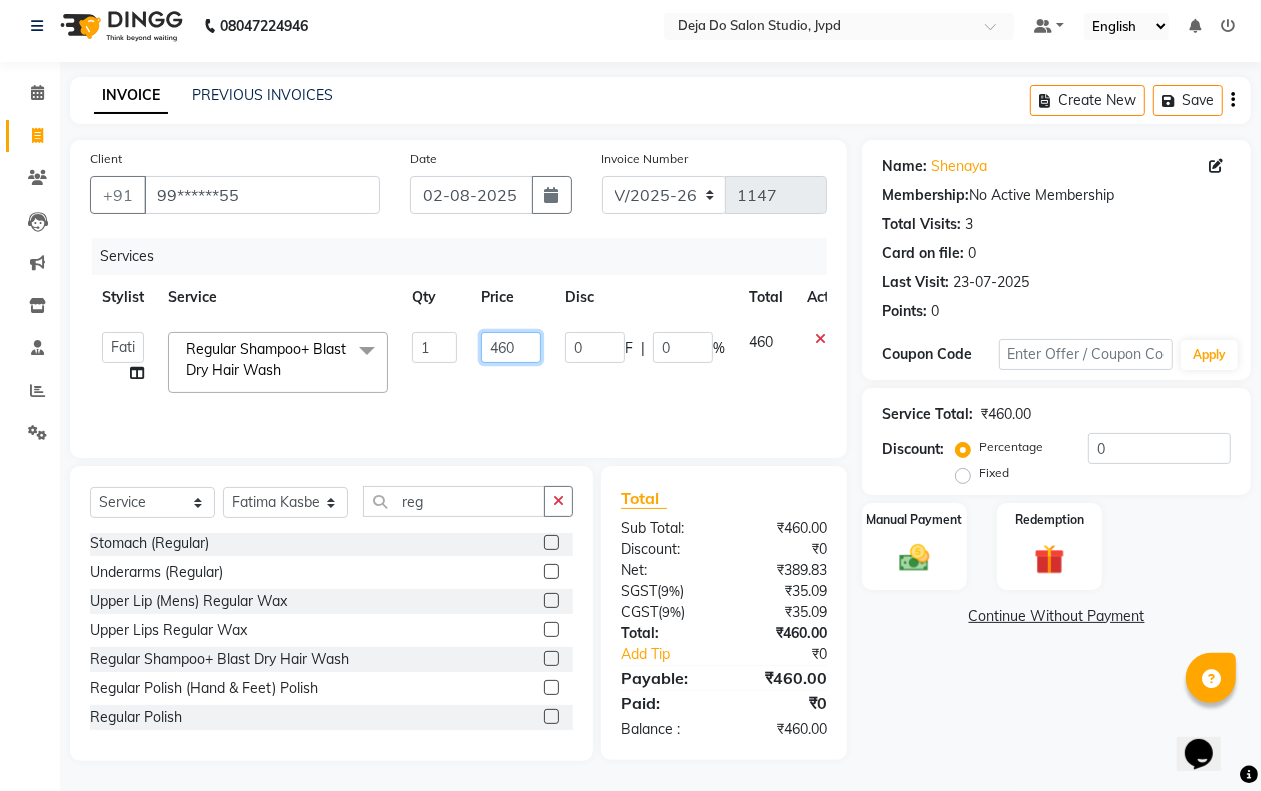 click on "460" 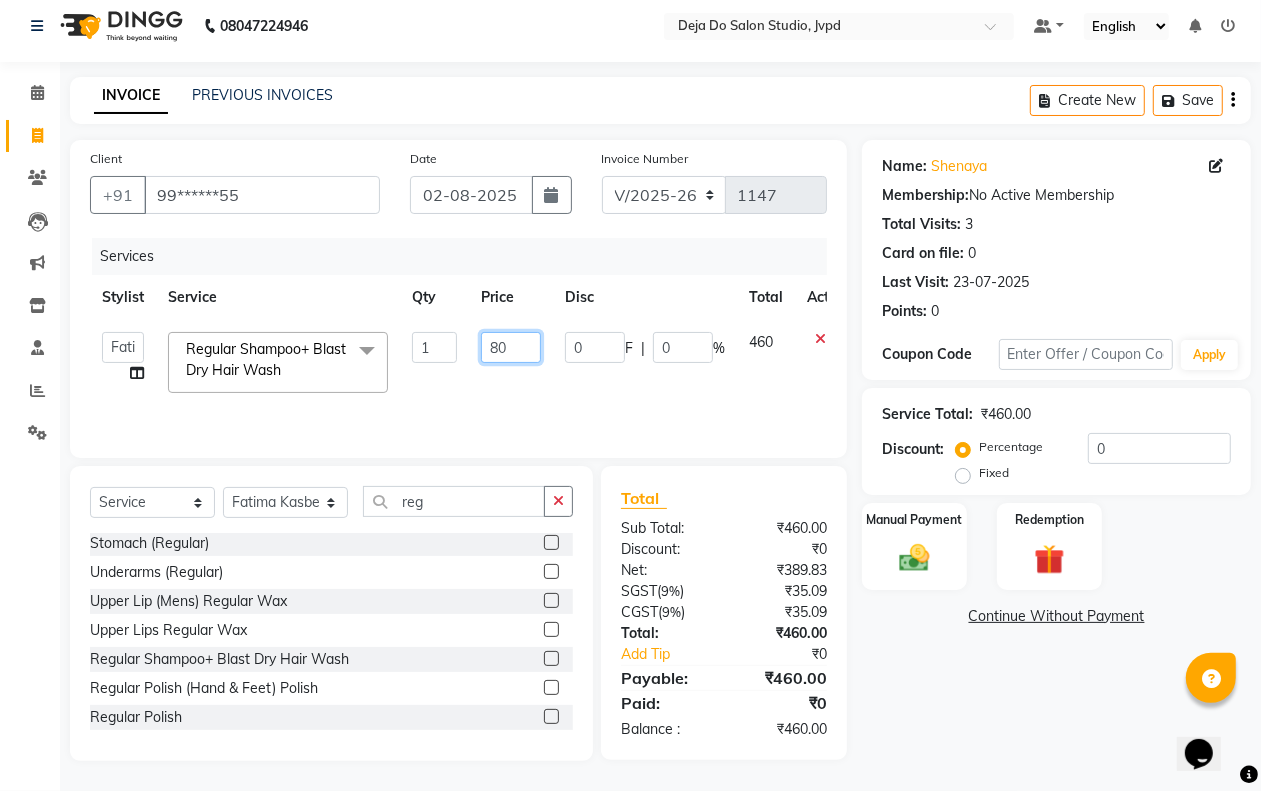type on "800" 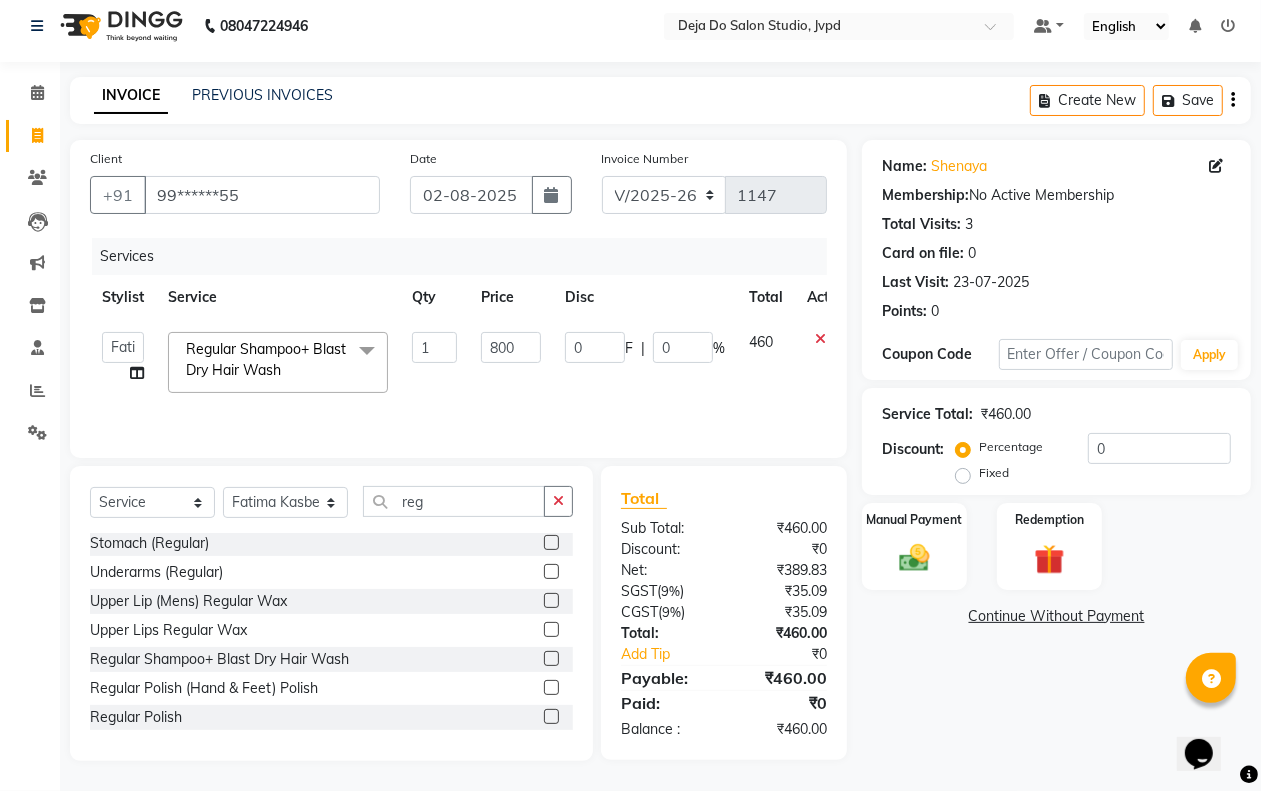 click on "800" 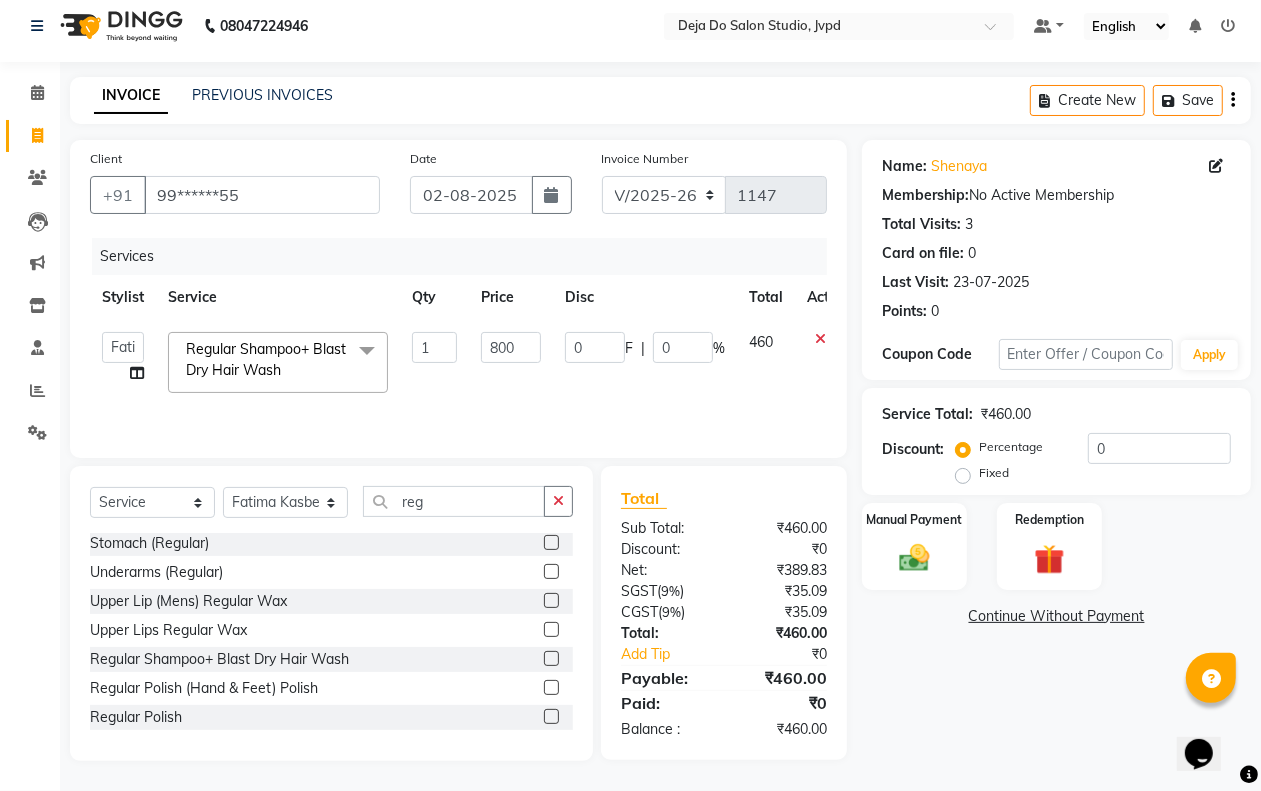 select on "62498" 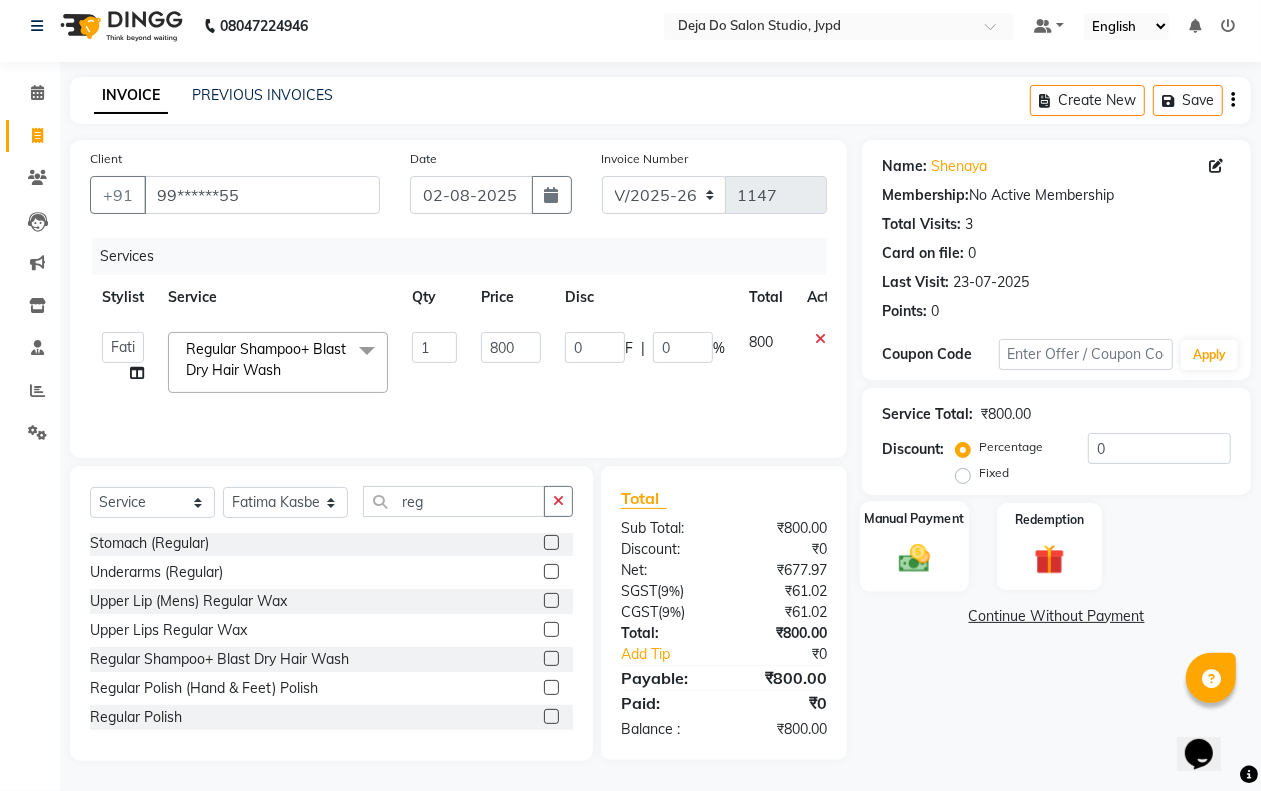click 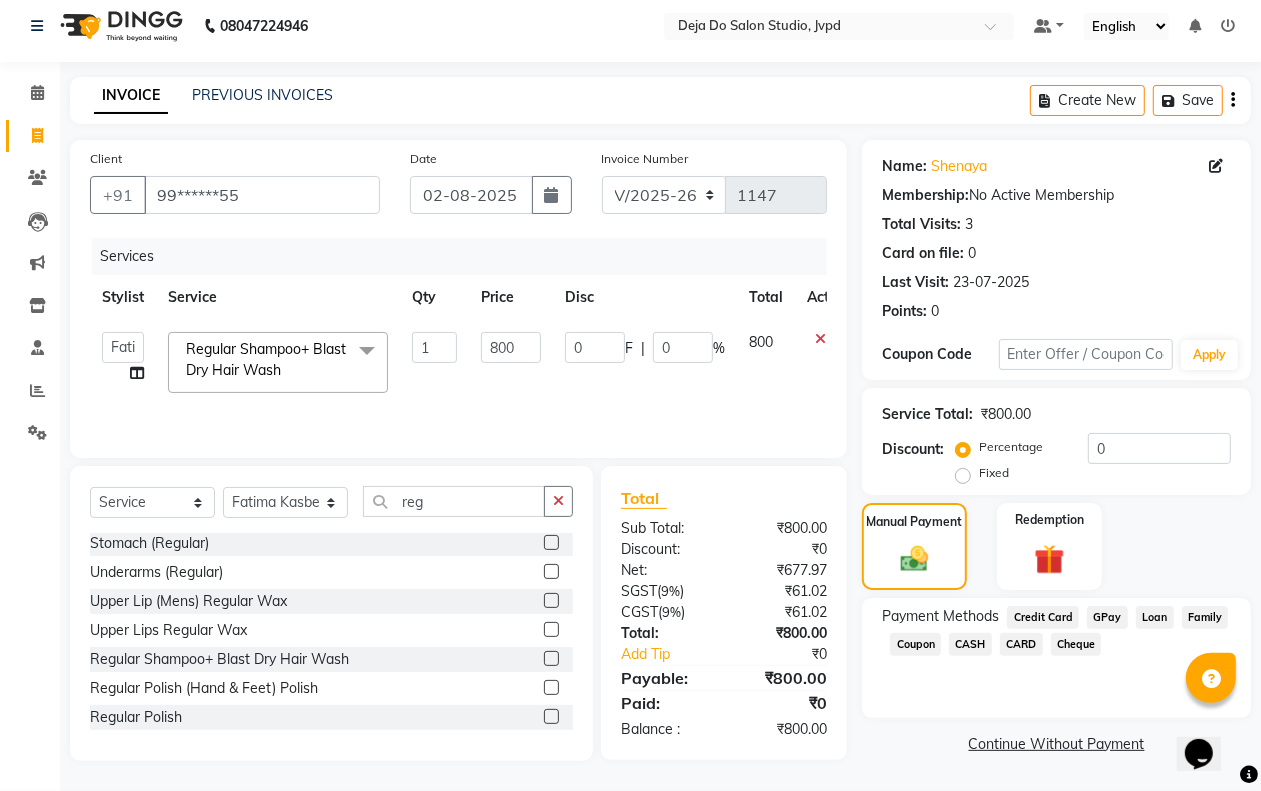 click on "GPay" 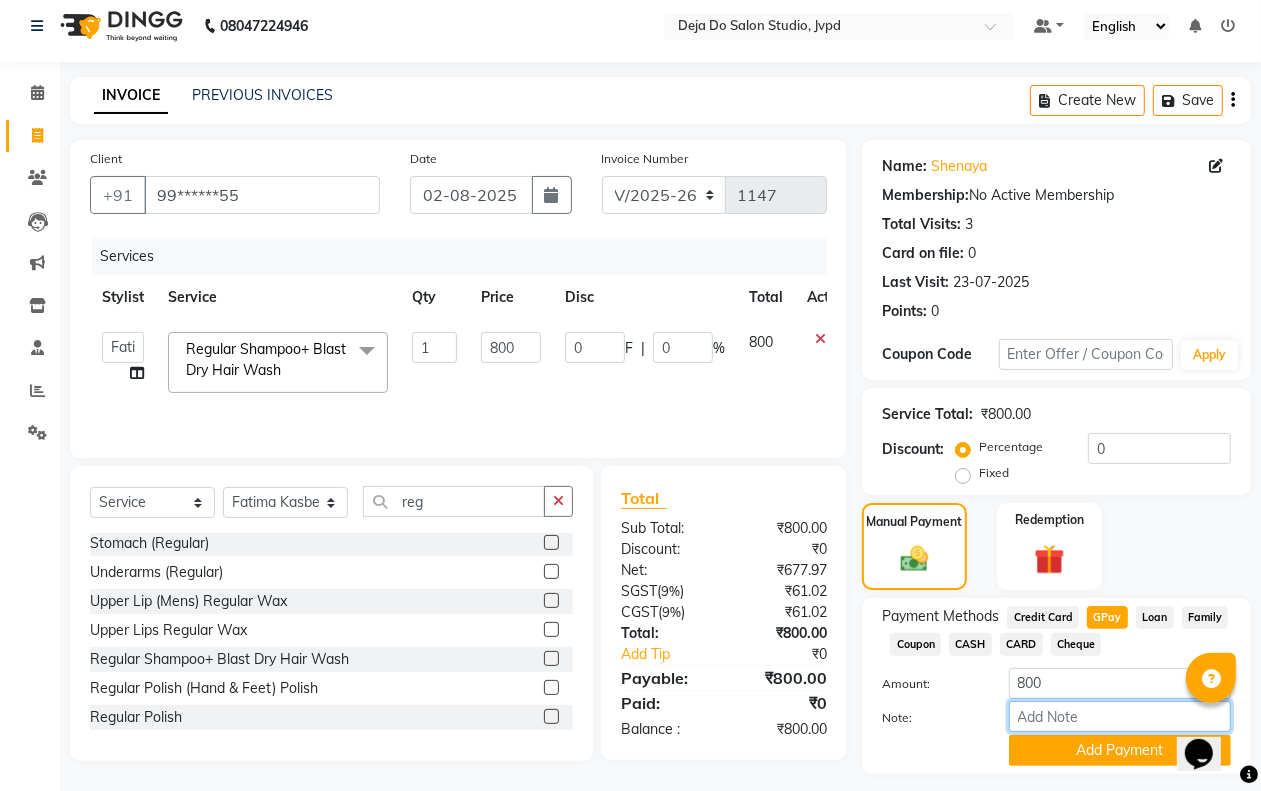click on "Note:" at bounding box center (1120, 716) 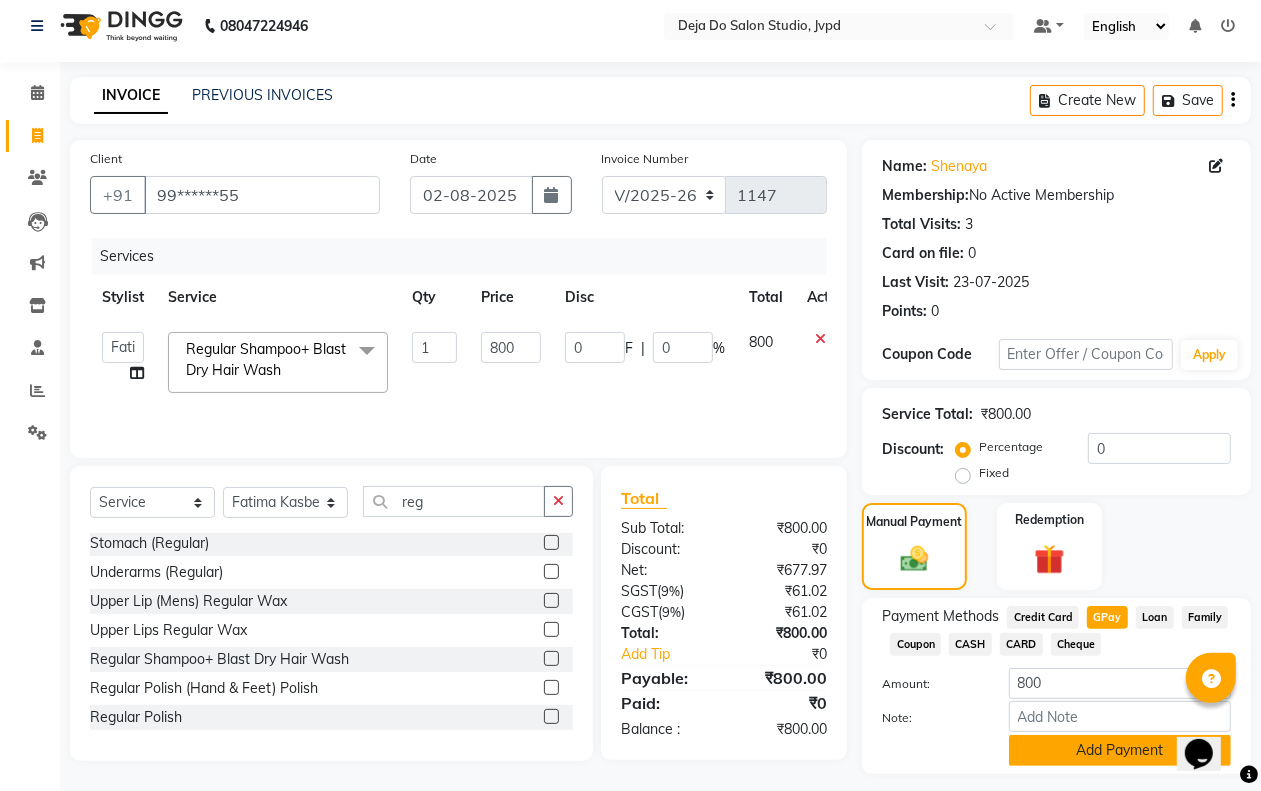 click on "Add Payment" 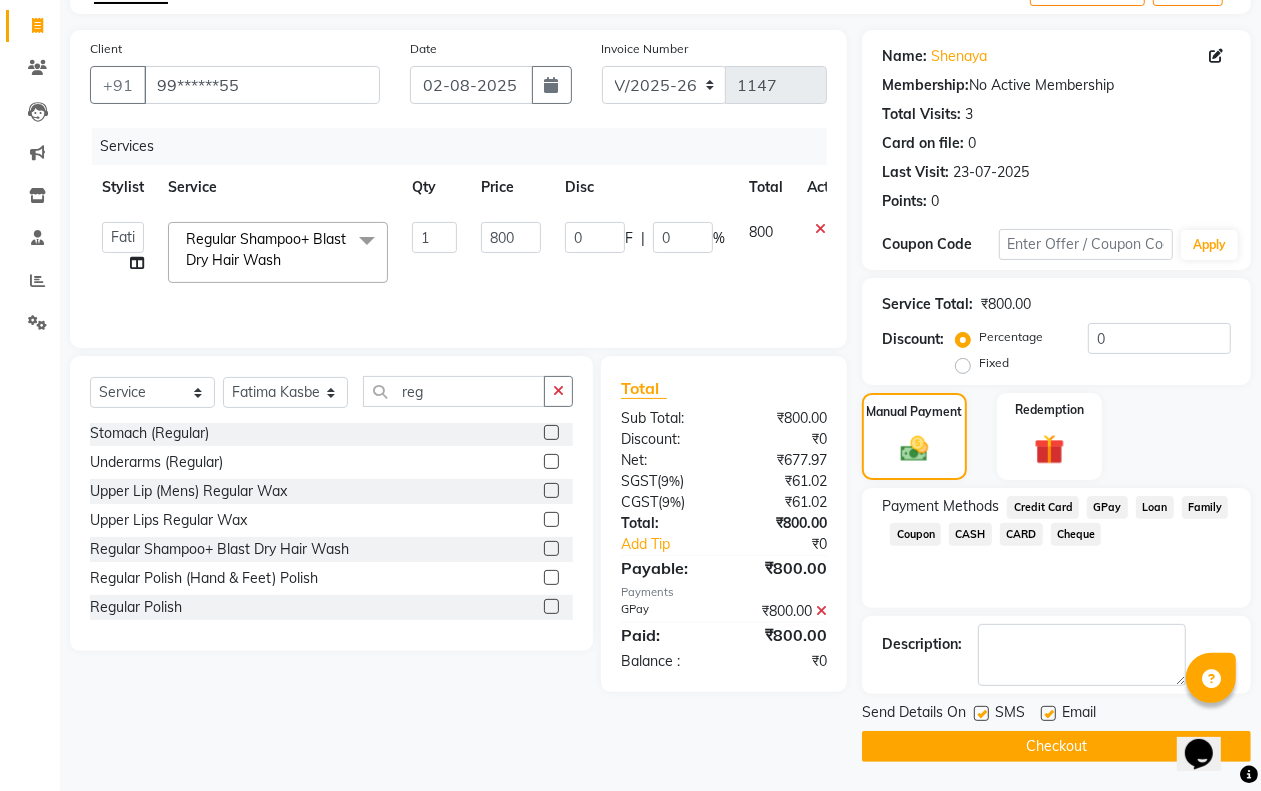scroll, scrollTop: 121, scrollLeft: 0, axis: vertical 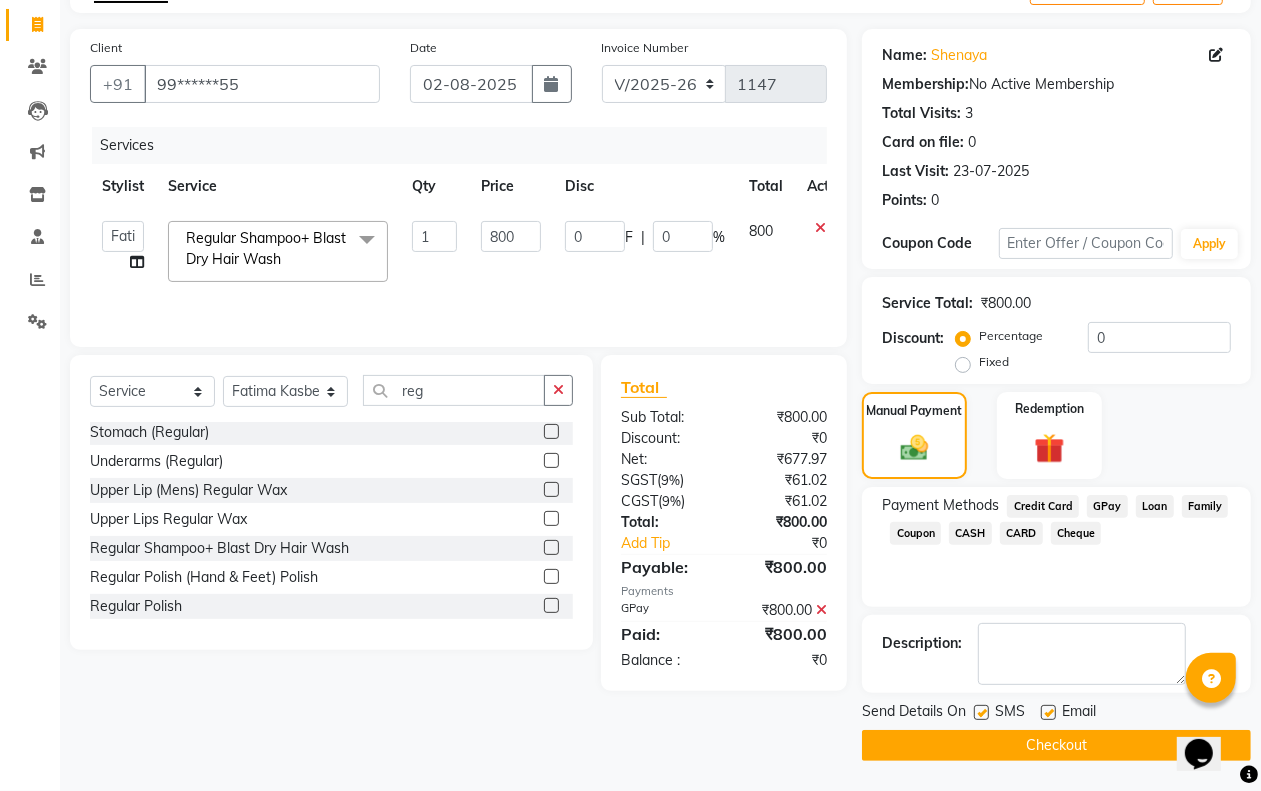 click on "Checkout" 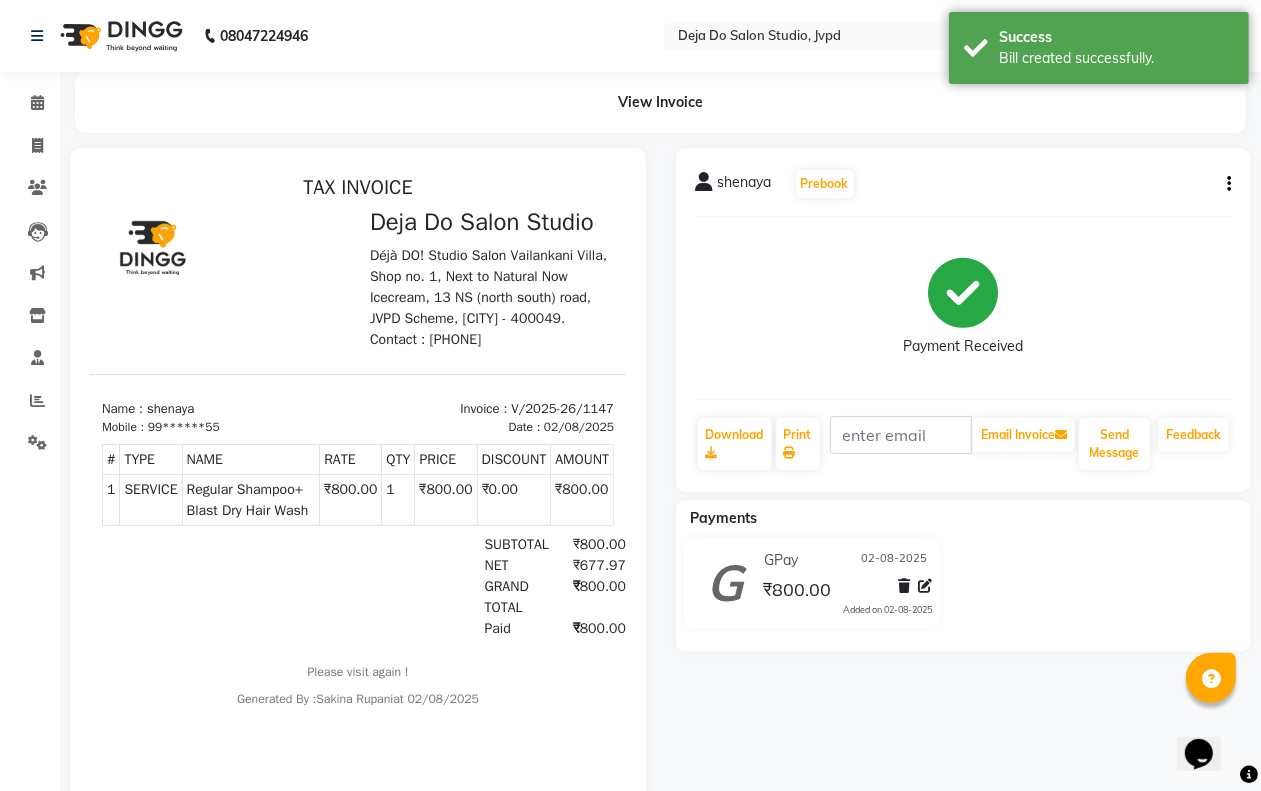 scroll, scrollTop: 0, scrollLeft: 0, axis: both 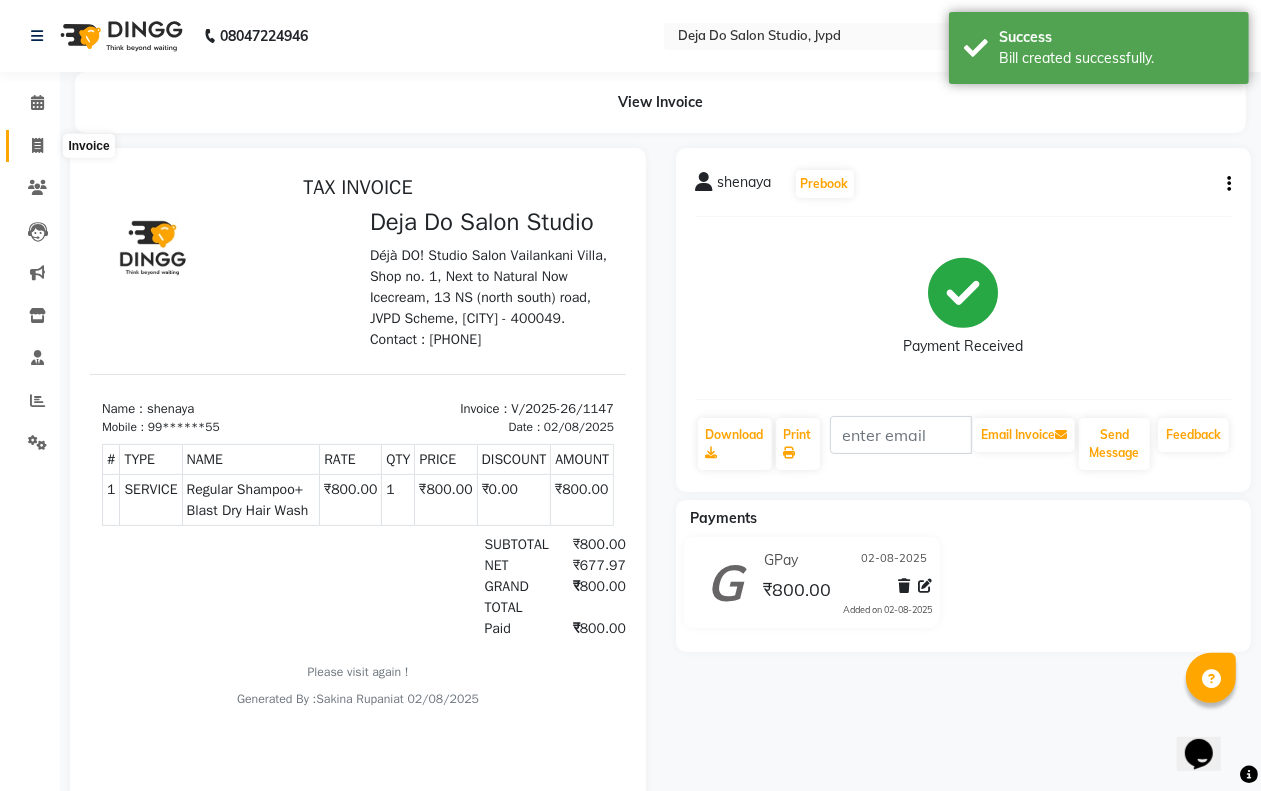 drag, startPoint x: 31, startPoint y: 151, endPoint x: 21, endPoint y: 137, distance: 17.20465 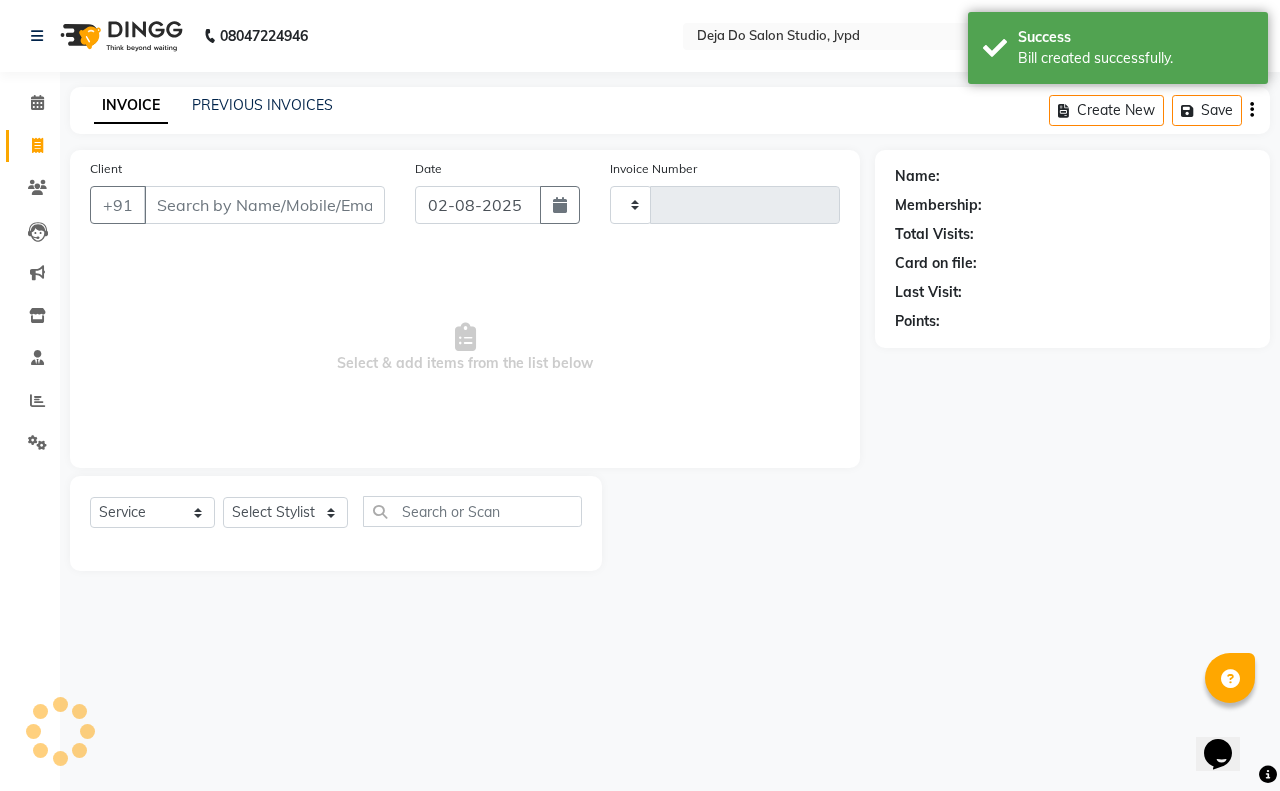 type on "1148" 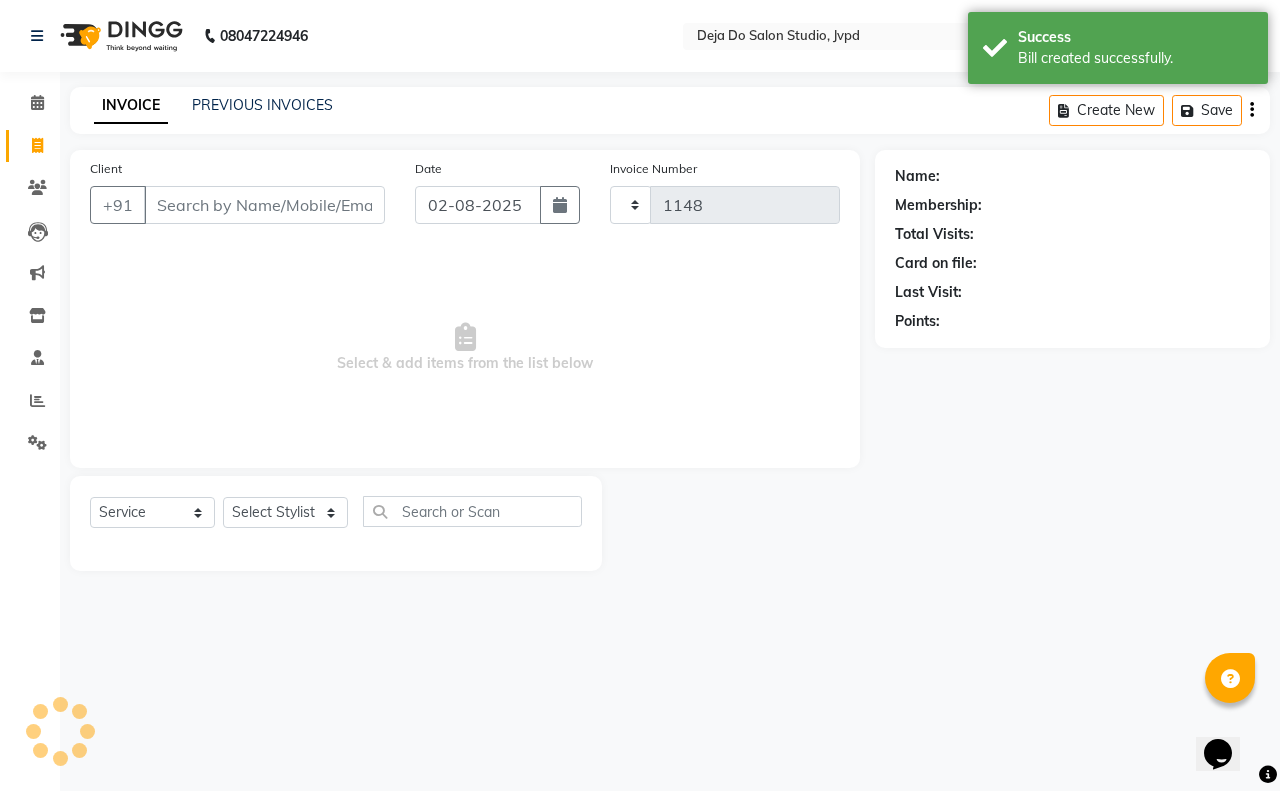 select on "7295" 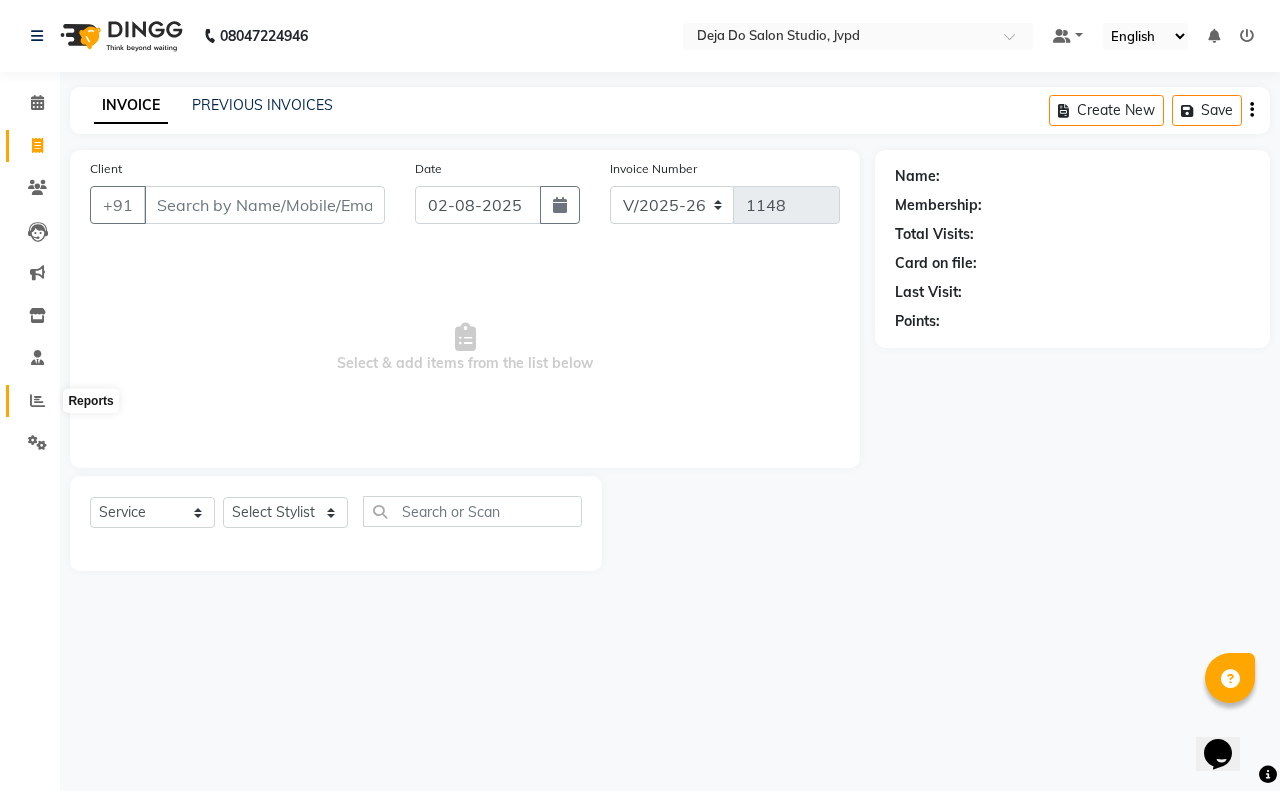 click 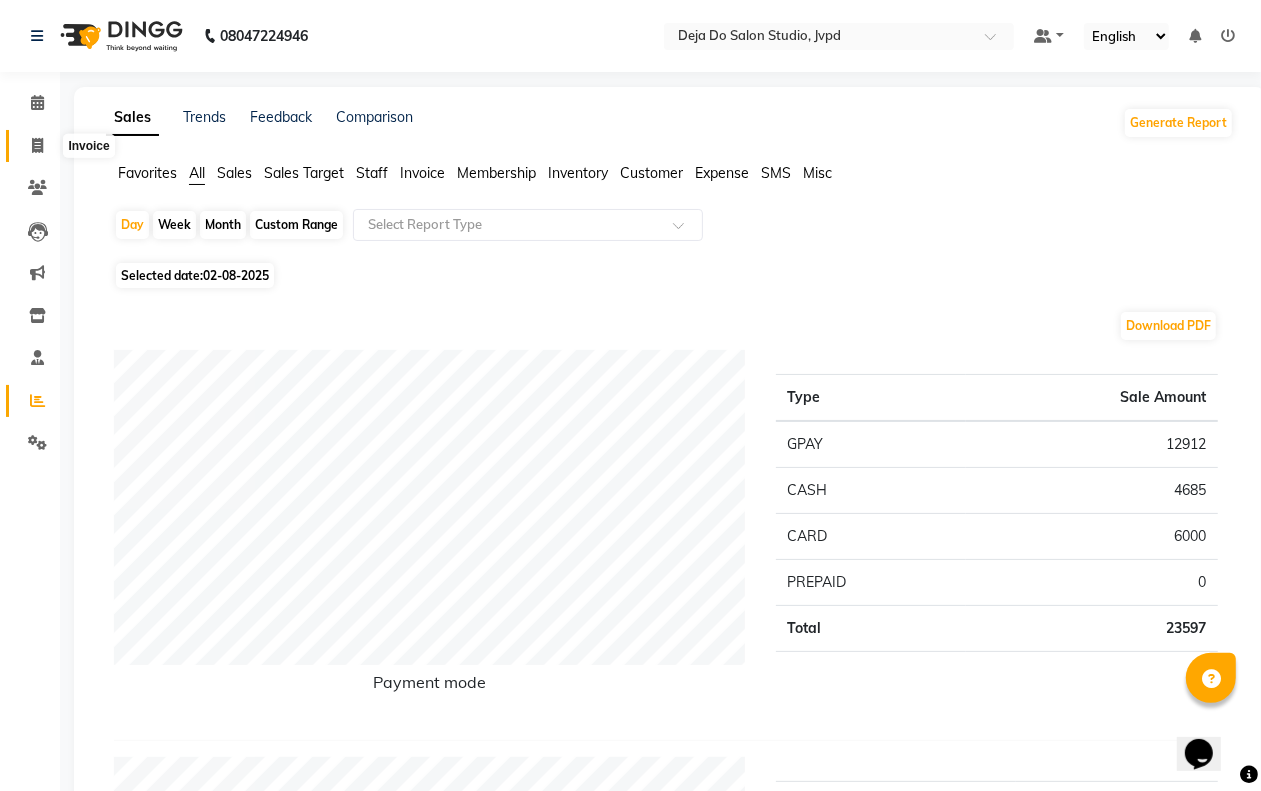 click 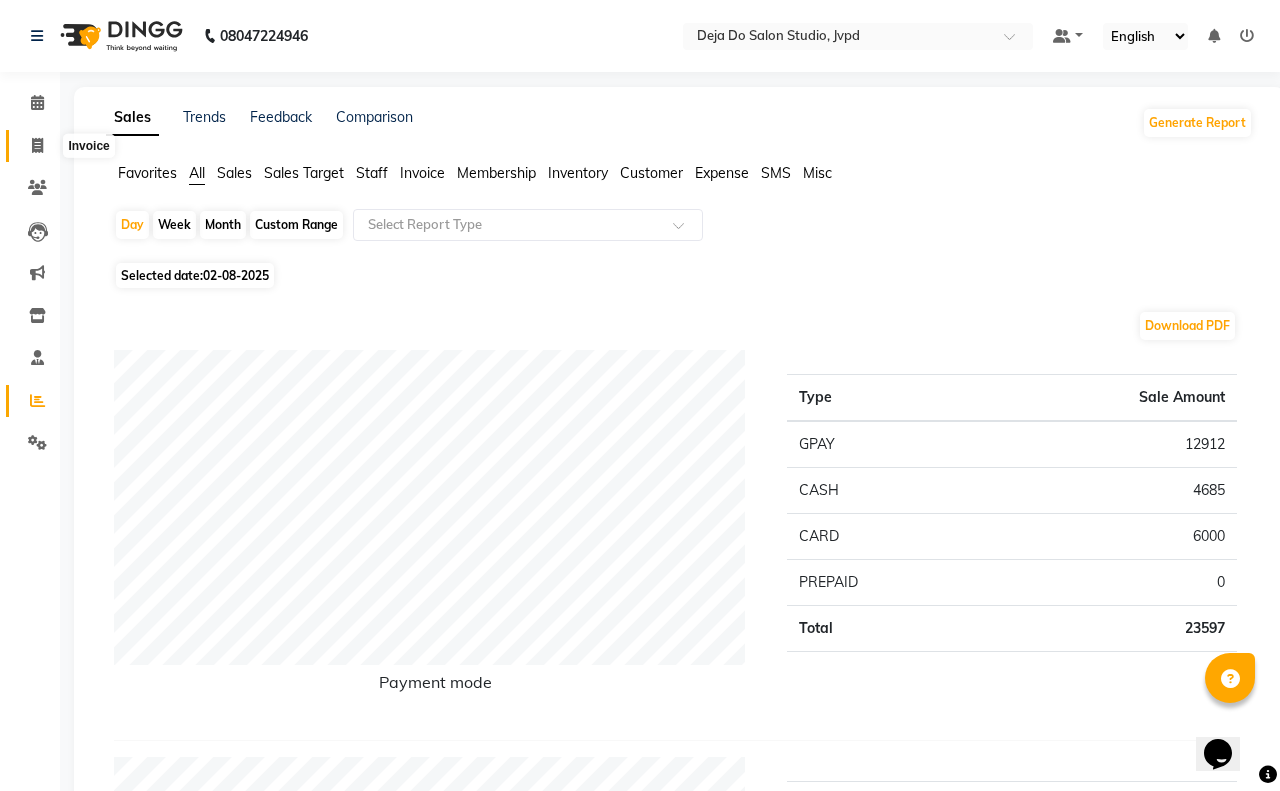 select on "service" 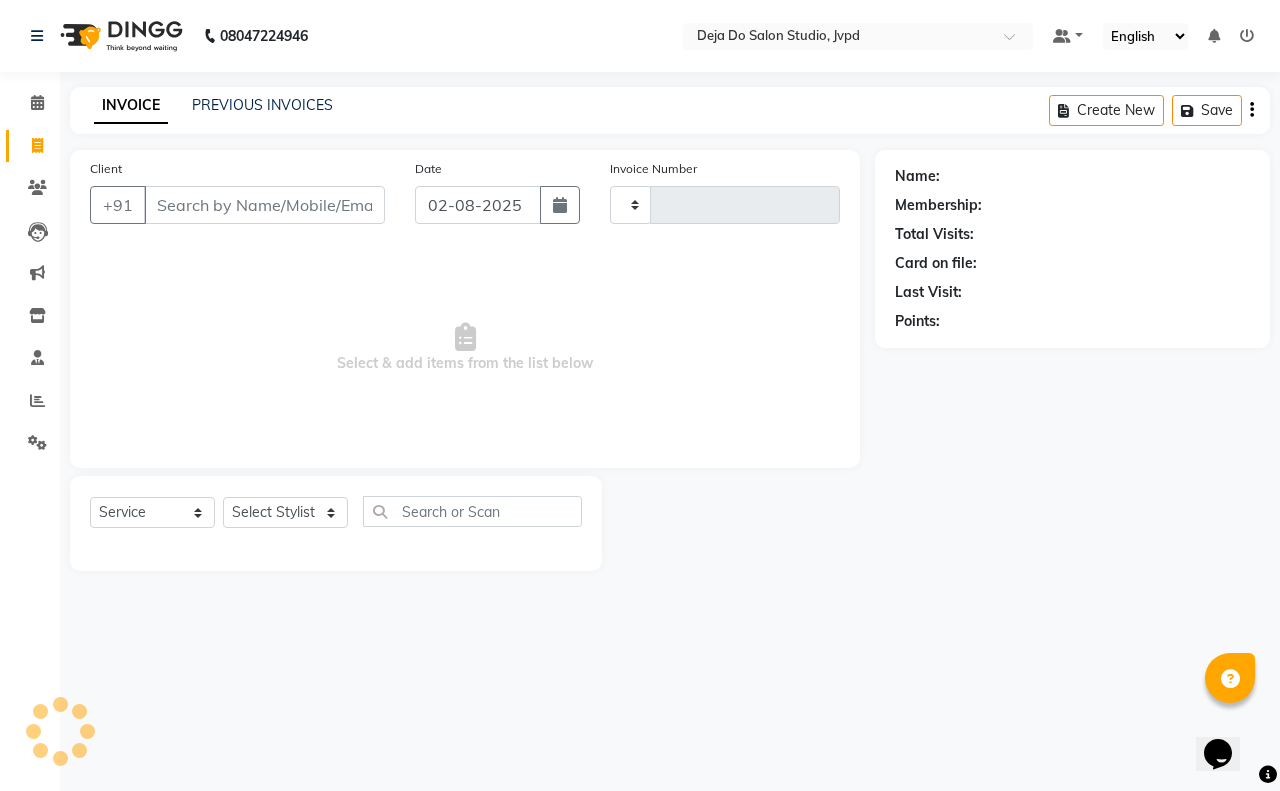type on "1148" 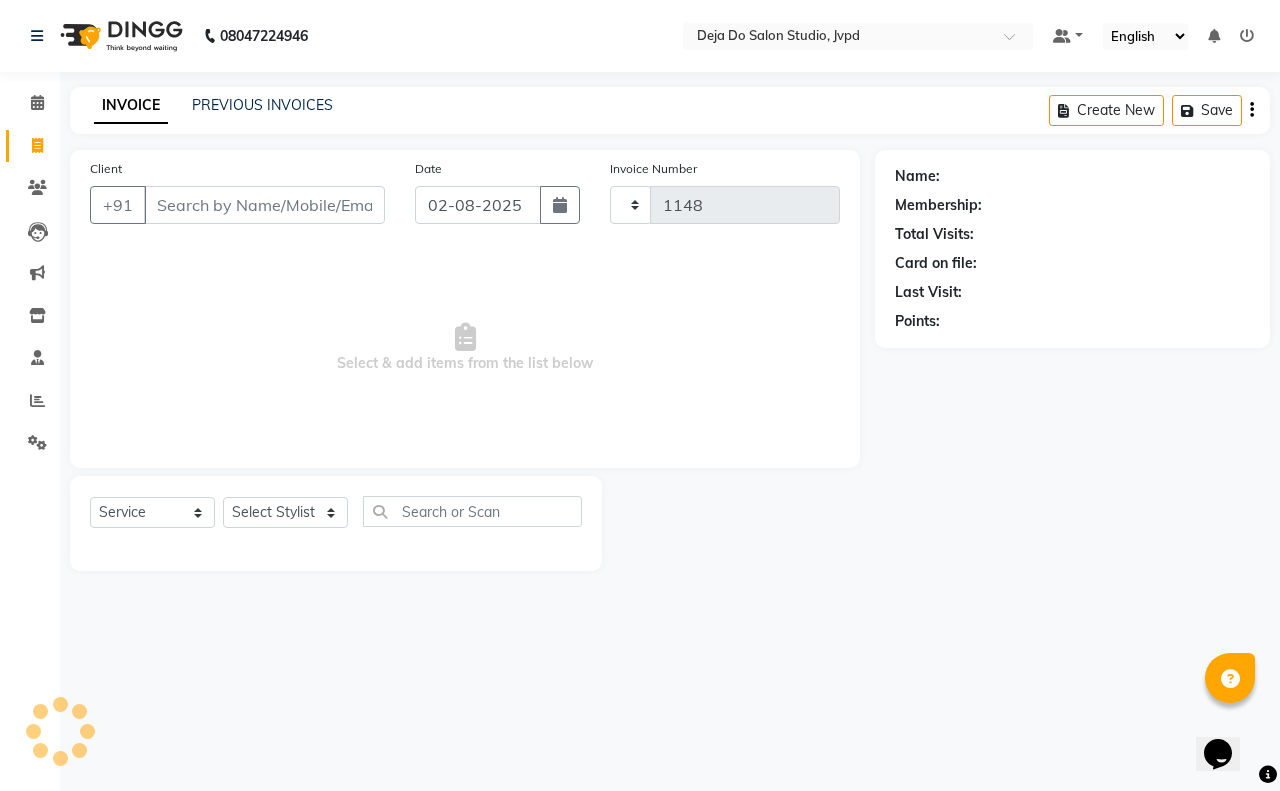 select on "7295" 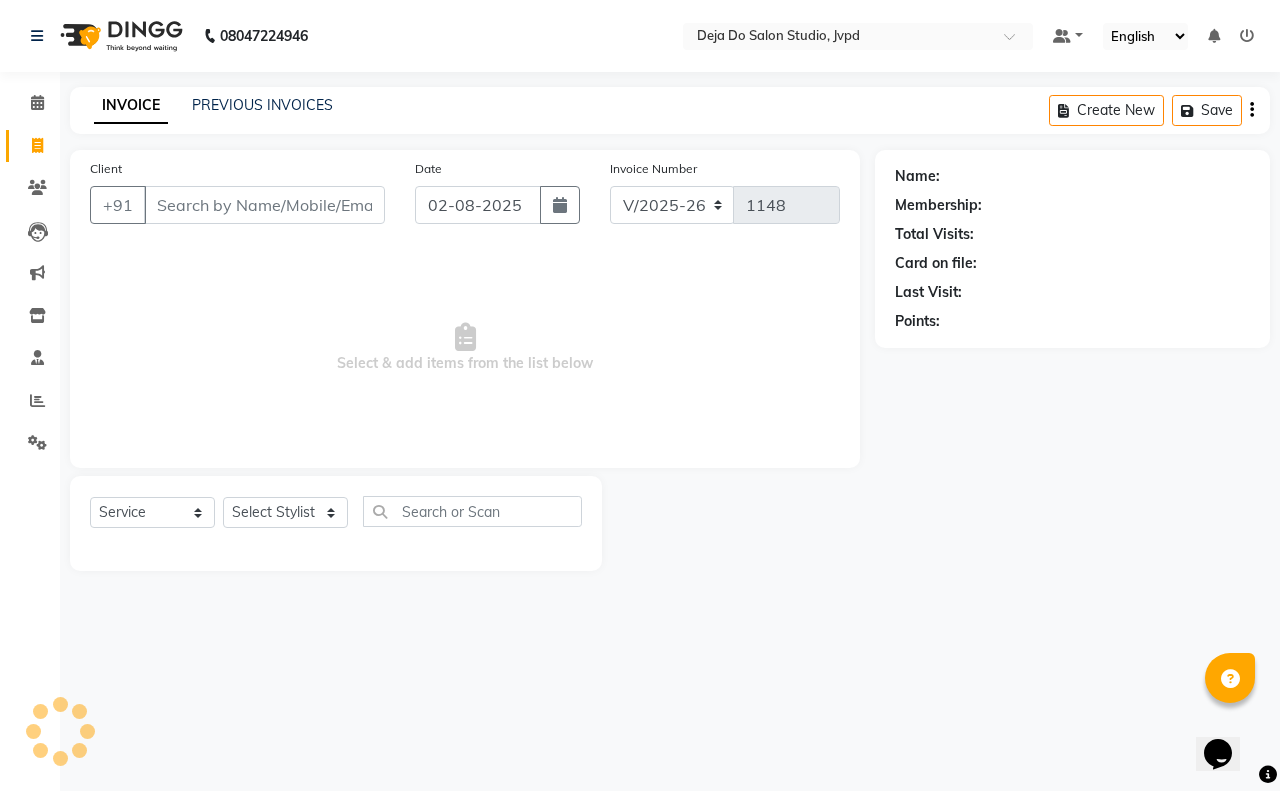 click on "Client" at bounding box center [264, 205] 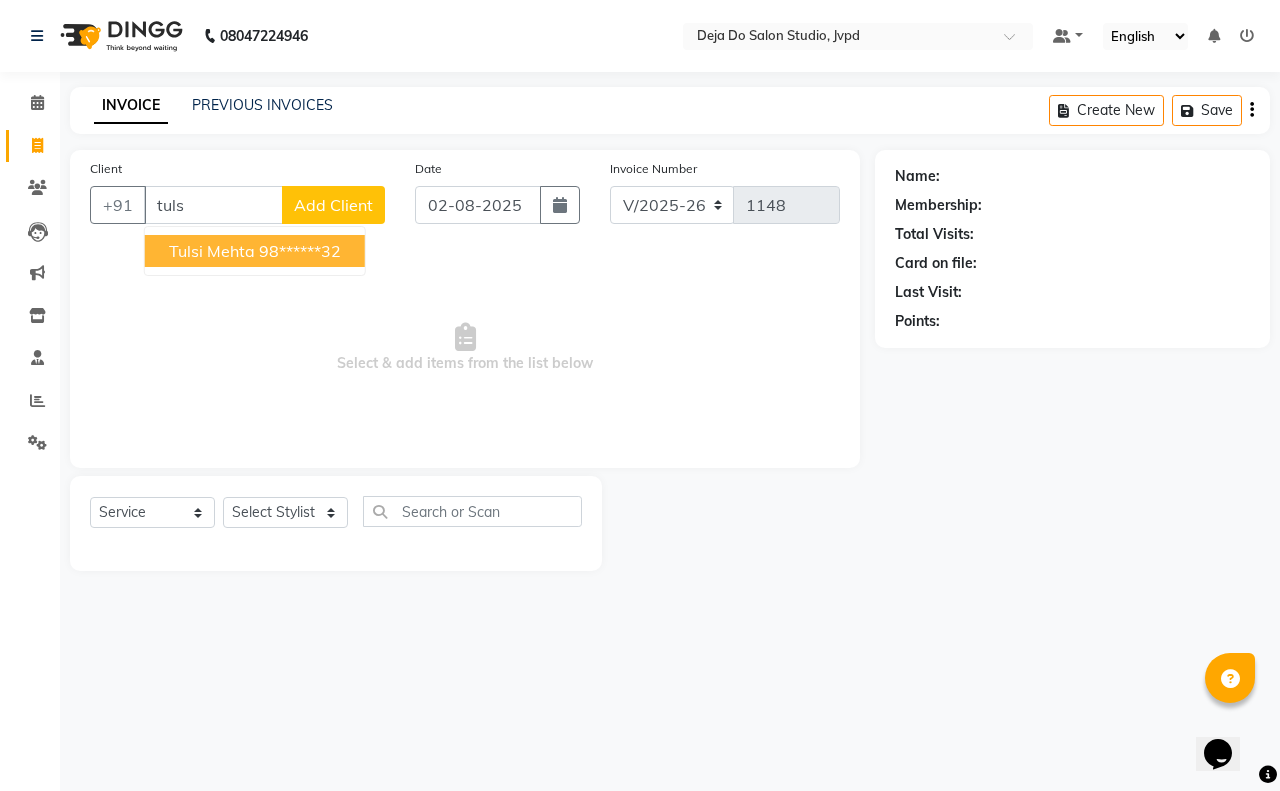 click on "98******32" at bounding box center [300, 251] 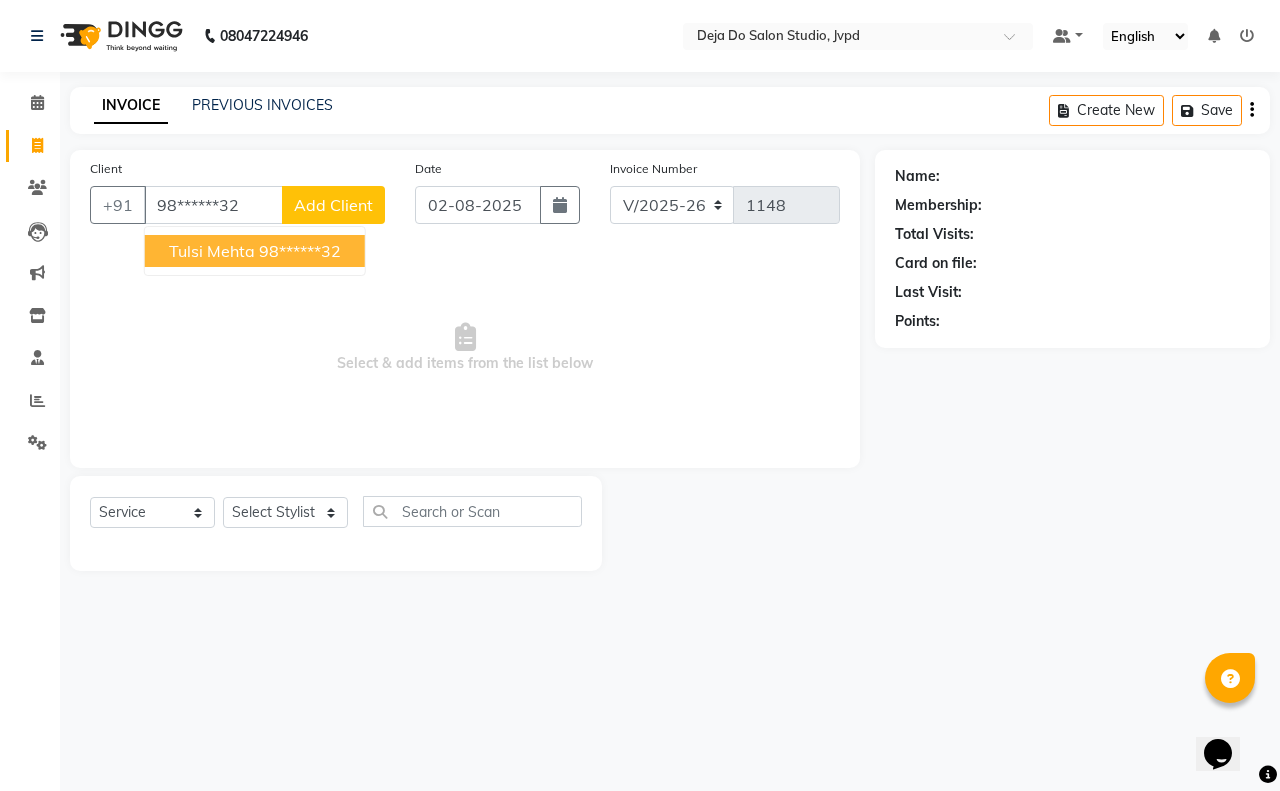 type on "98******32" 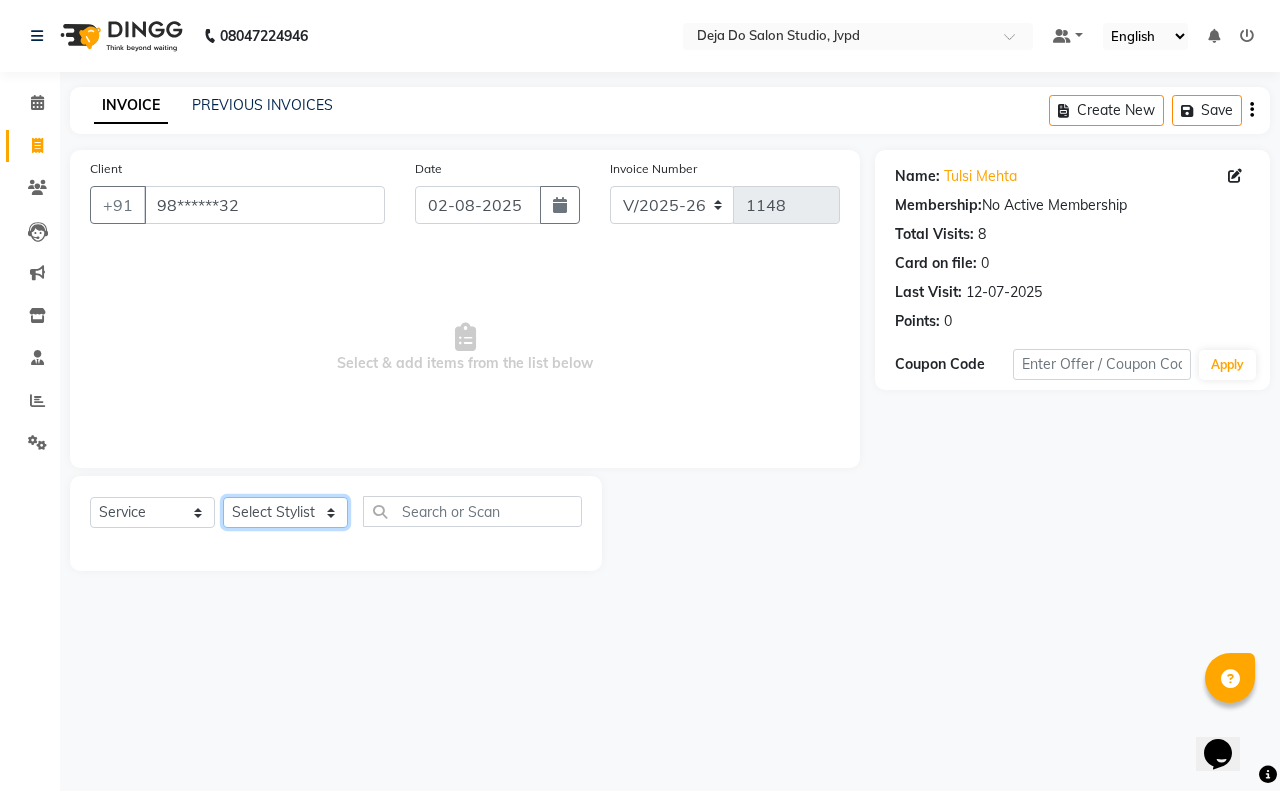 click on "Select Stylist Aditi Admin Anam  Sheikh  Arifa Shaikh Danish  Salamani Farida Fatima Kasbe Namya salian Rashi Mayur Sakina Rupani Shefali  shetty Shuaib Salamani Sumaiya sayed Sushma Pelage" 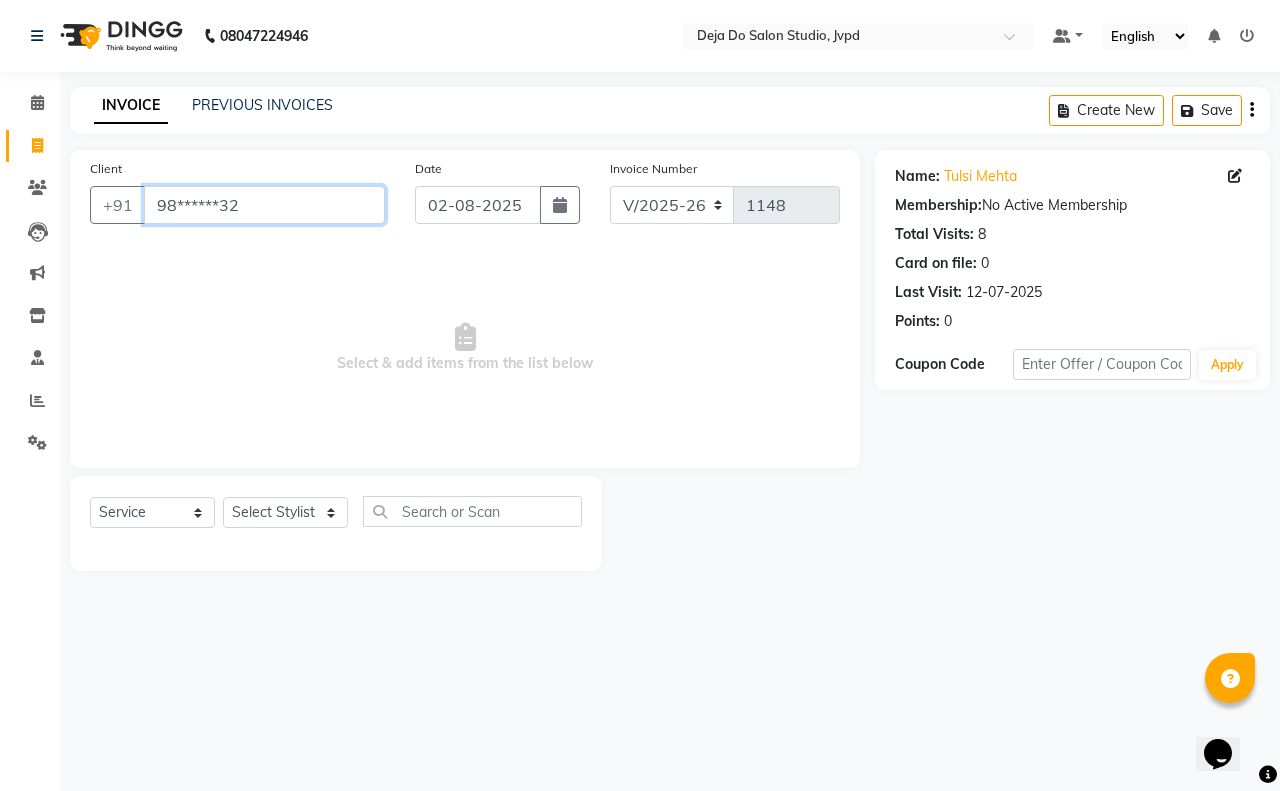 click on "98******32" at bounding box center (264, 205) 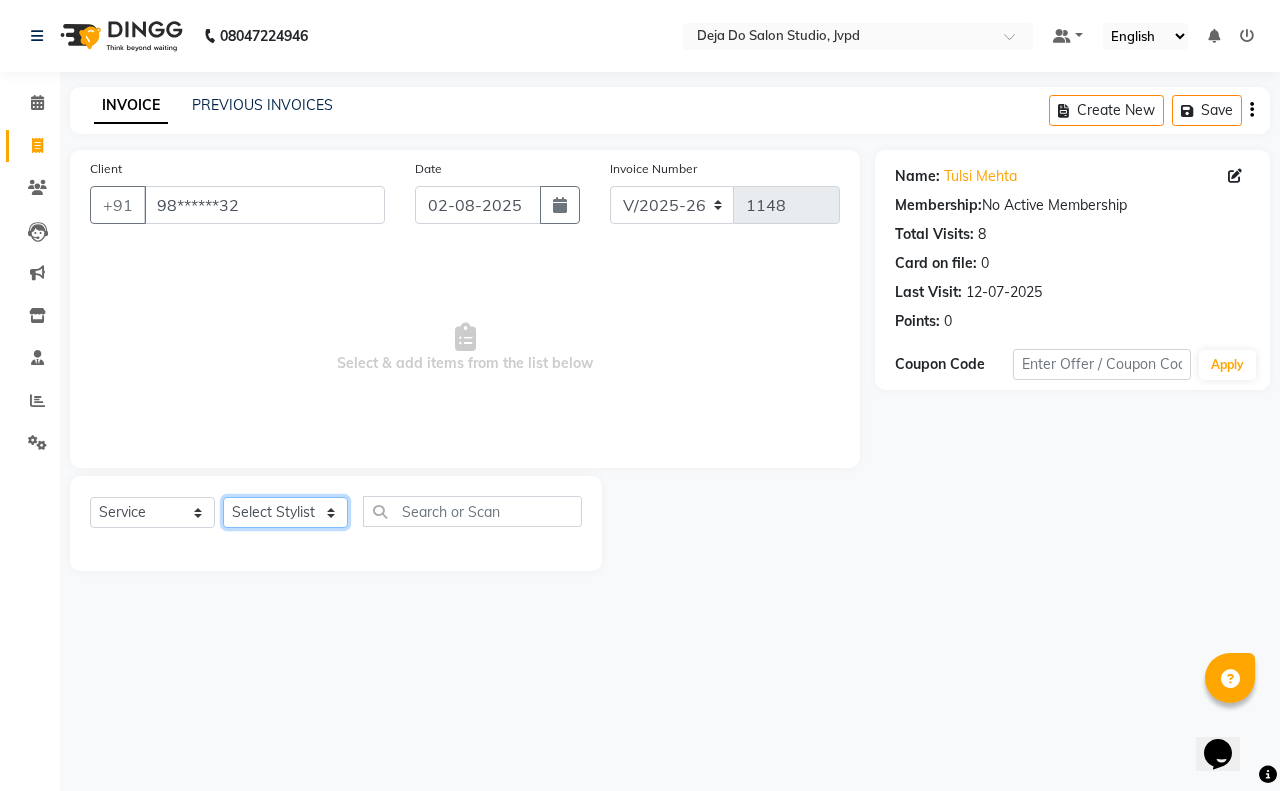 drag, startPoint x: 291, startPoint y: 517, endPoint x: 288, endPoint y: 498, distance: 19.235384 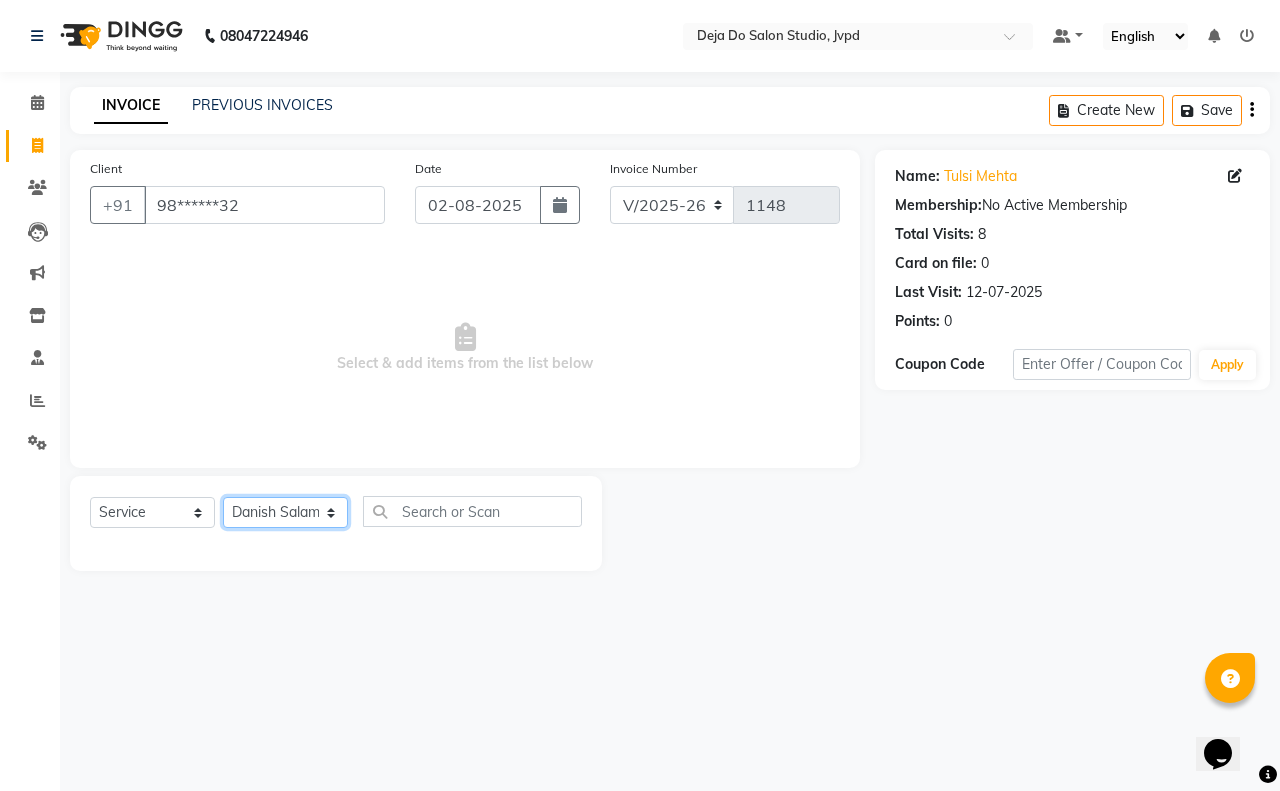 click on "Select Stylist Aditi Admin Anam  Sheikh  Arifa Shaikh Danish  Salamani Farida Fatima Kasbe Namya salian Rashi Mayur Sakina Rupani Shefali  shetty Shuaib Salamani Sumaiya sayed Sushma Pelage" 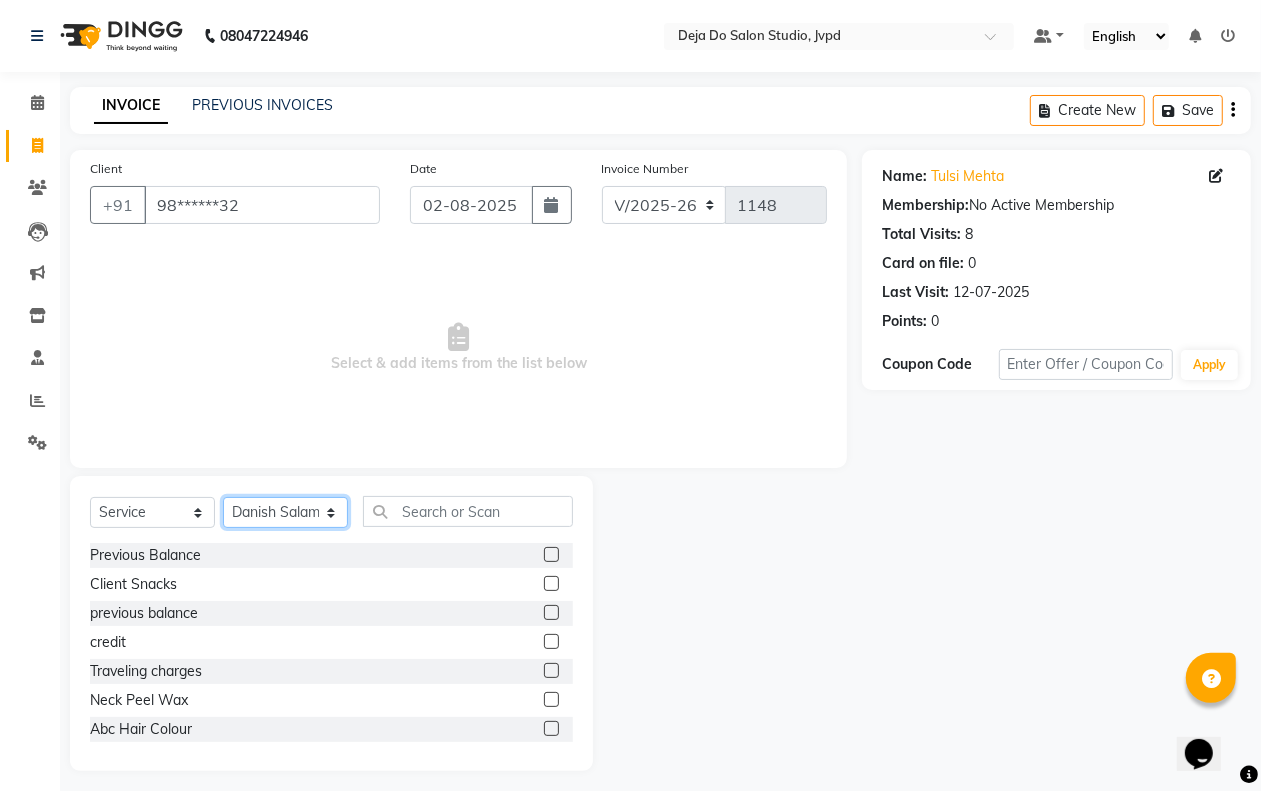 drag, startPoint x: 273, startPoint y: 518, endPoint x: 273, endPoint y: 505, distance: 13 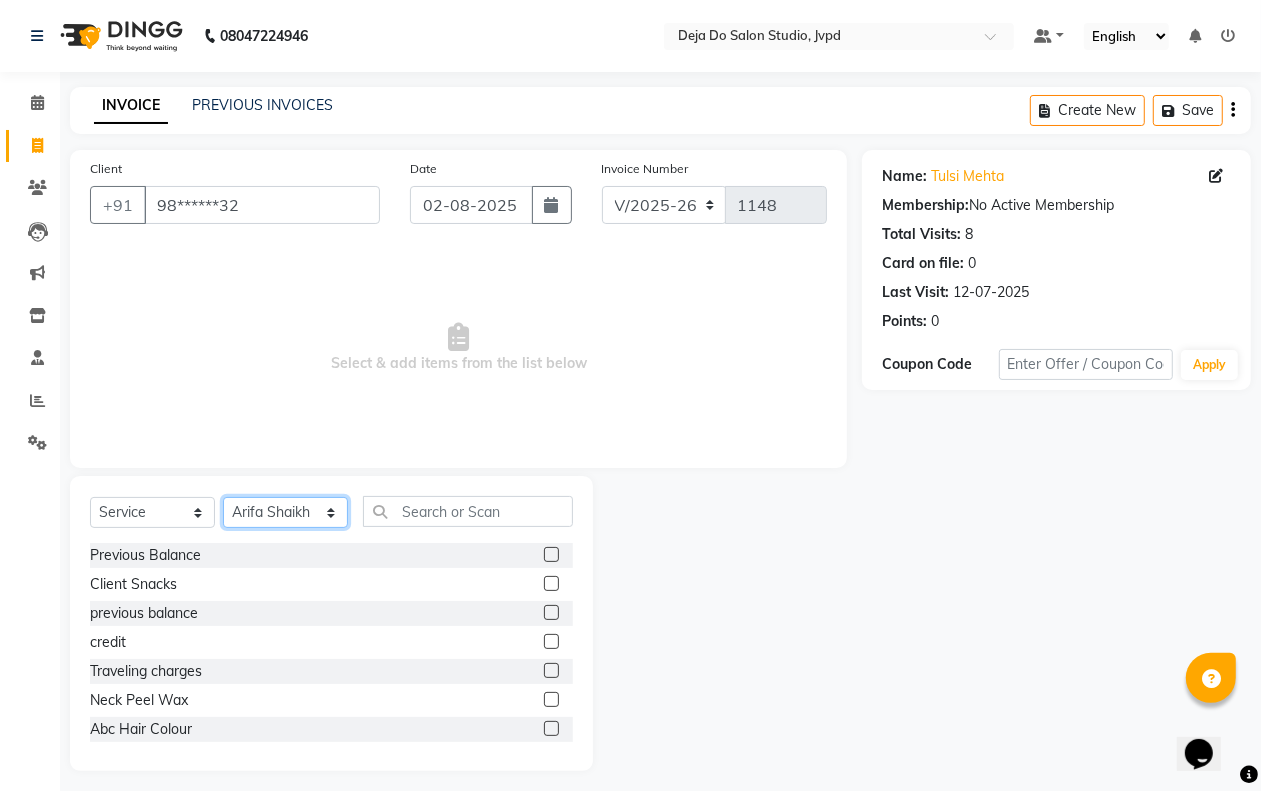 click on "Select Stylist Aditi Admin Anam  Sheikh  Arifa Shaikh Danish  Salamani Farida Fatima Kasbe Namya salian Rashi Mayur Sakina Rupani Shefali  shetty Shuaib Salamani Sumaiya sayed Sushma Pelage" 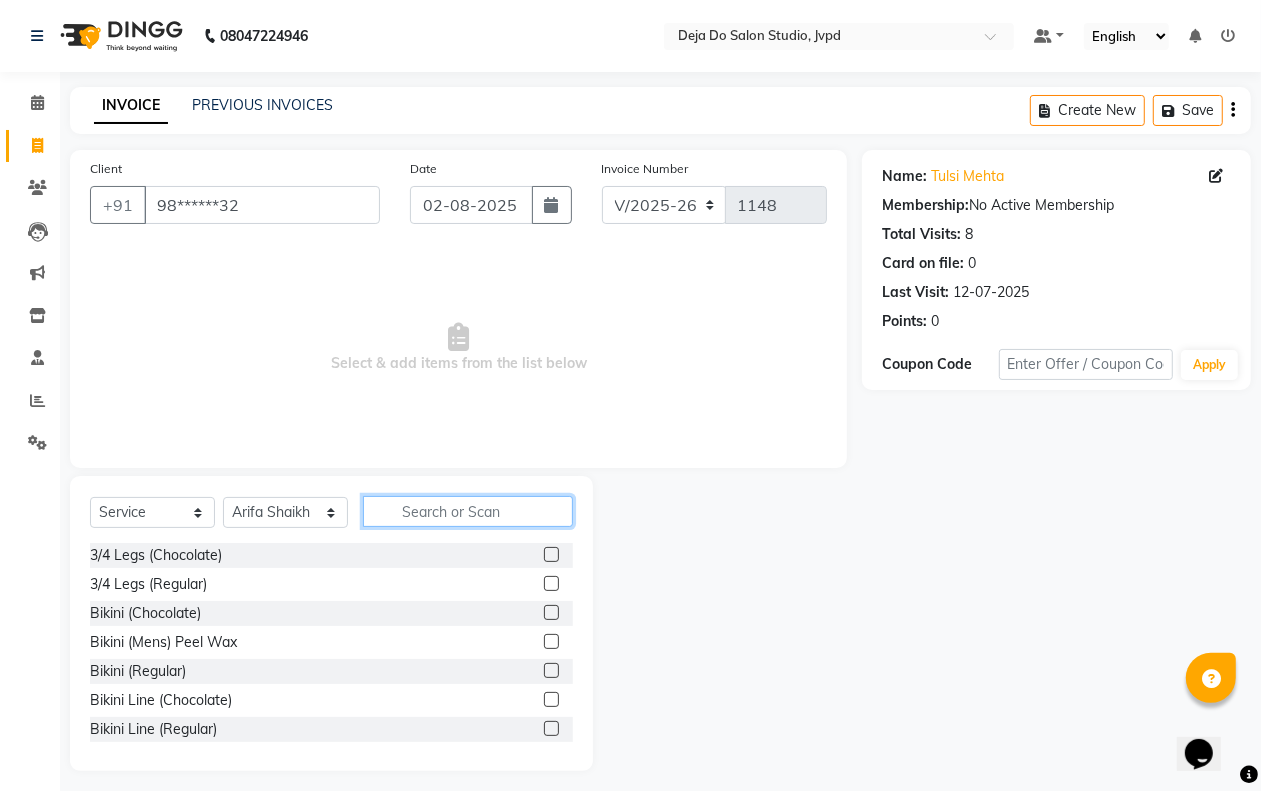 click 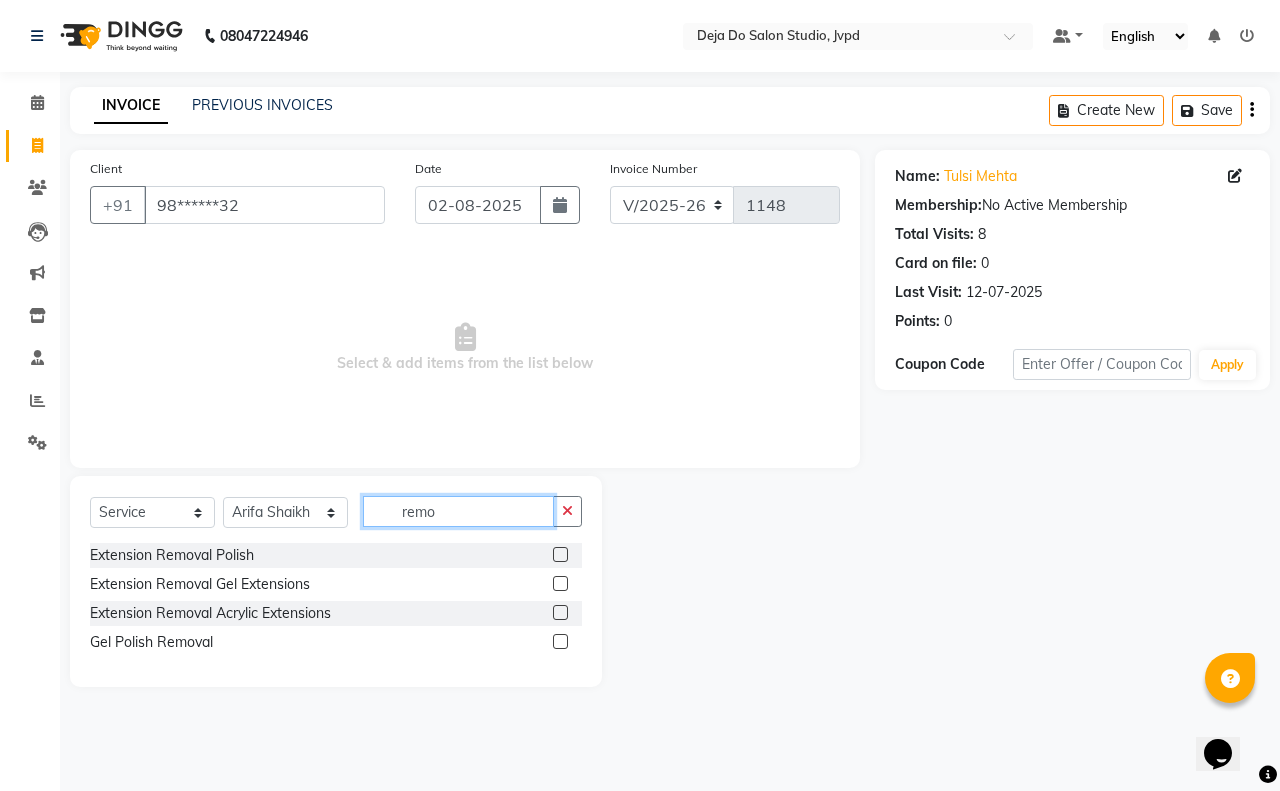 type on "remo" 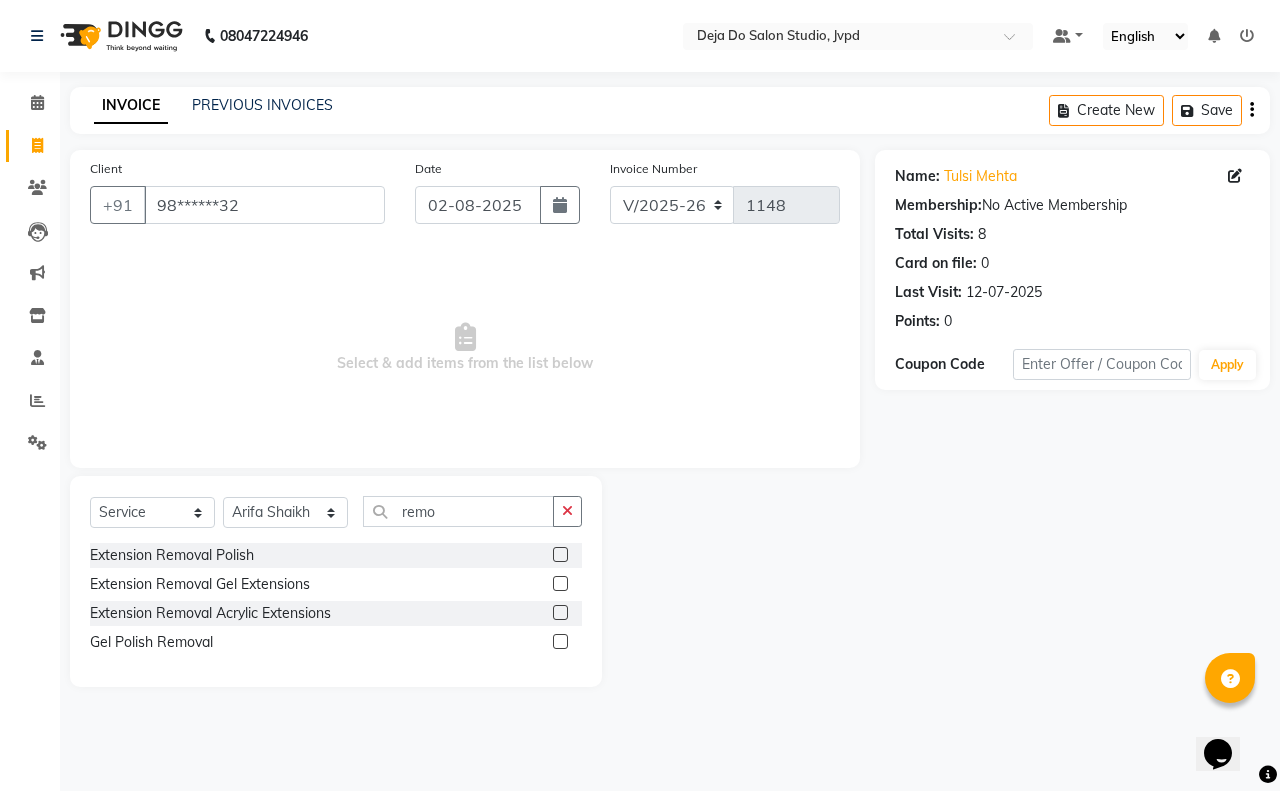 click 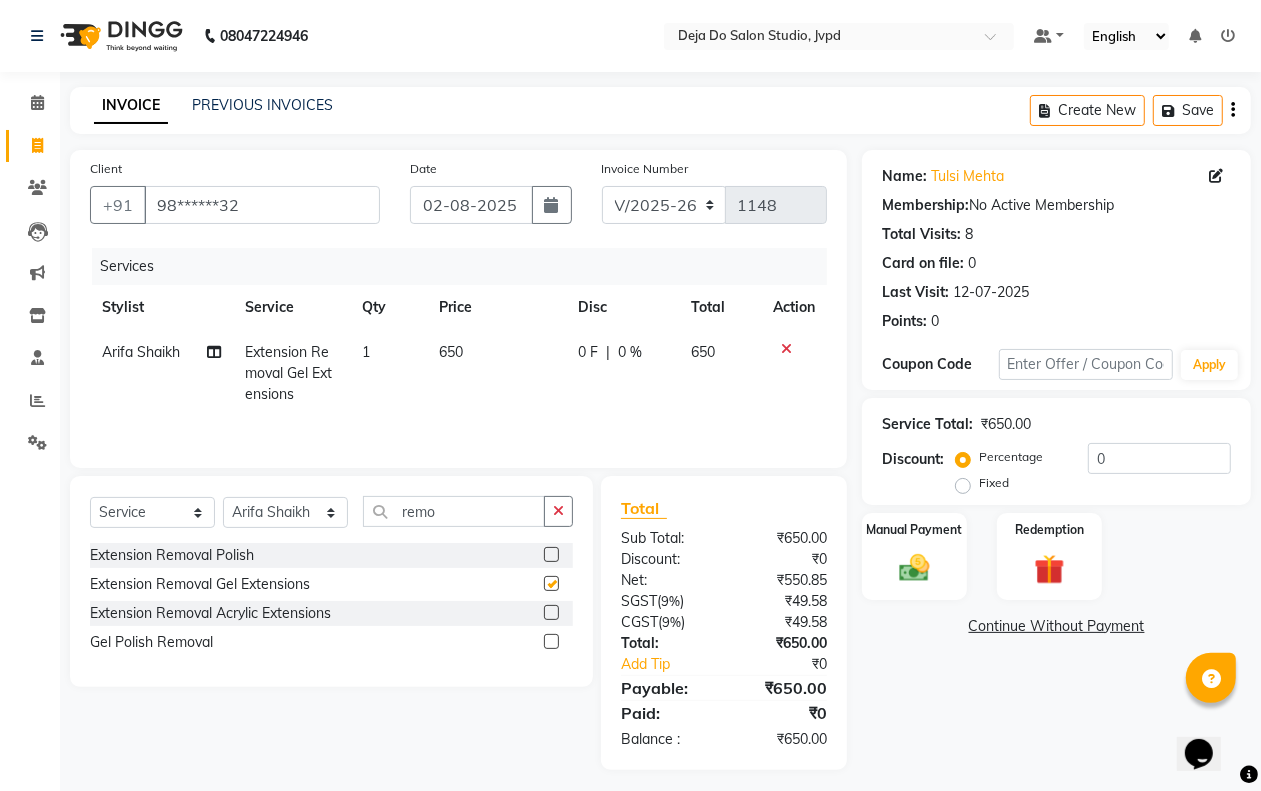 checkbox on "false" 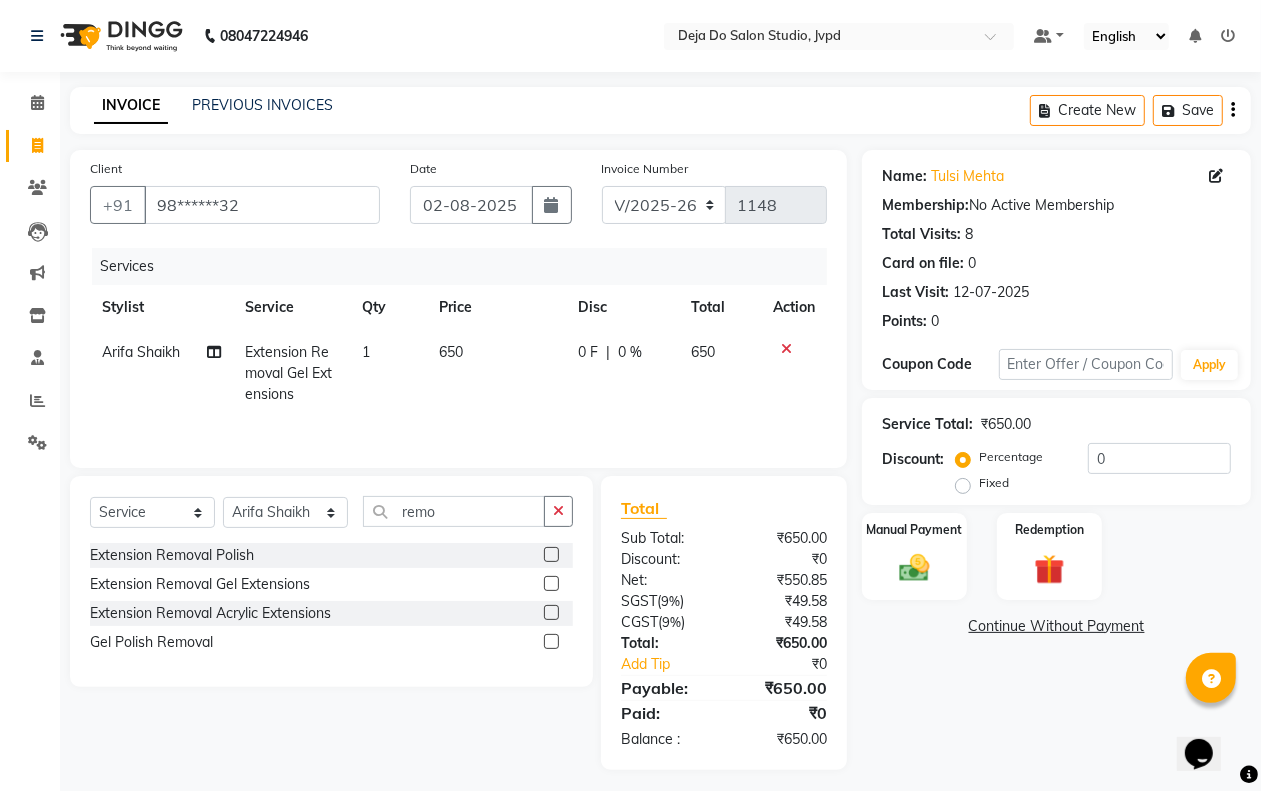 click on "650" 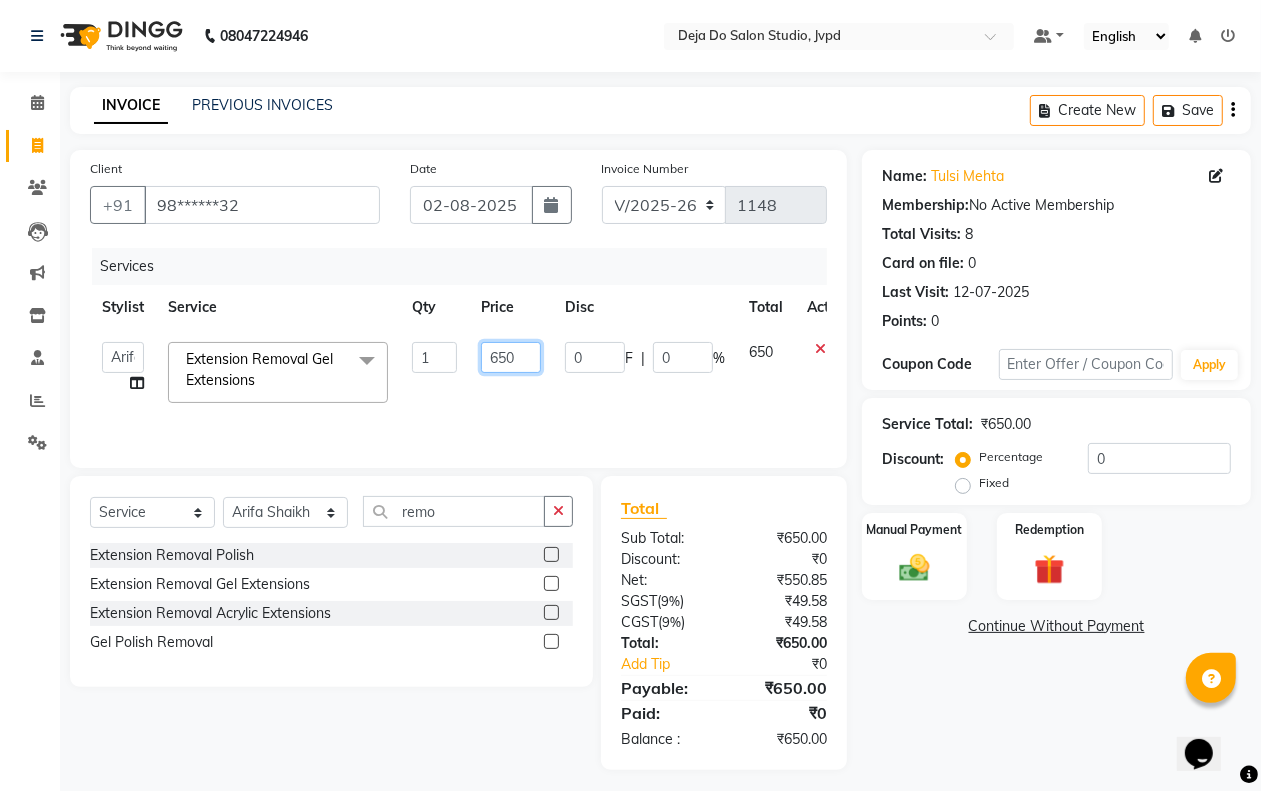 click on "650" 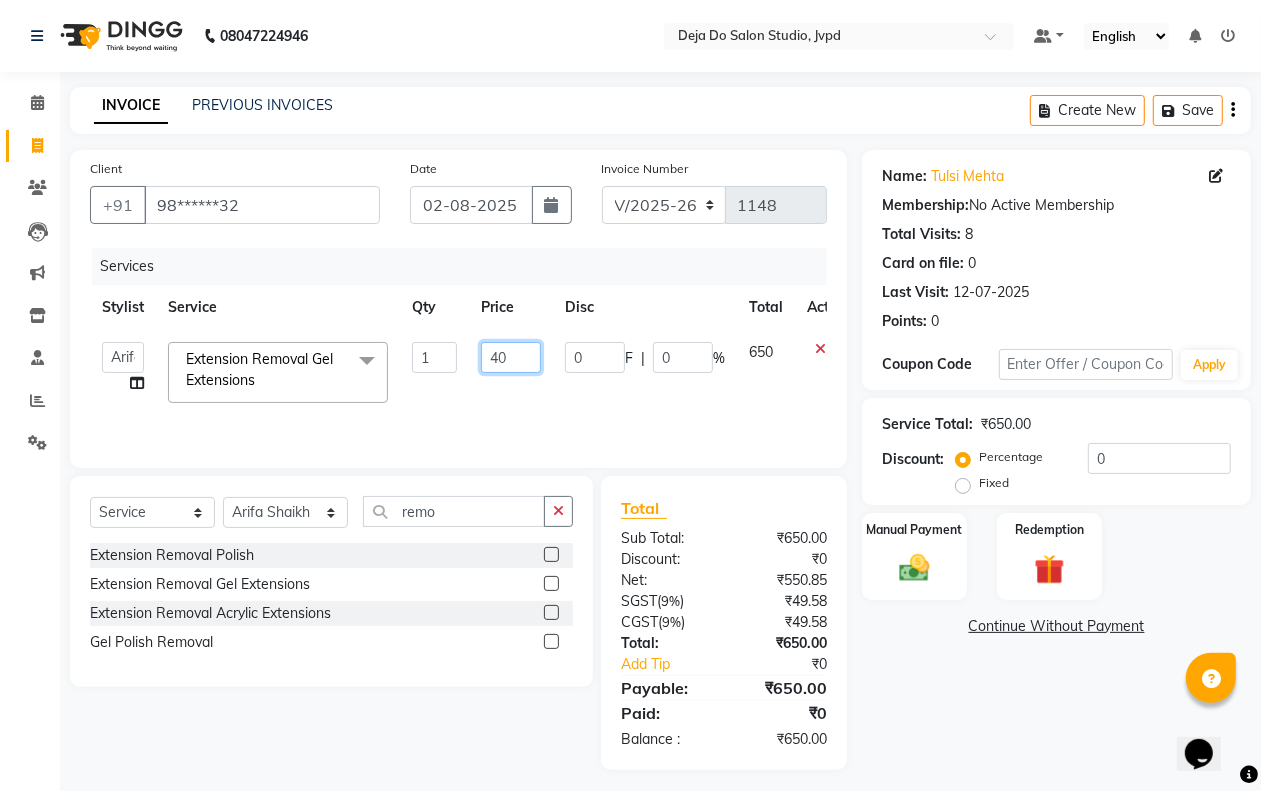 type on "400" 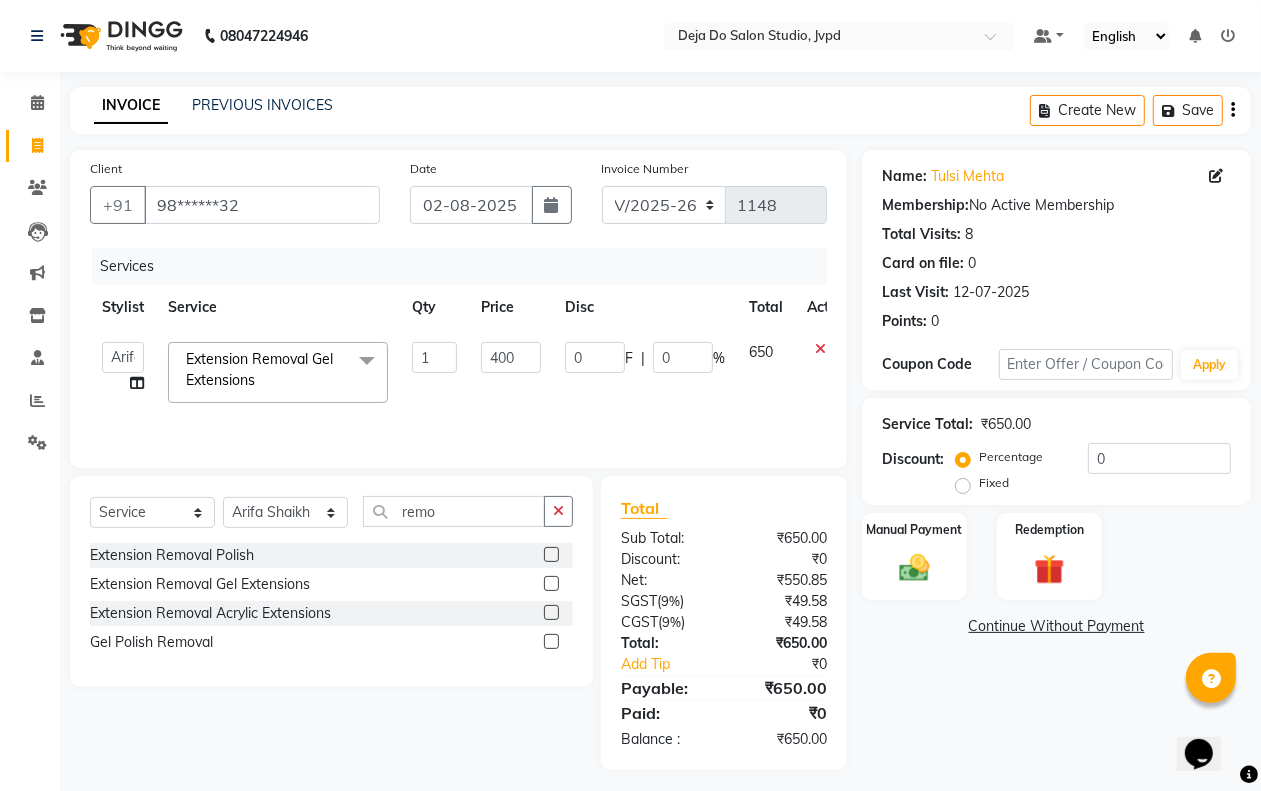 click on "400" 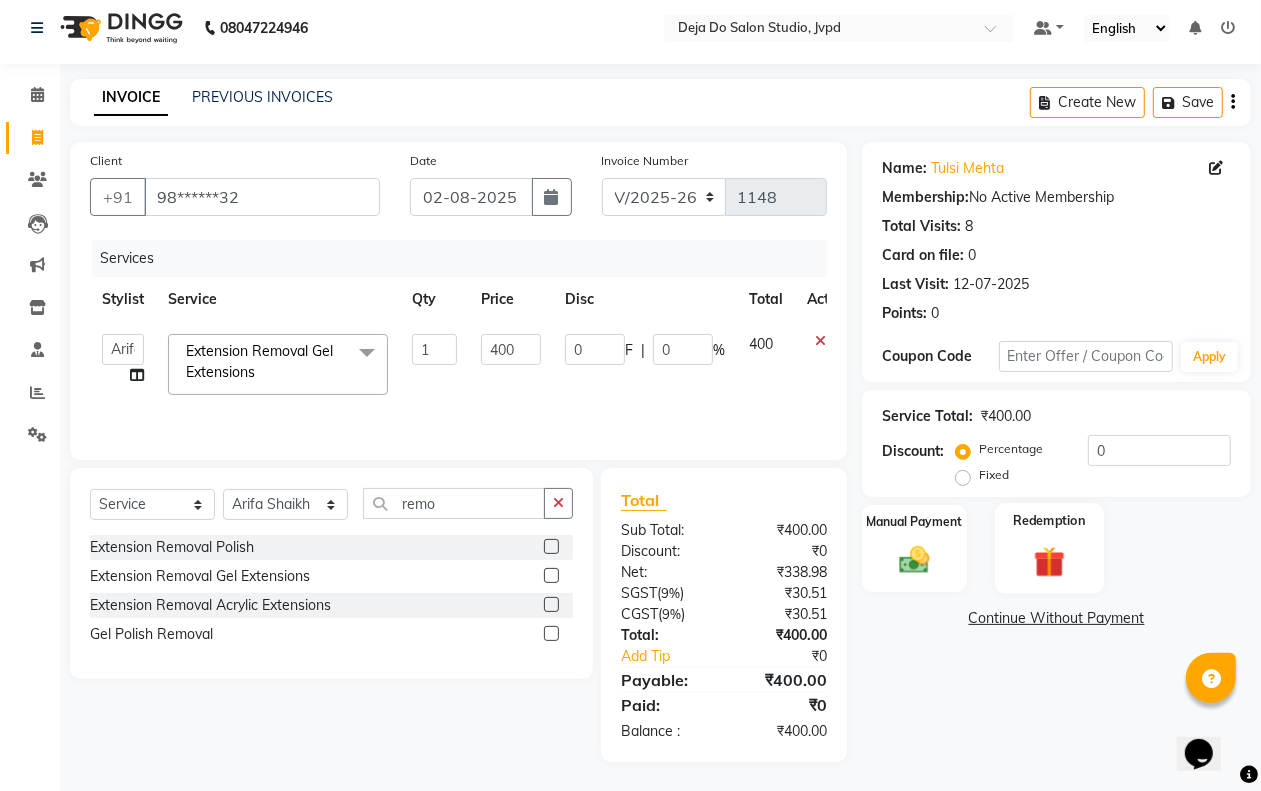 scroll, scrollTop: 11, scrollLeft: 0, axis: vertical 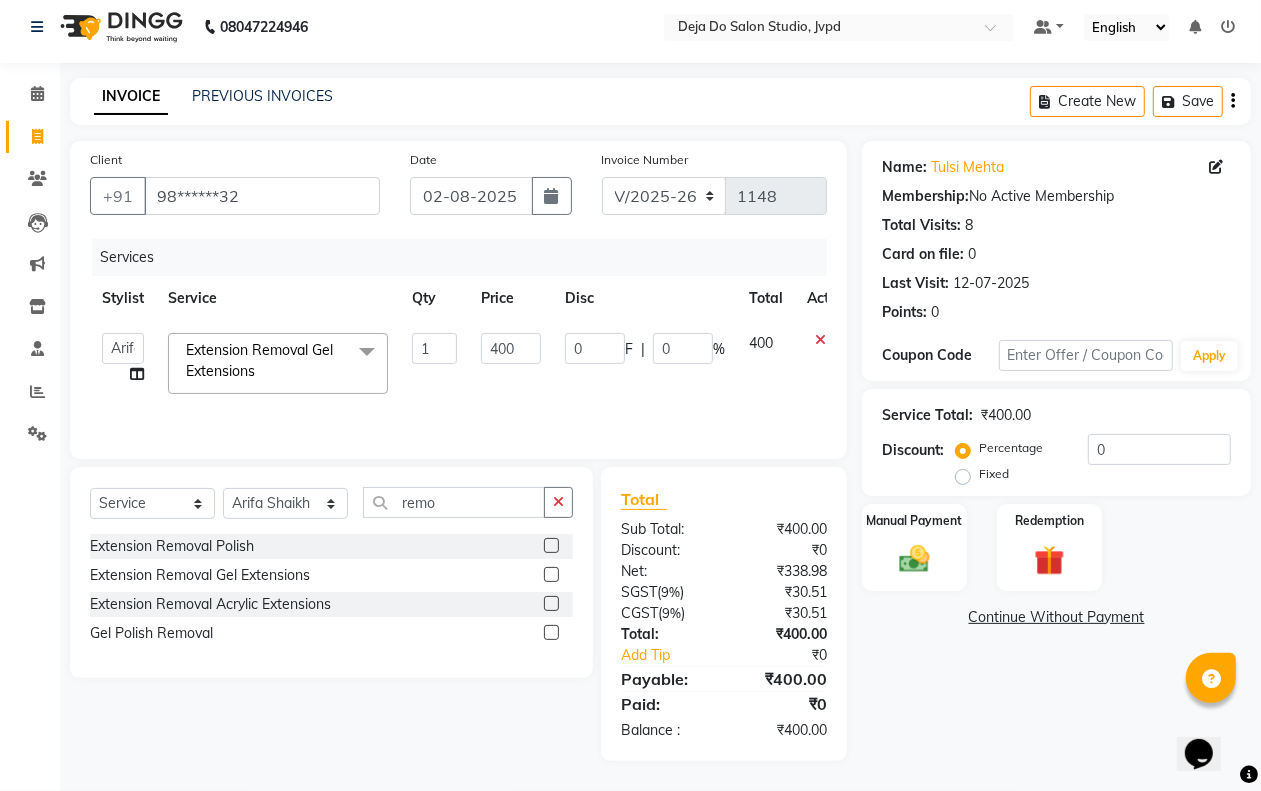 click on "Service Total:  ₹400.00" 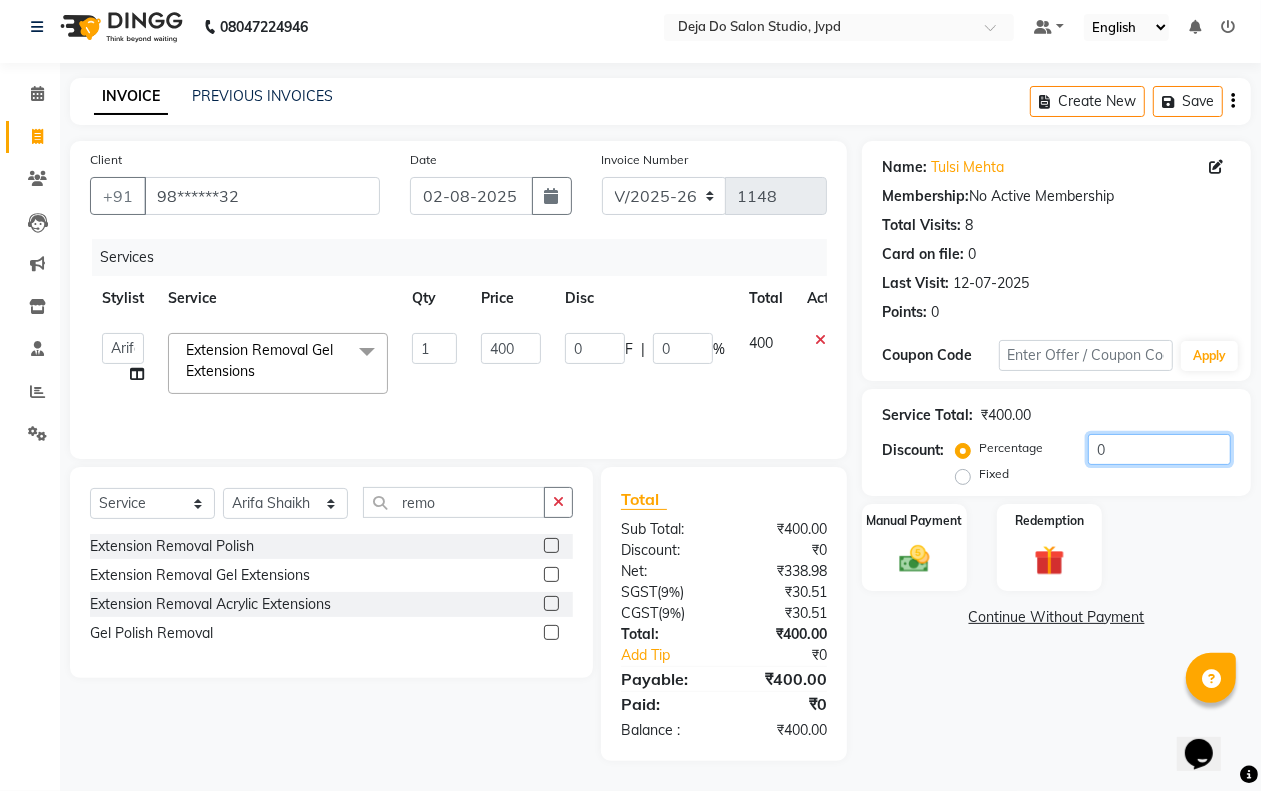click on "0" 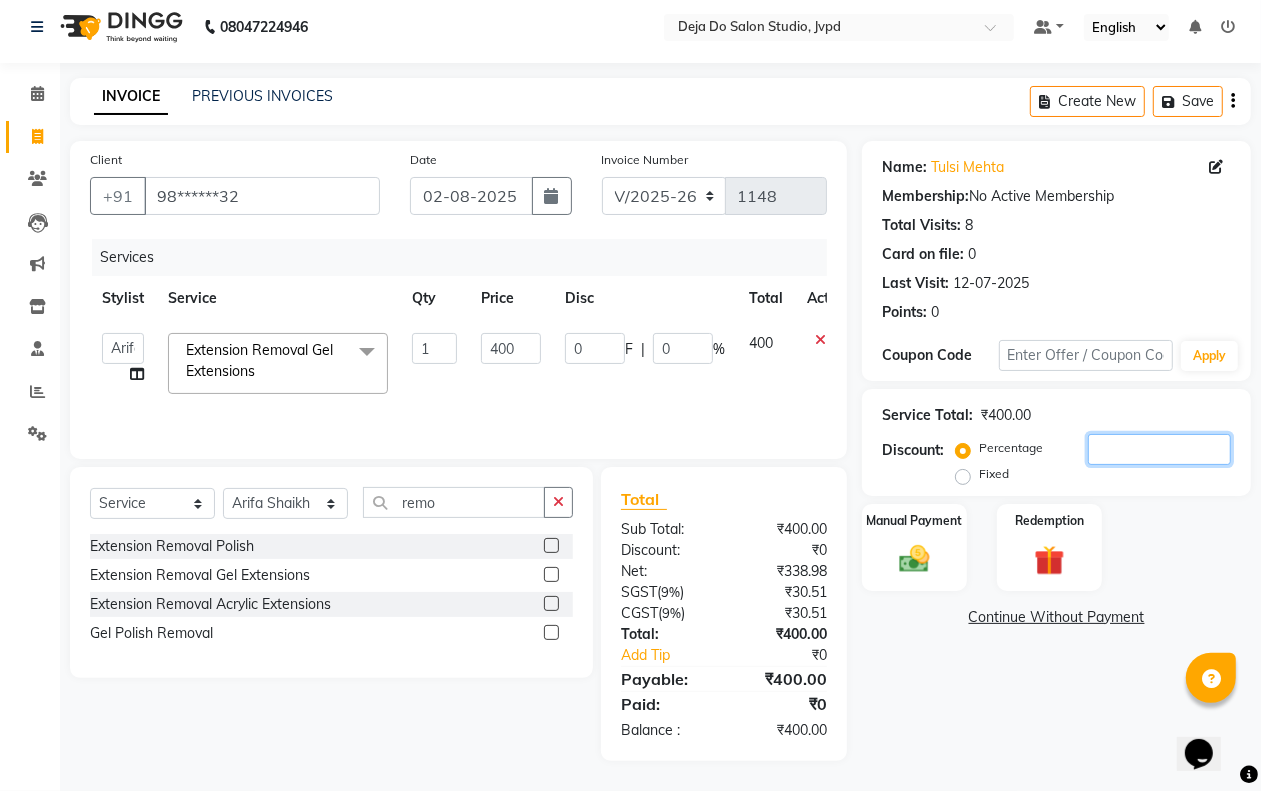 type on "1" 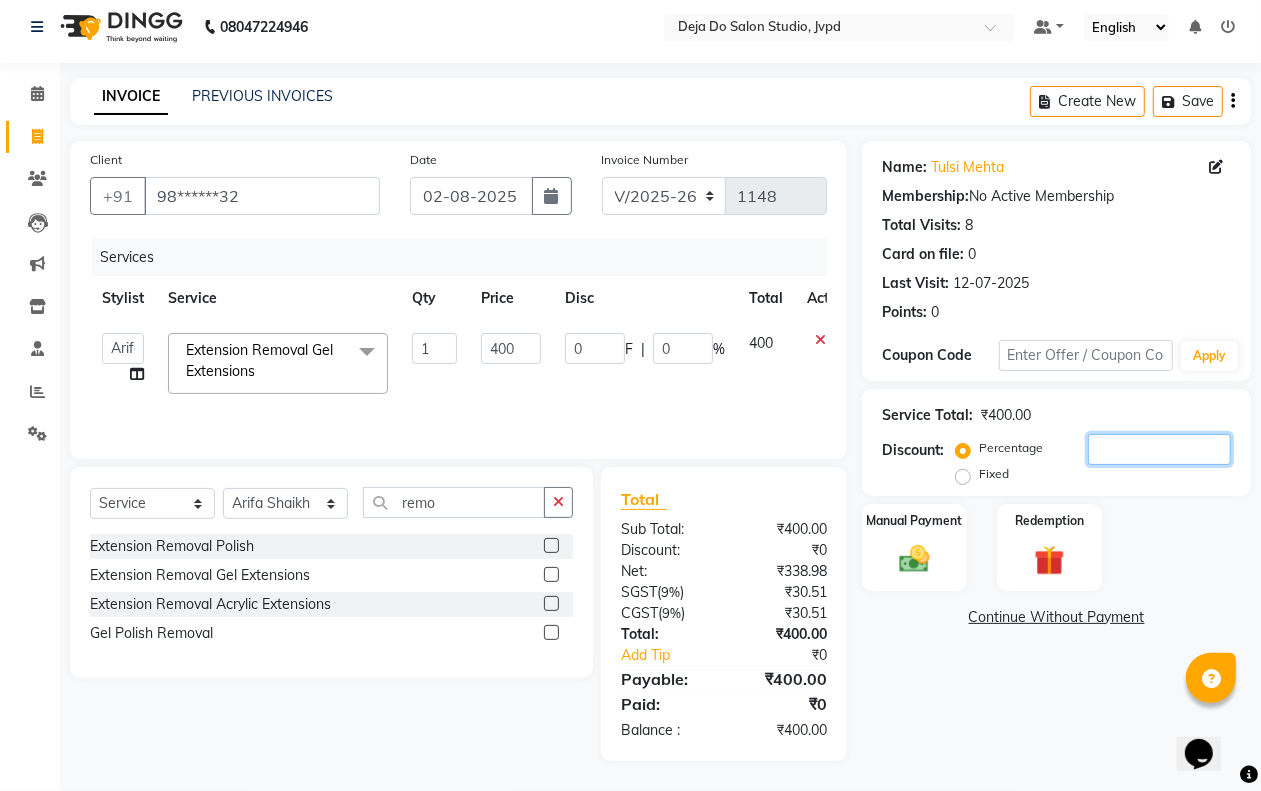 type on "4" 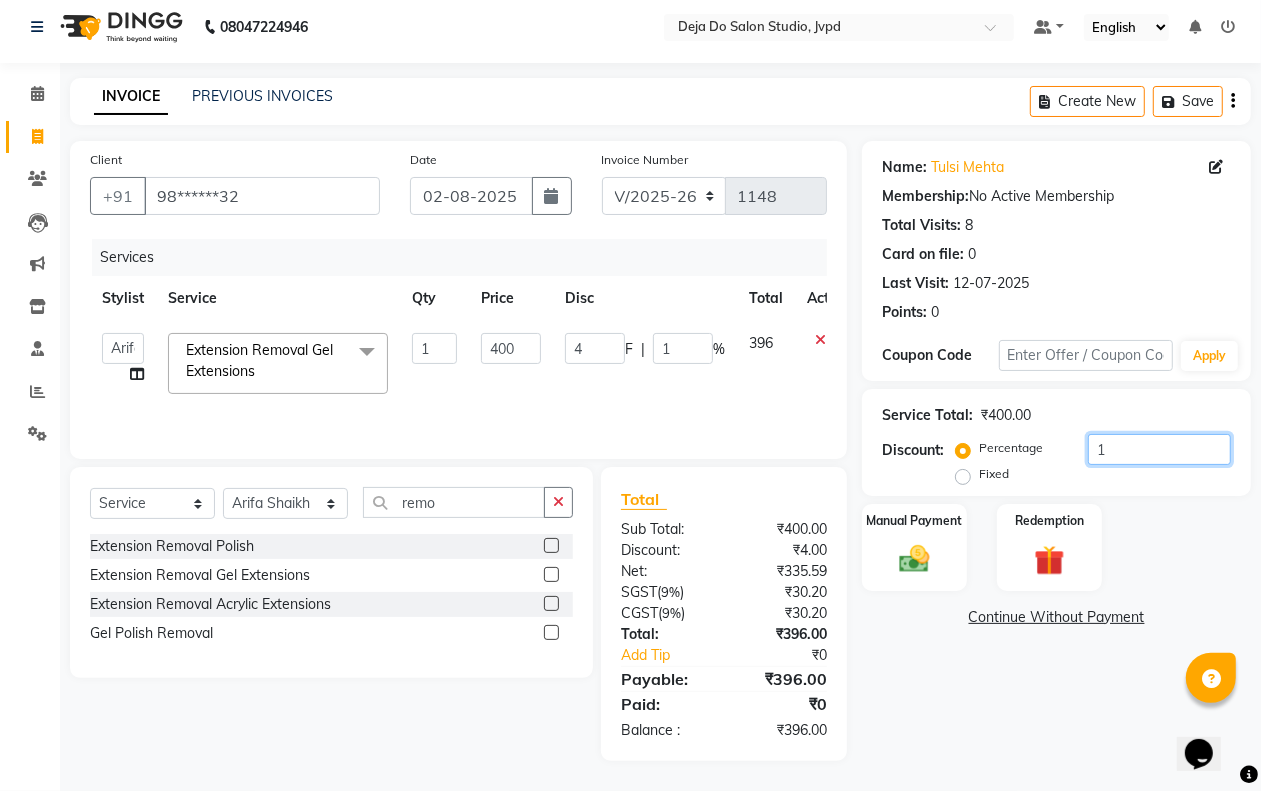 type on "15" 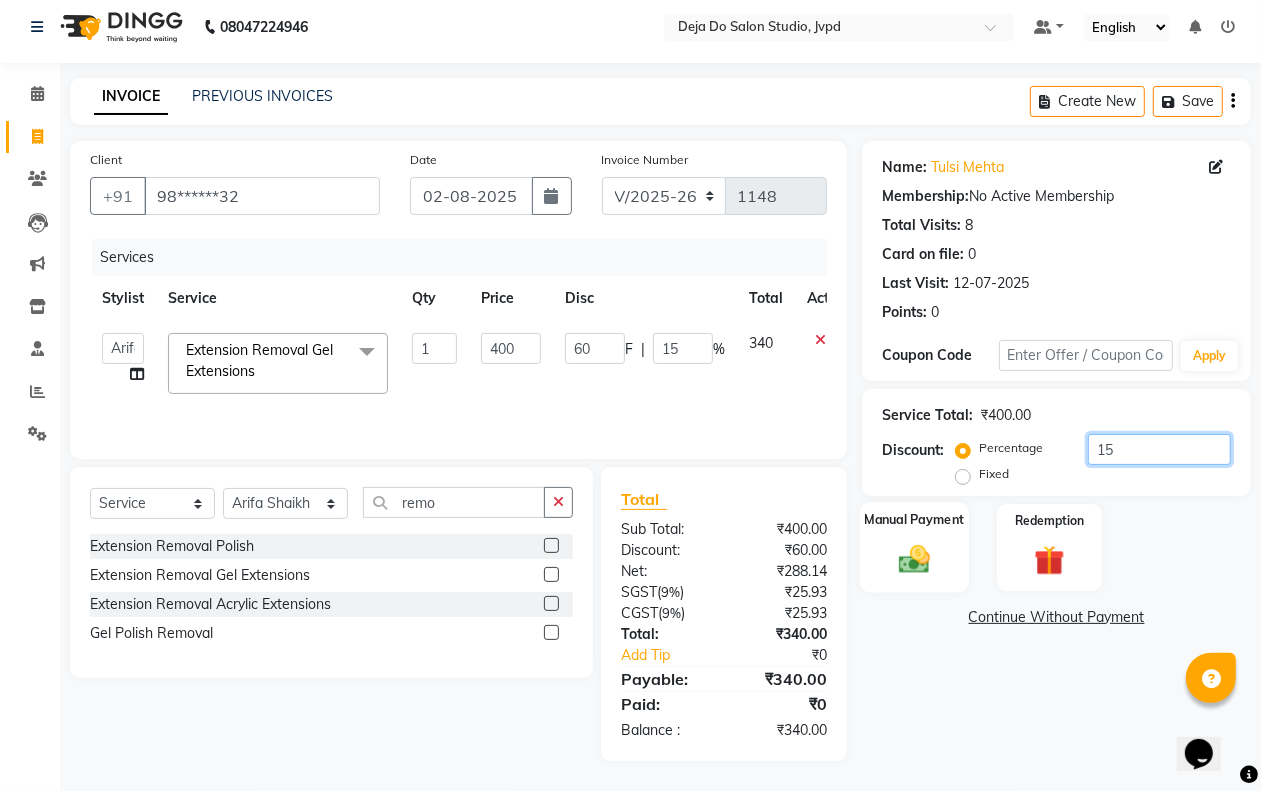 type on "15" 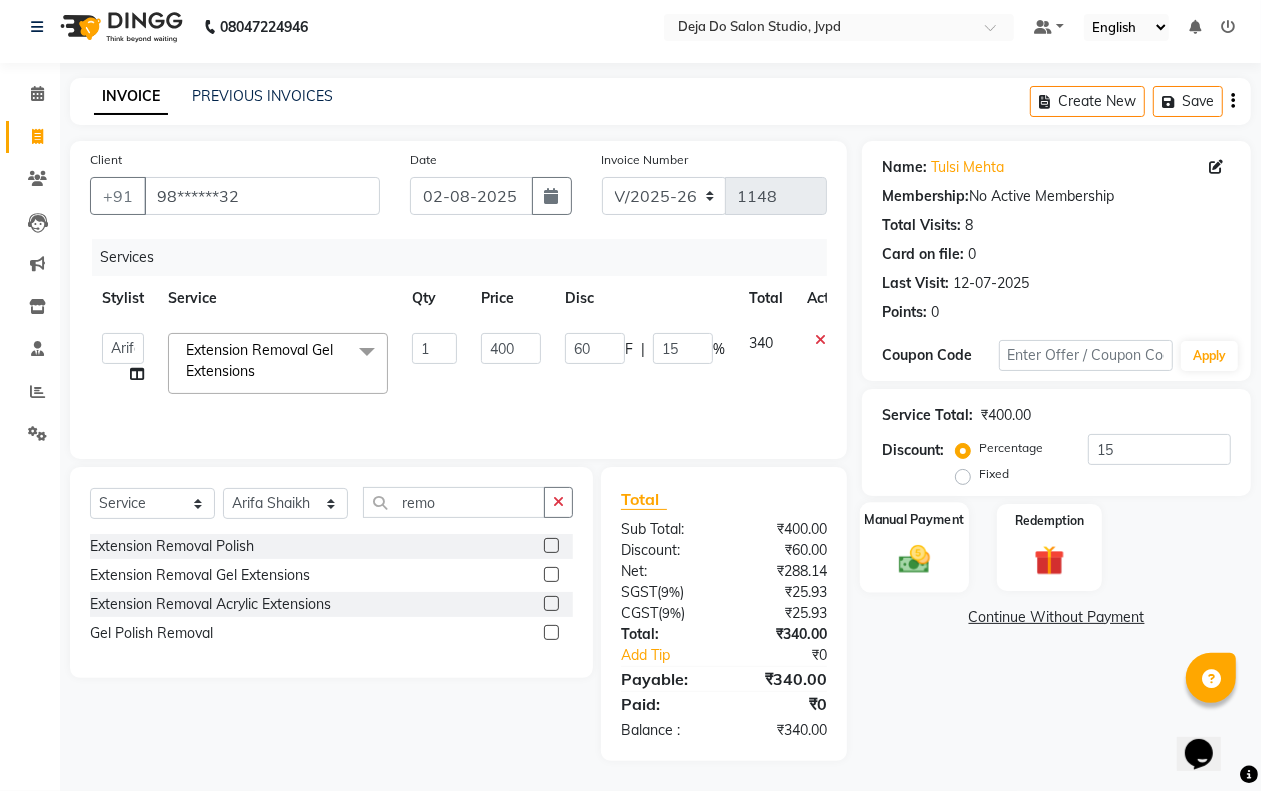 click on "Manual Payment" 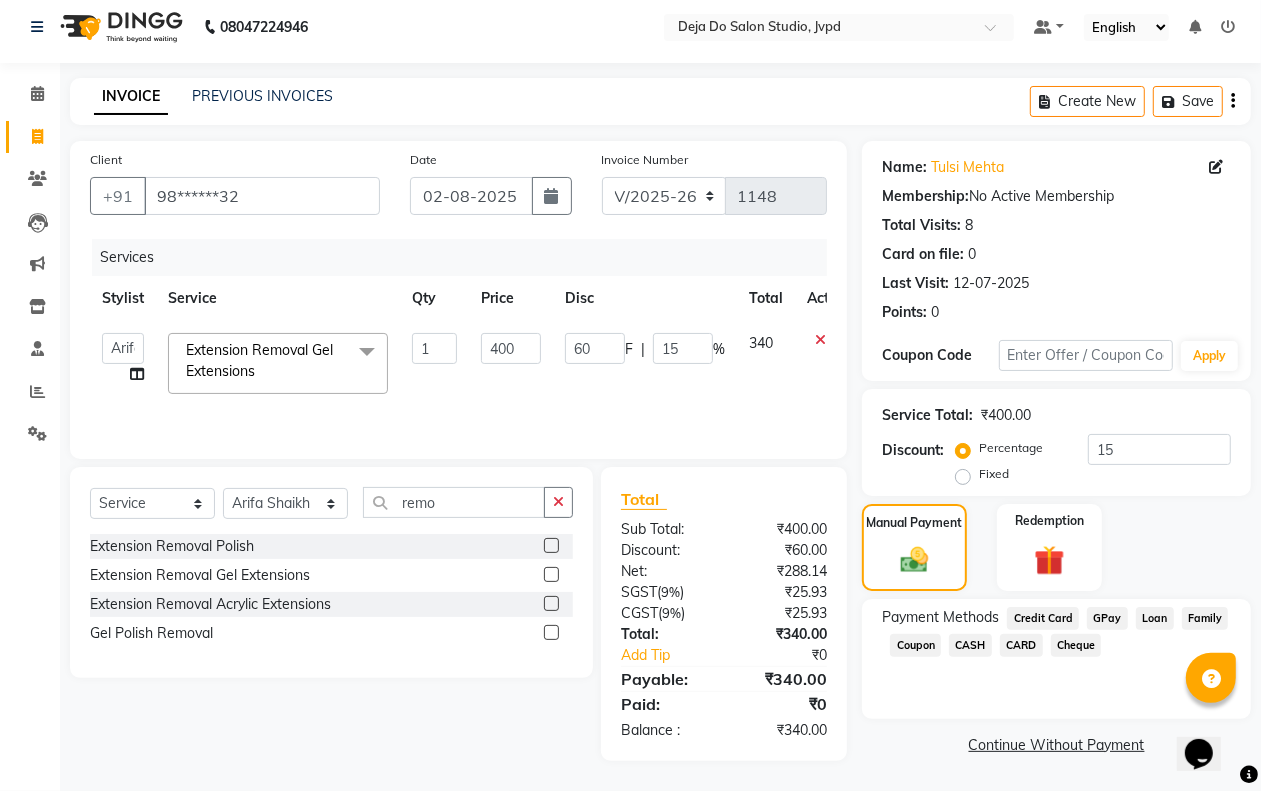 click on "CARD" 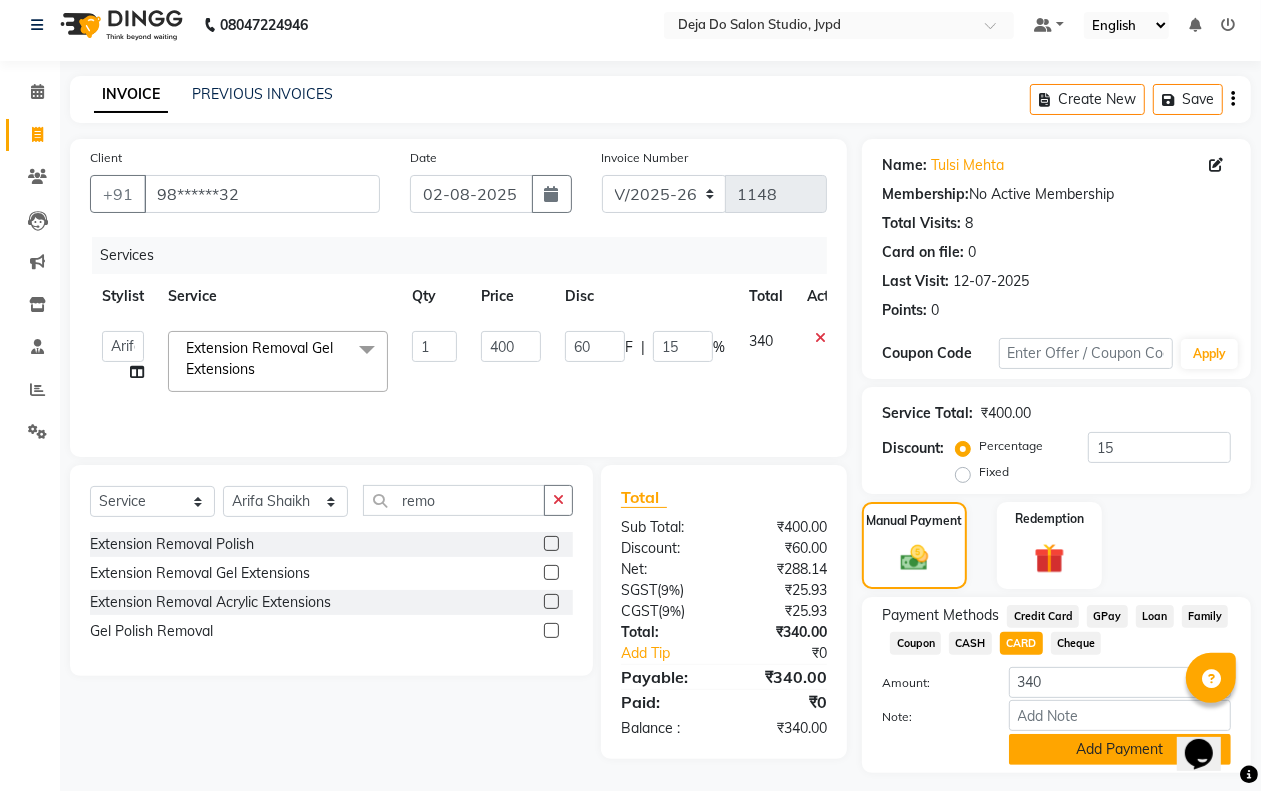 click on "Add Payment" 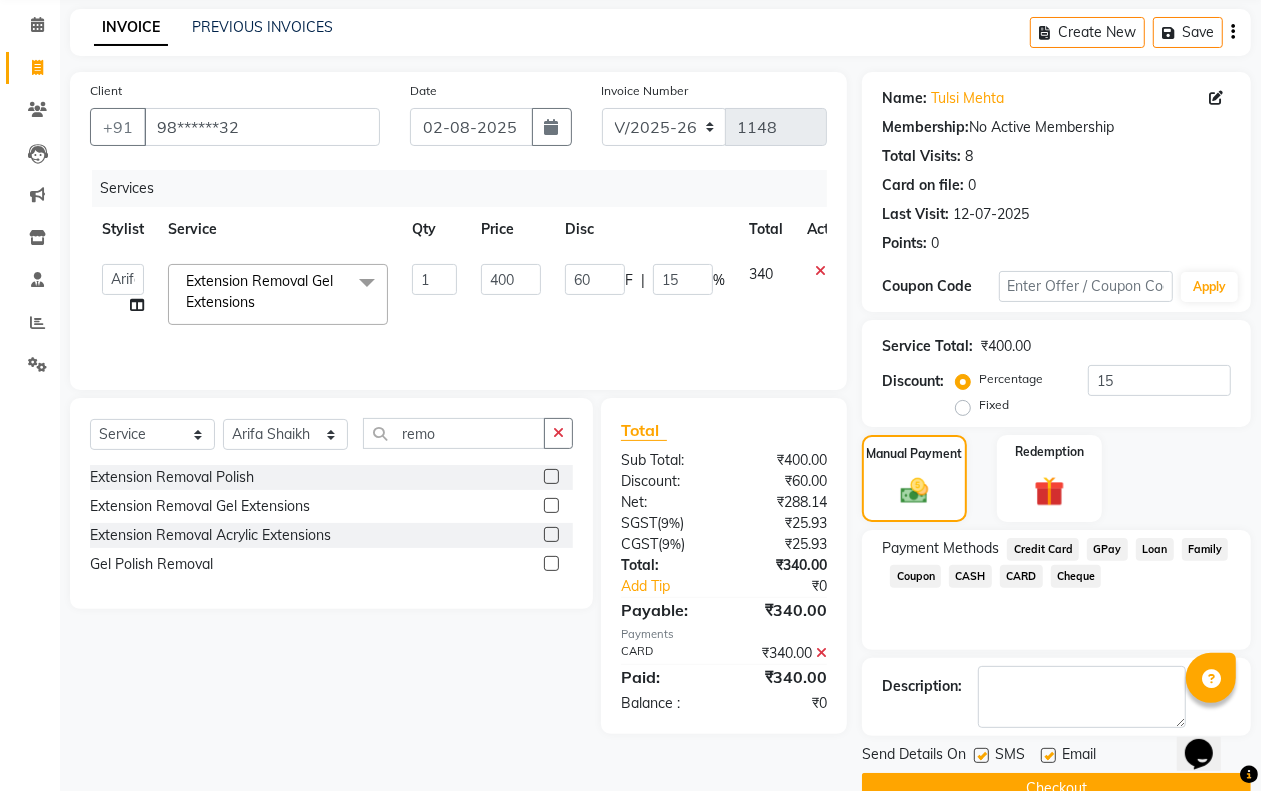 scroll, scrollTop: 121, scrollLeft: 0, axis: vertical 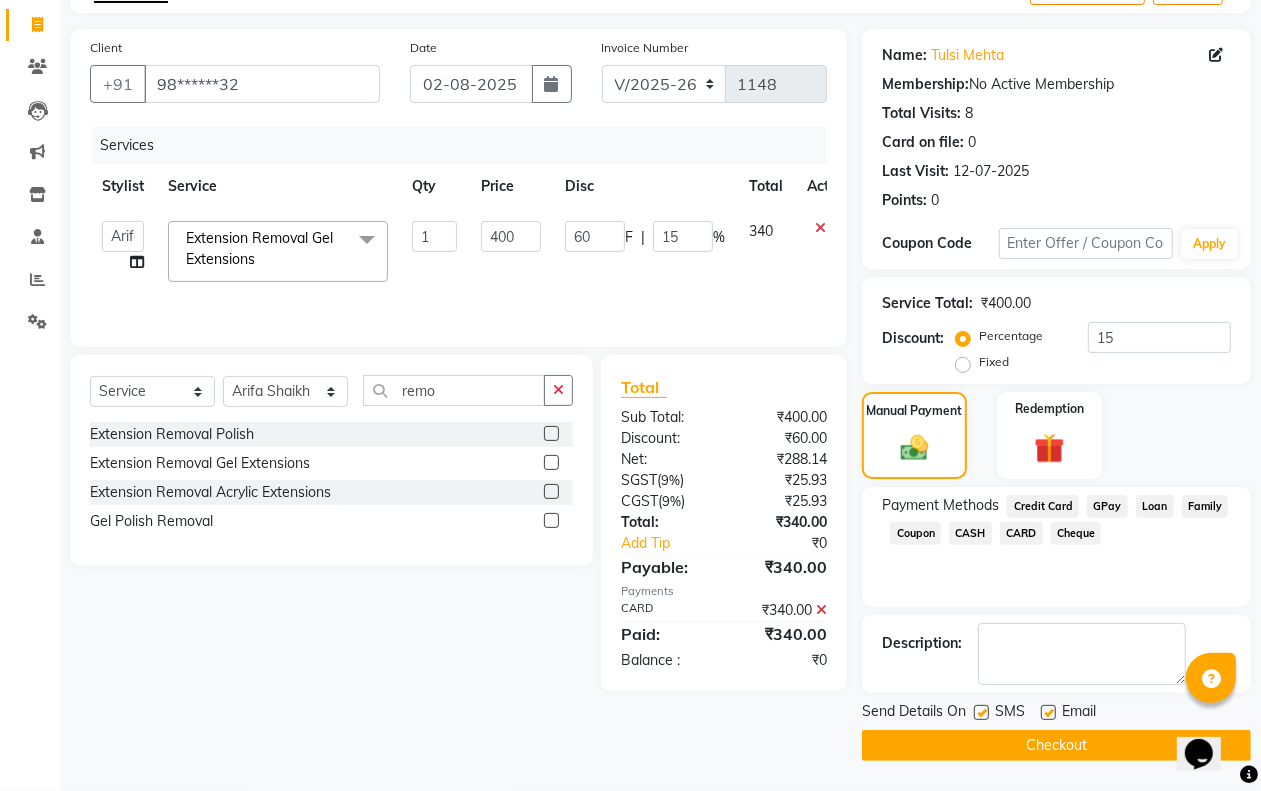 click on "Checkout" 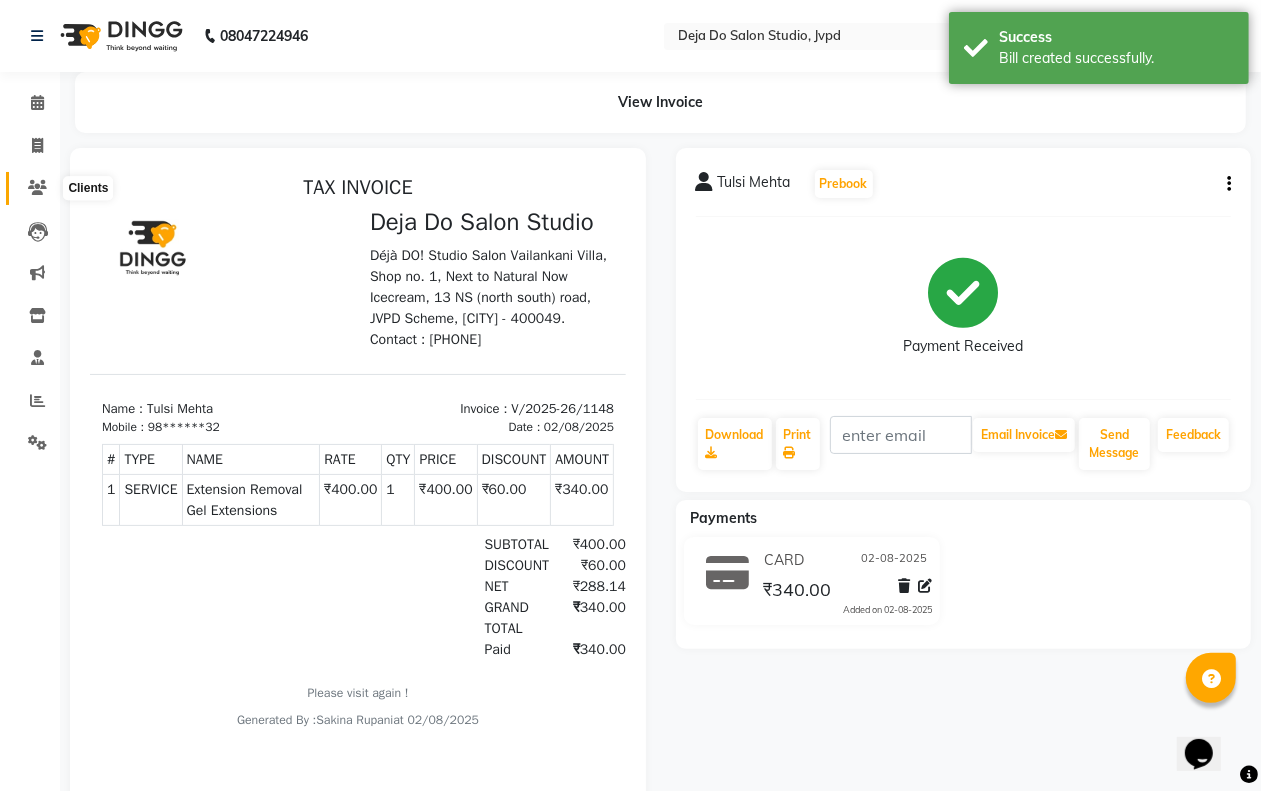 scroll, scrollTop: 0, scrollLeft: 0, axis: both 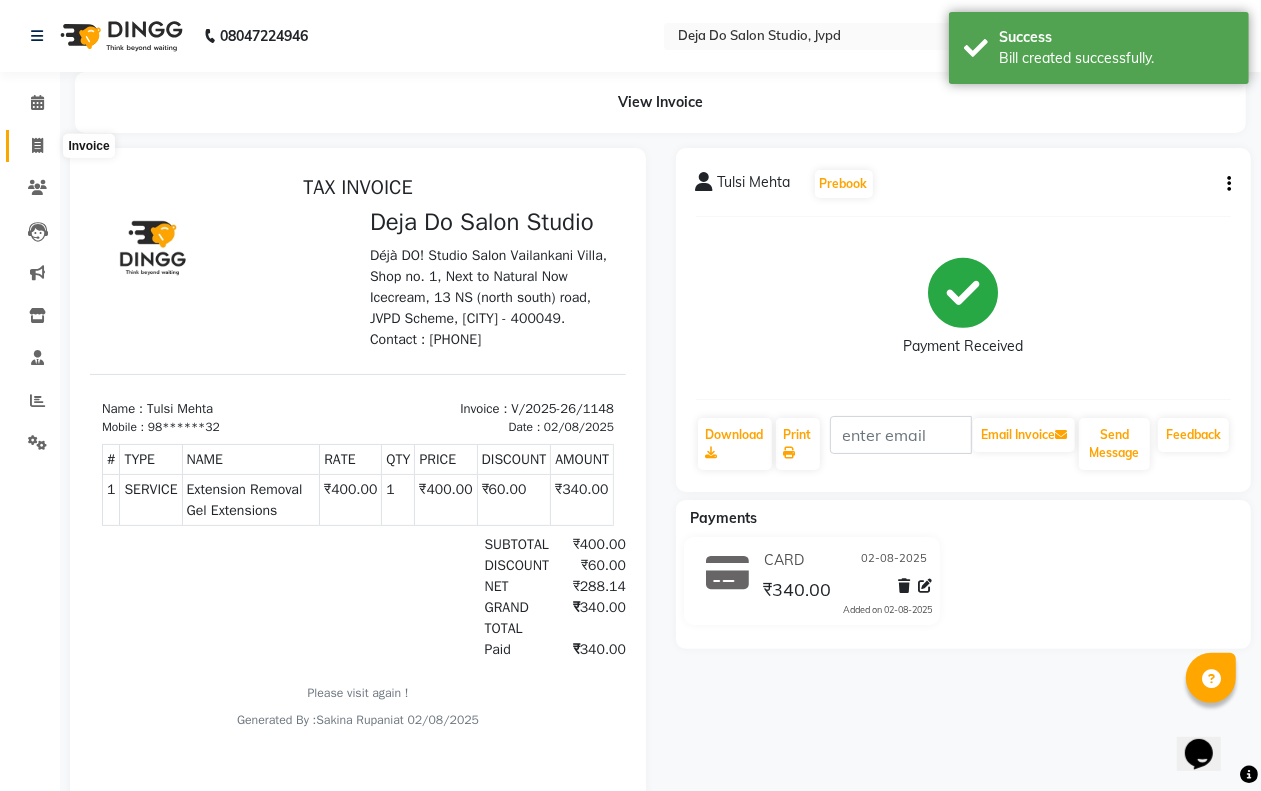 click 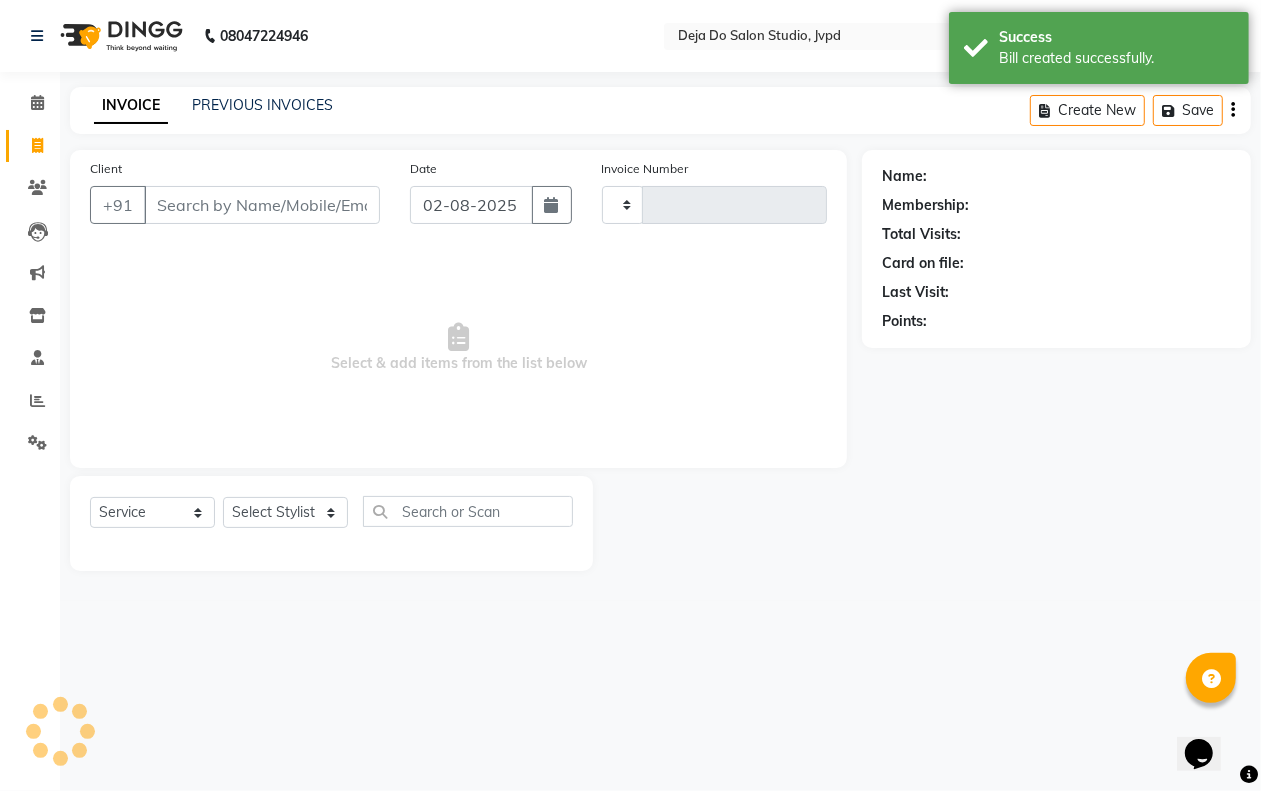 type on "1149" 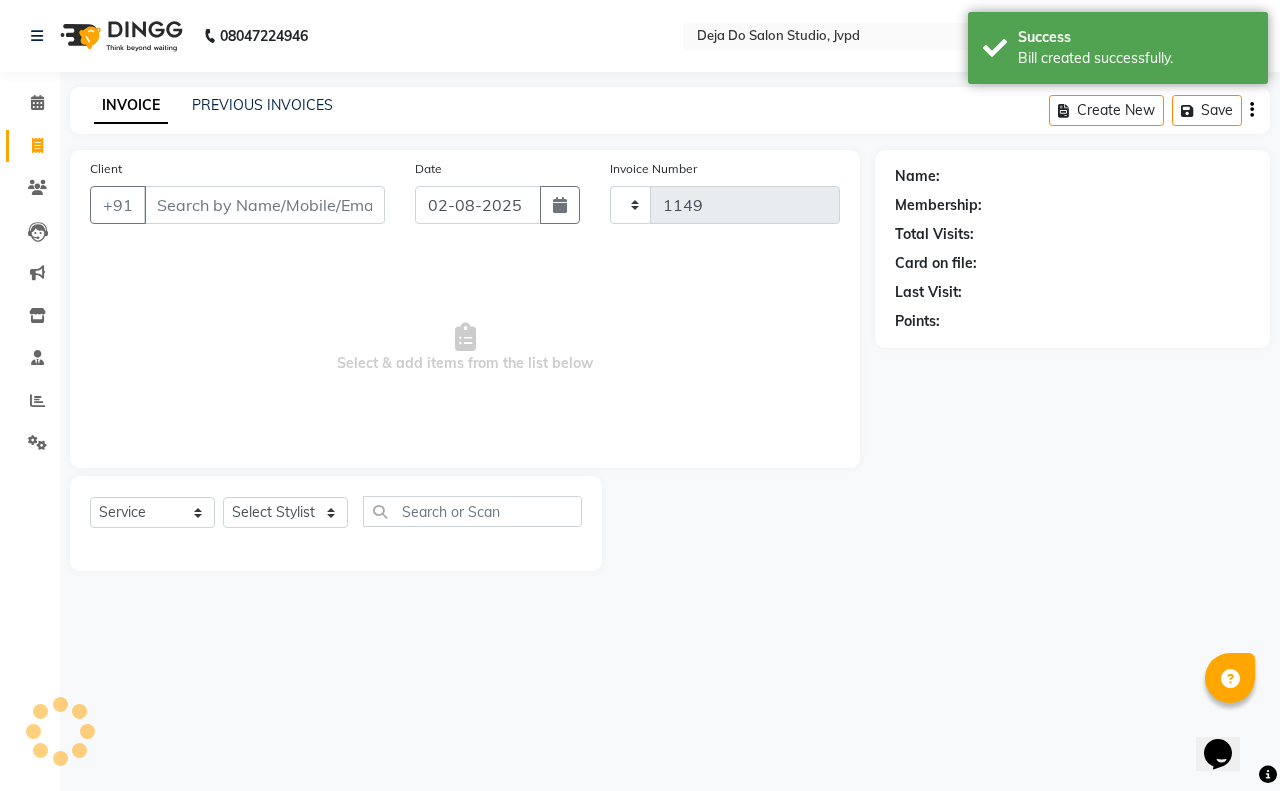 select on "7295" 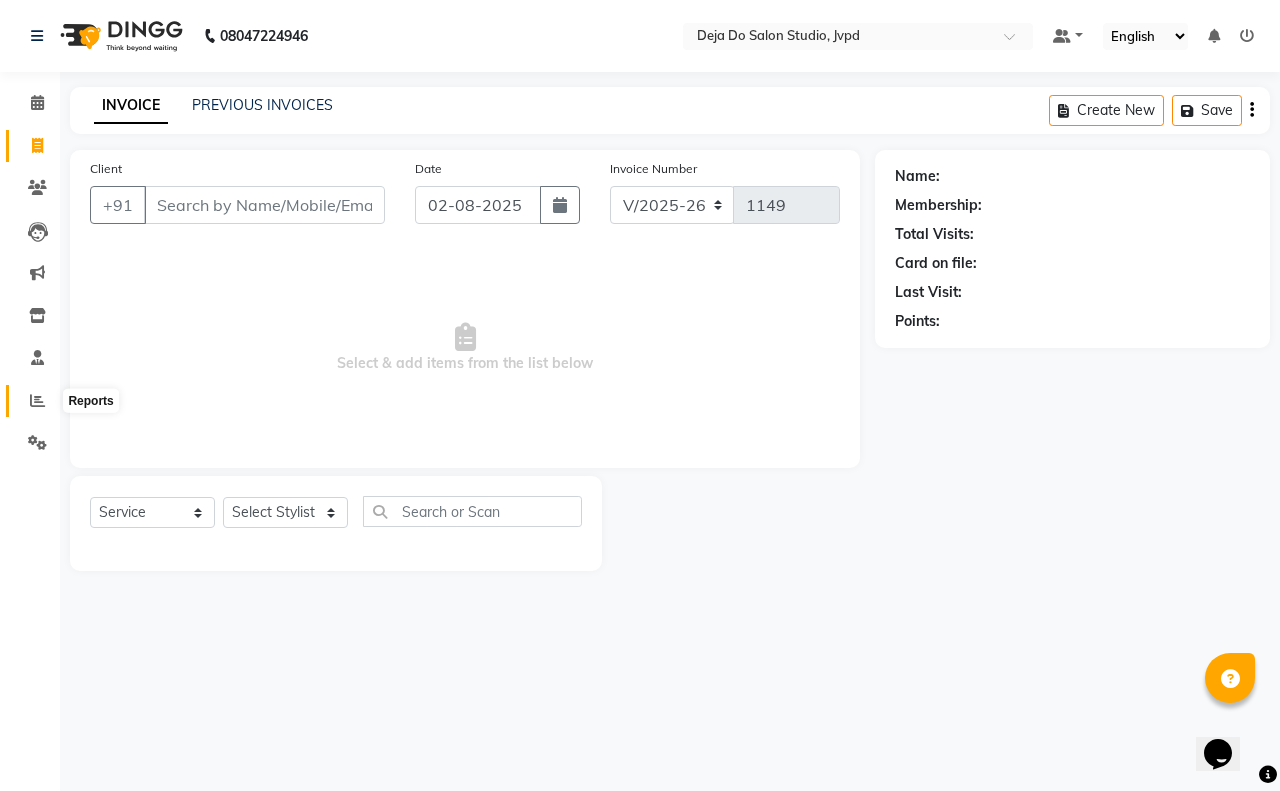 click 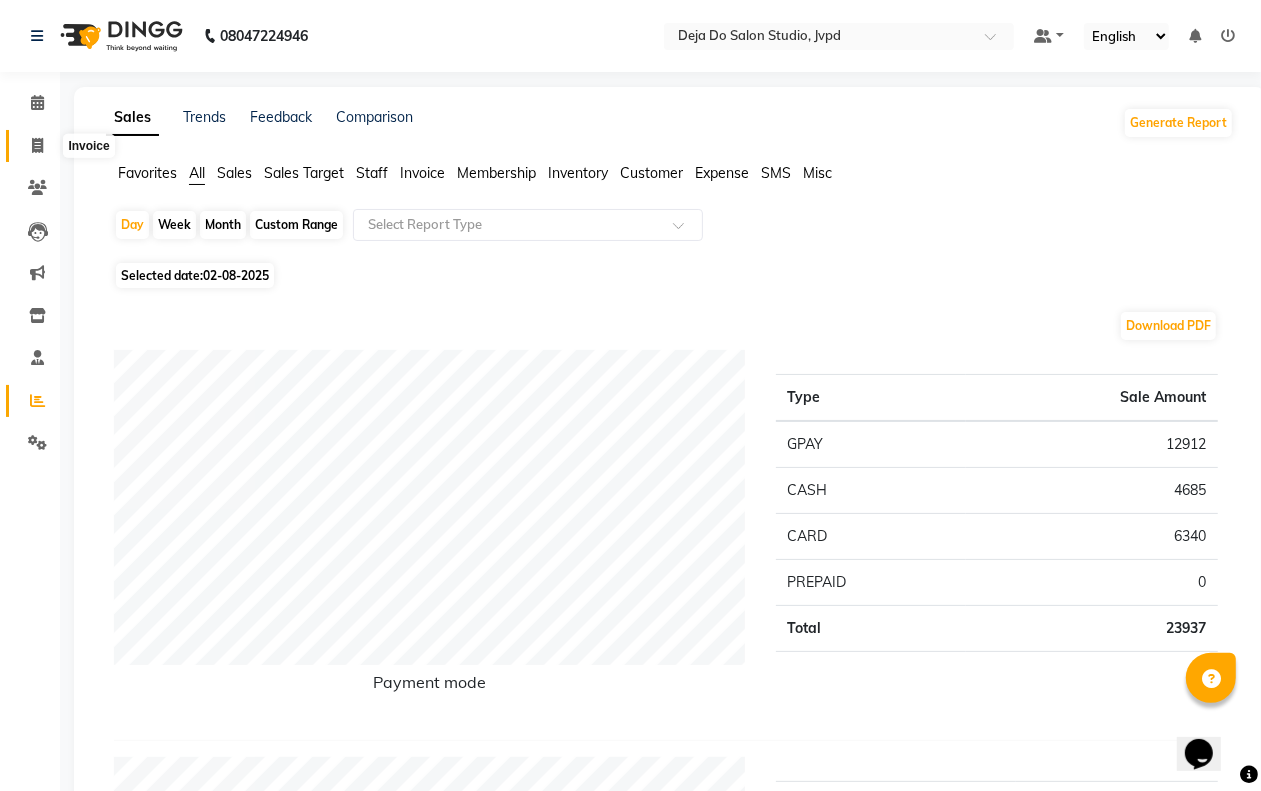 click 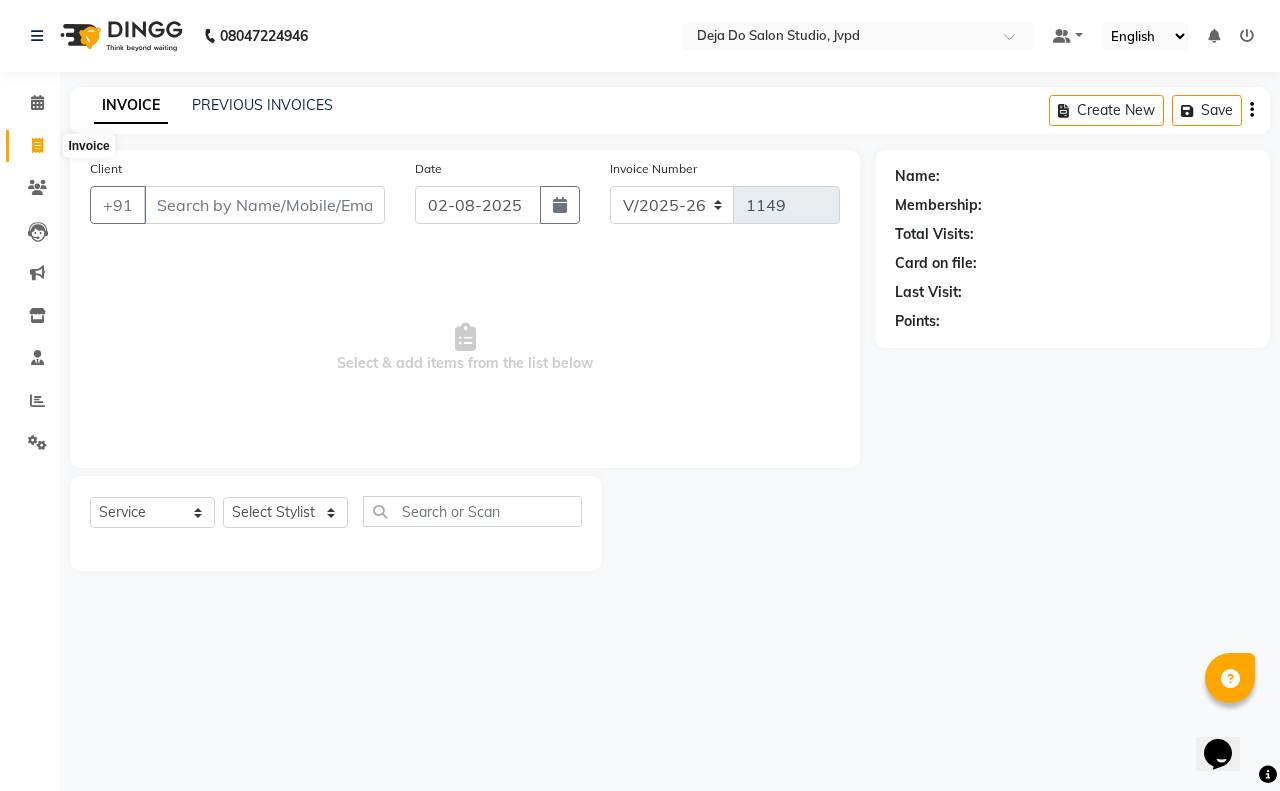 click 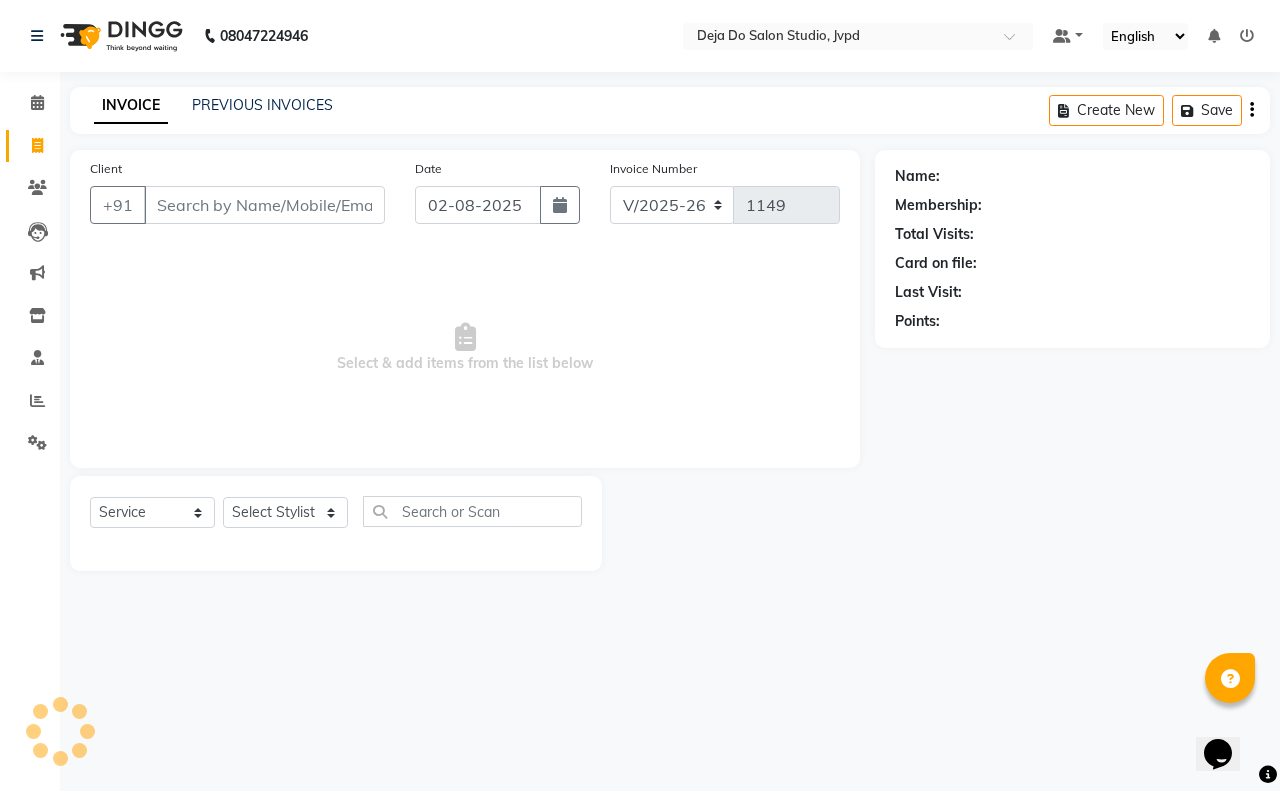 click on "Client" at bounding box center [264, 205] 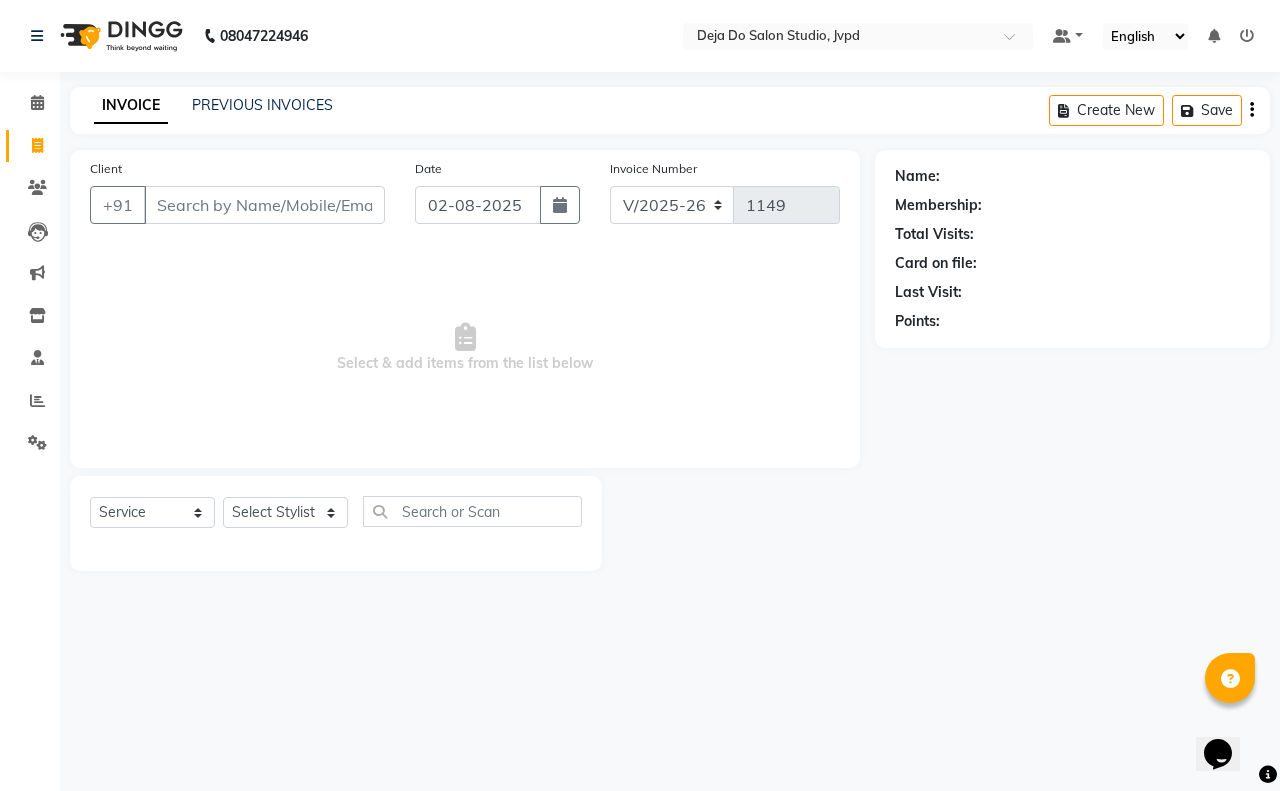 click on "Client" at bounding box center [264, 205] 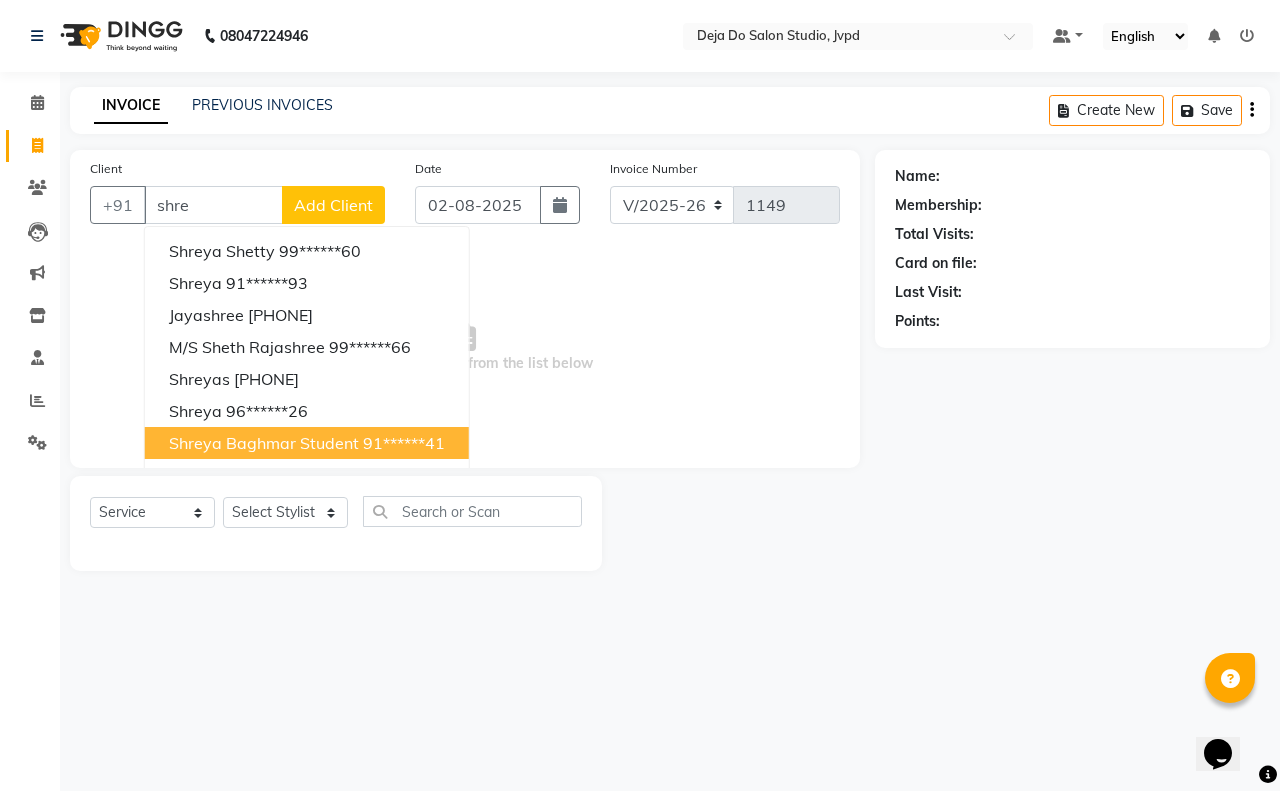 click on "91******41" at bounding box center [404, 443] 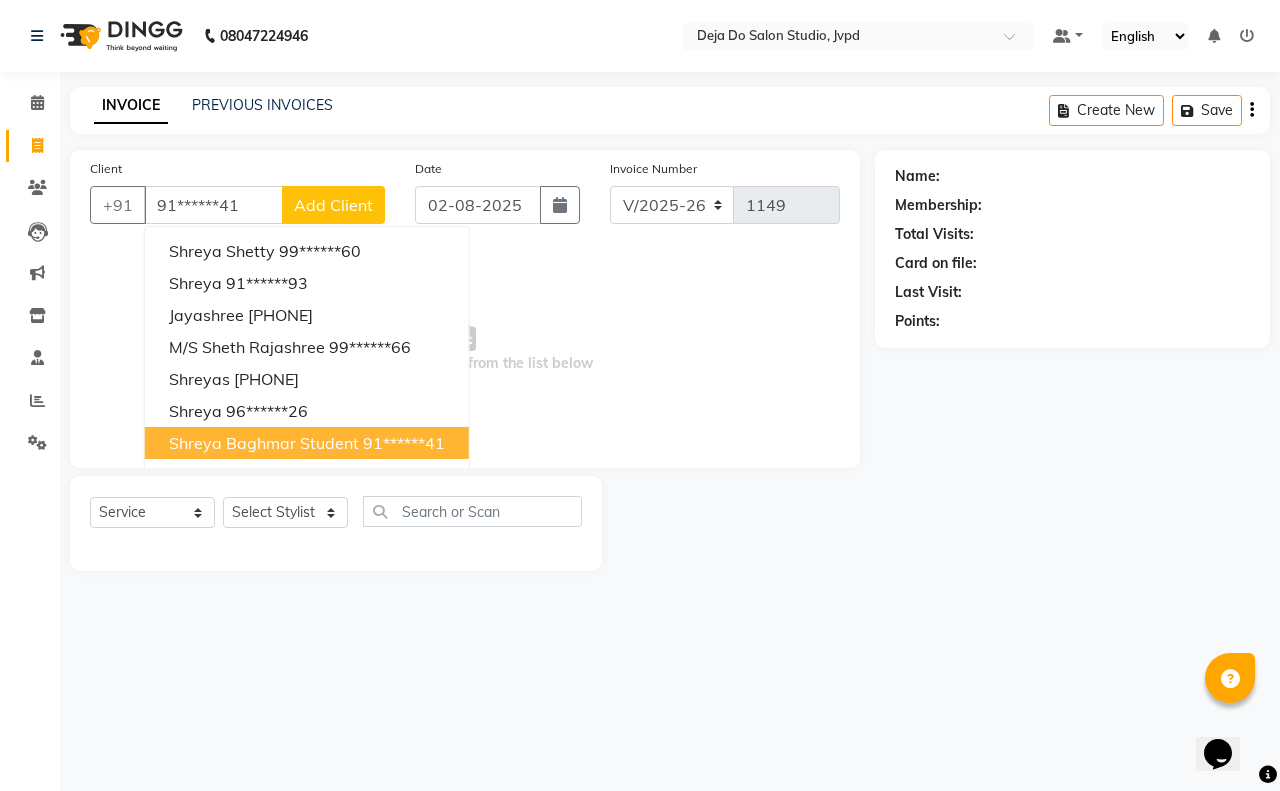 type on "91******41" 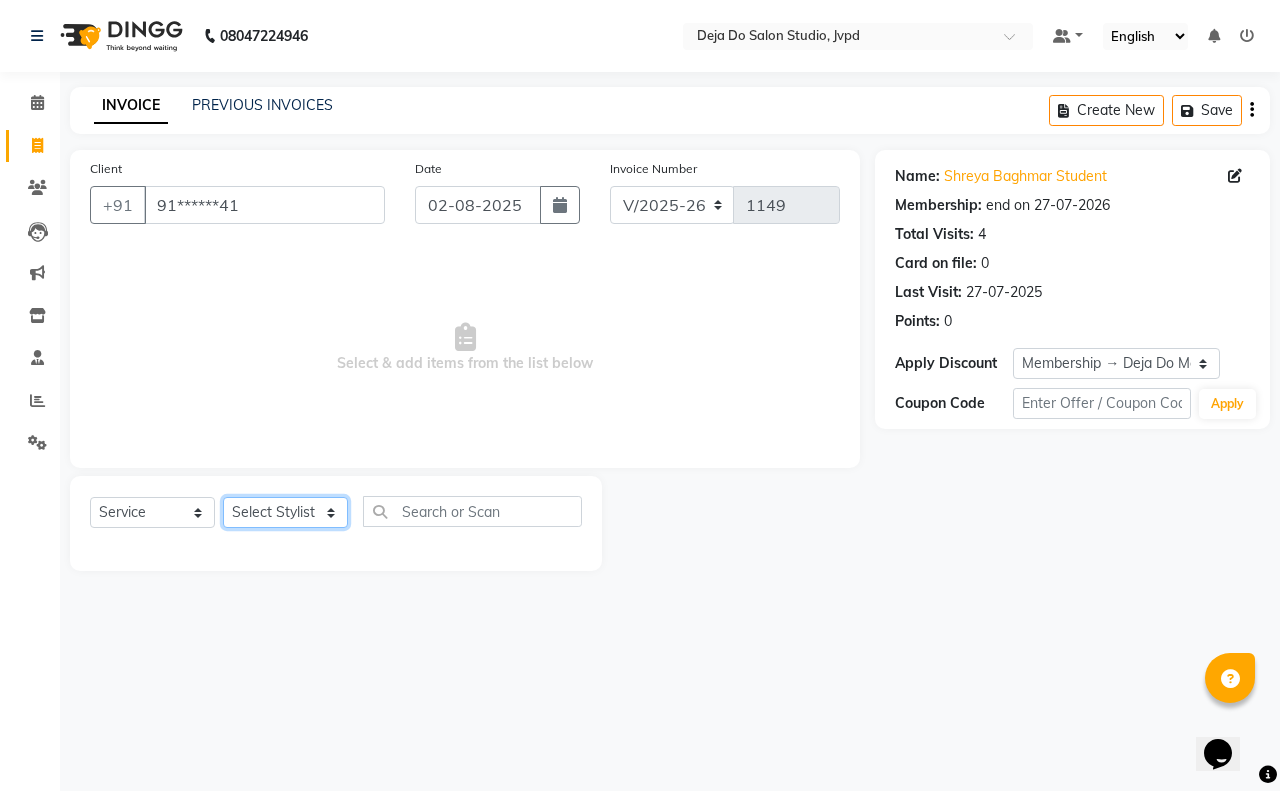 click on "Select Stylist Aditi Admin Anam  Sheikh  Arifa Shaikh Danish  Salamani Farida Fatima Kasbe Namya salian Rashi Mayur Sakina Rupani Shefali  shetty Shuaib Salamani Sumaiya sayed Sushma Pelage" 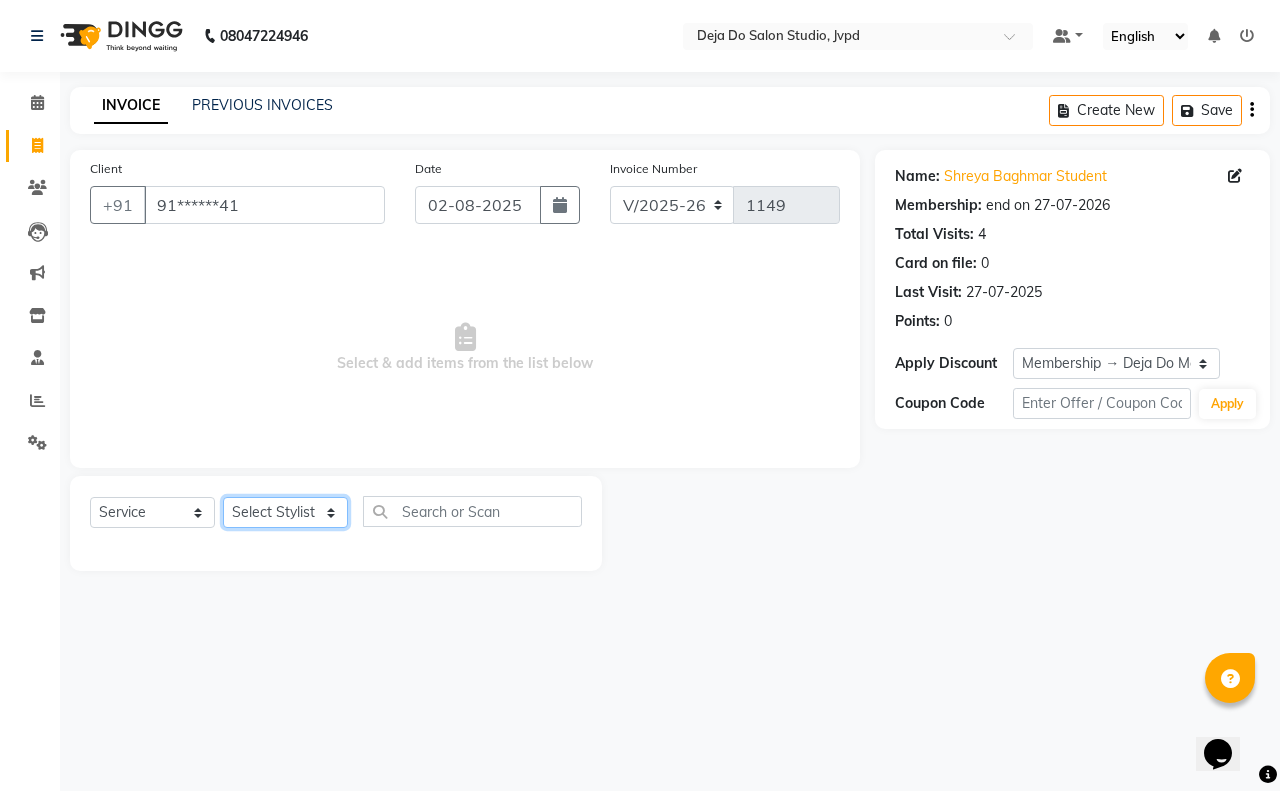 select on "62497" 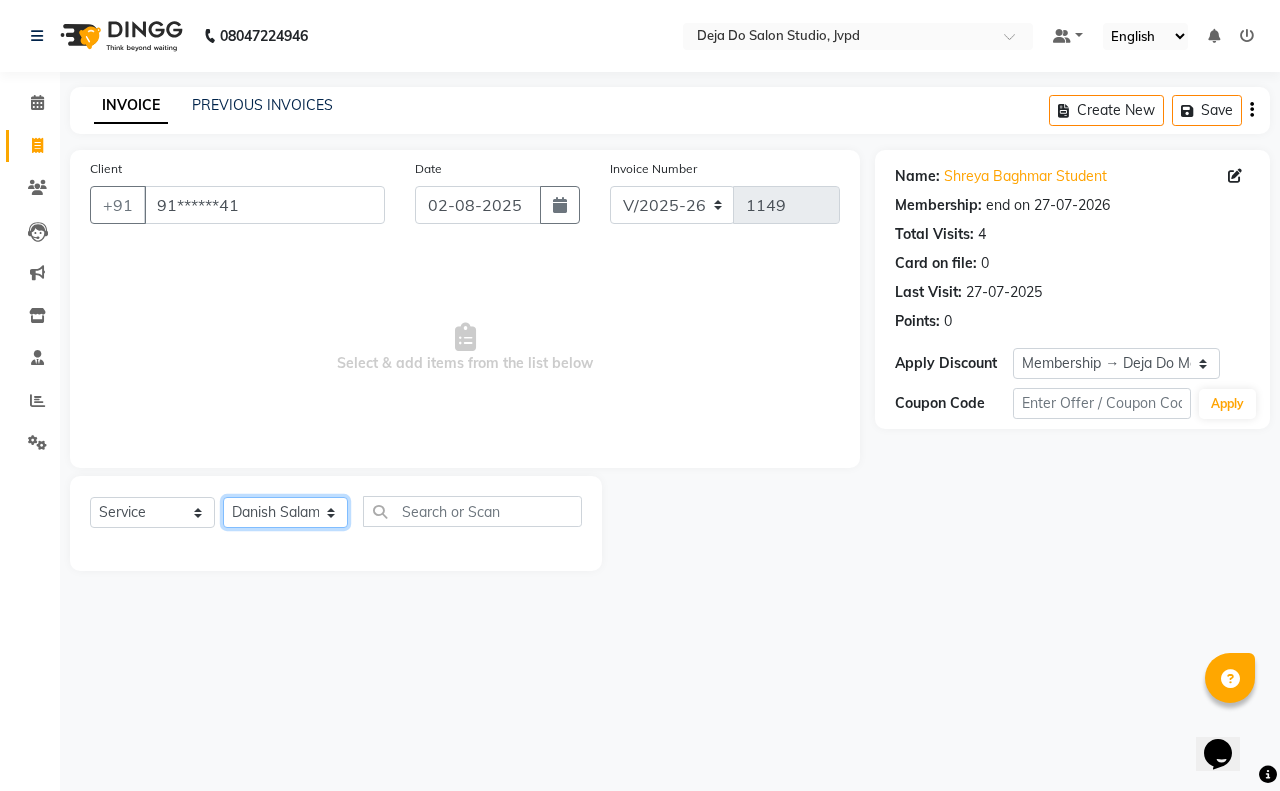 click on "Select Stylist Aditi Admin Anam  Sheikh  Arifa Shaikh Danish  Salamani Farida Fatima Kasbe Namya salian Rashi Mayur Sakina Rupani Shefali  shetty Shuaib Salamani Sumaiya sayed Sushma Pelage" 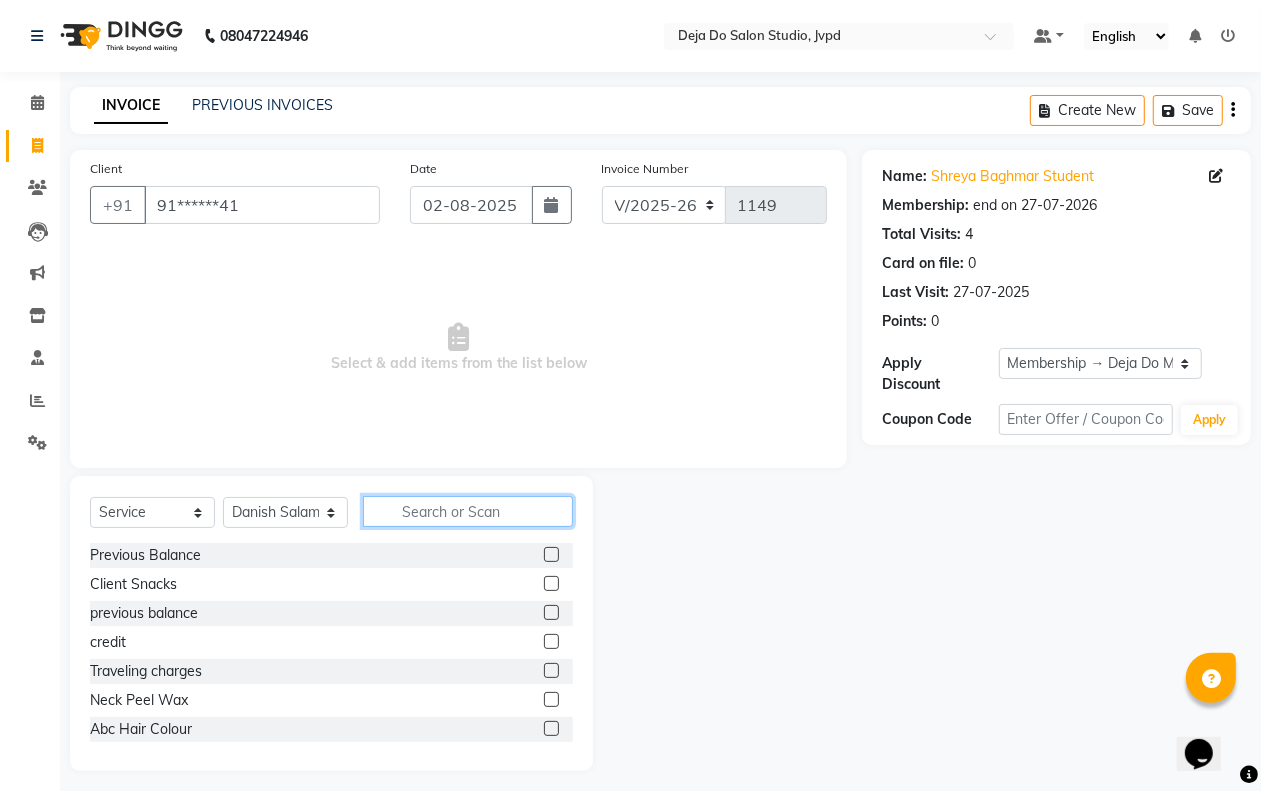 click 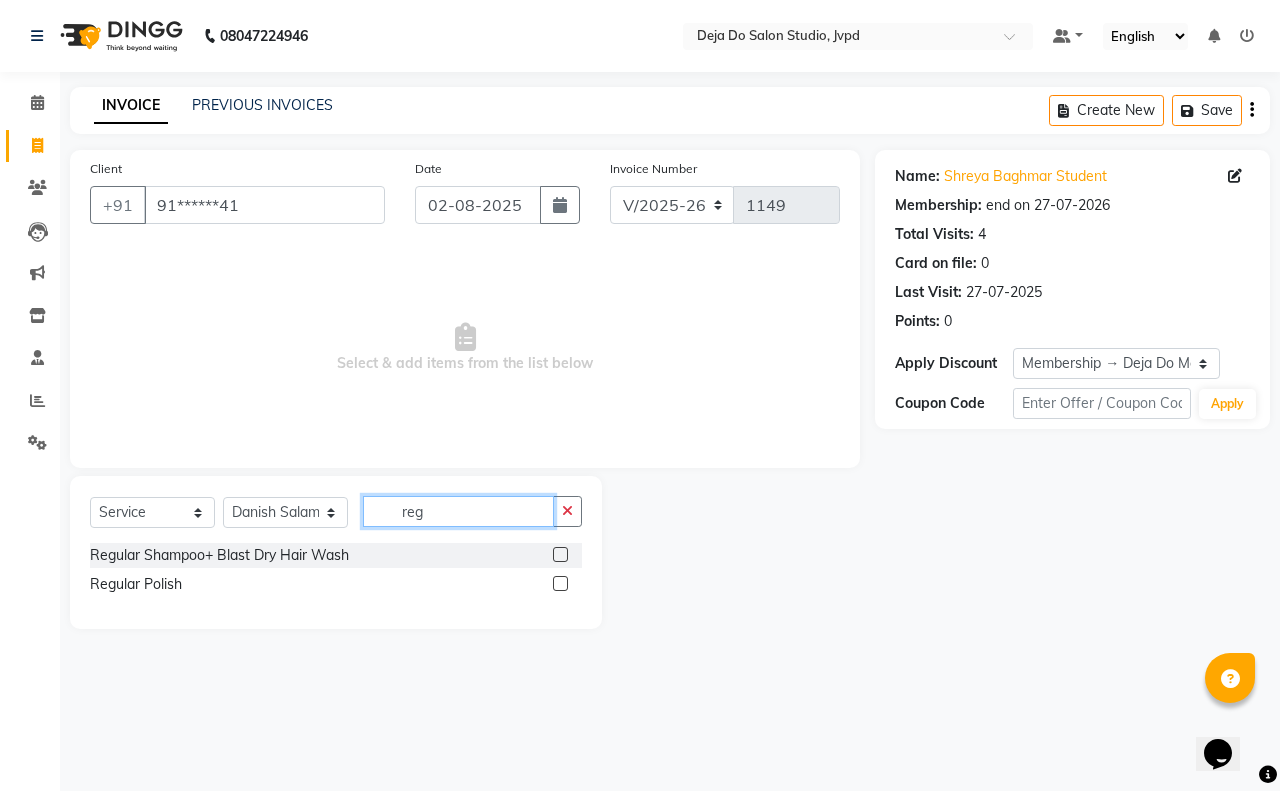 type on "reg" 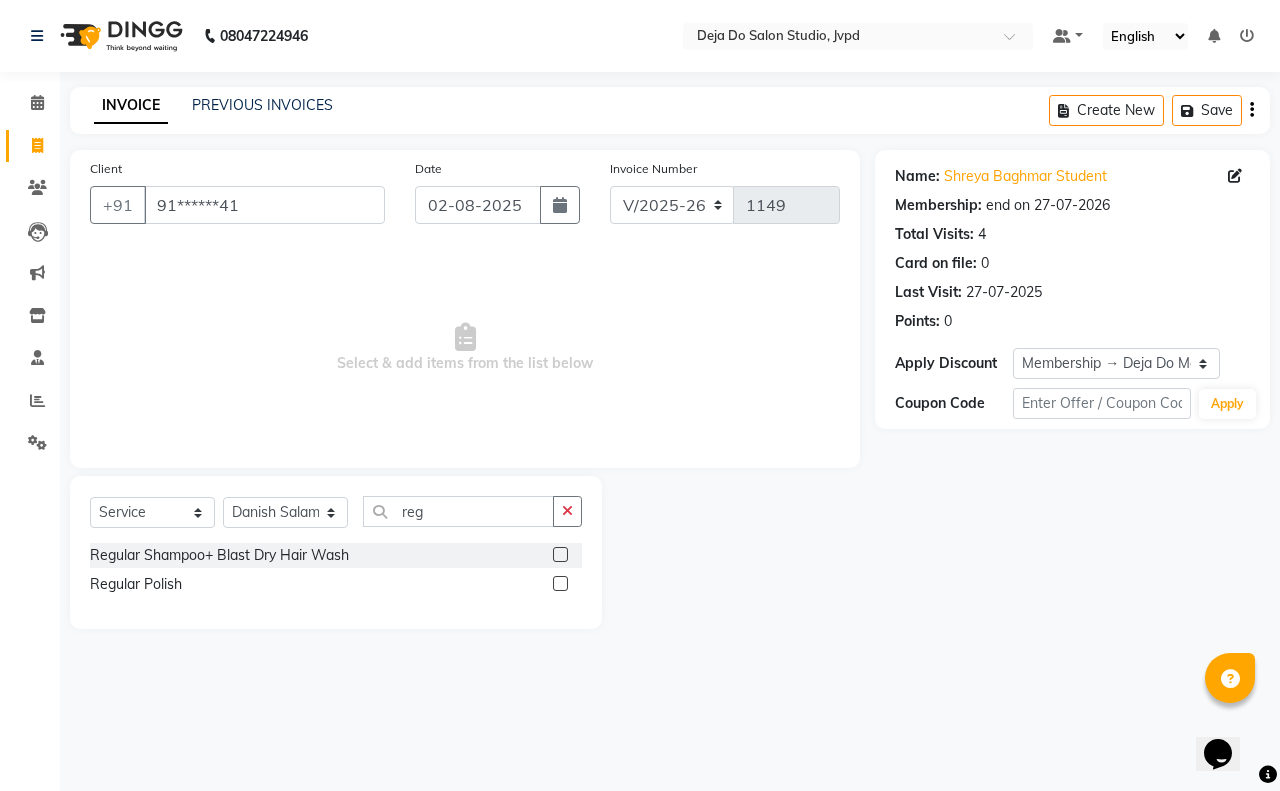 click 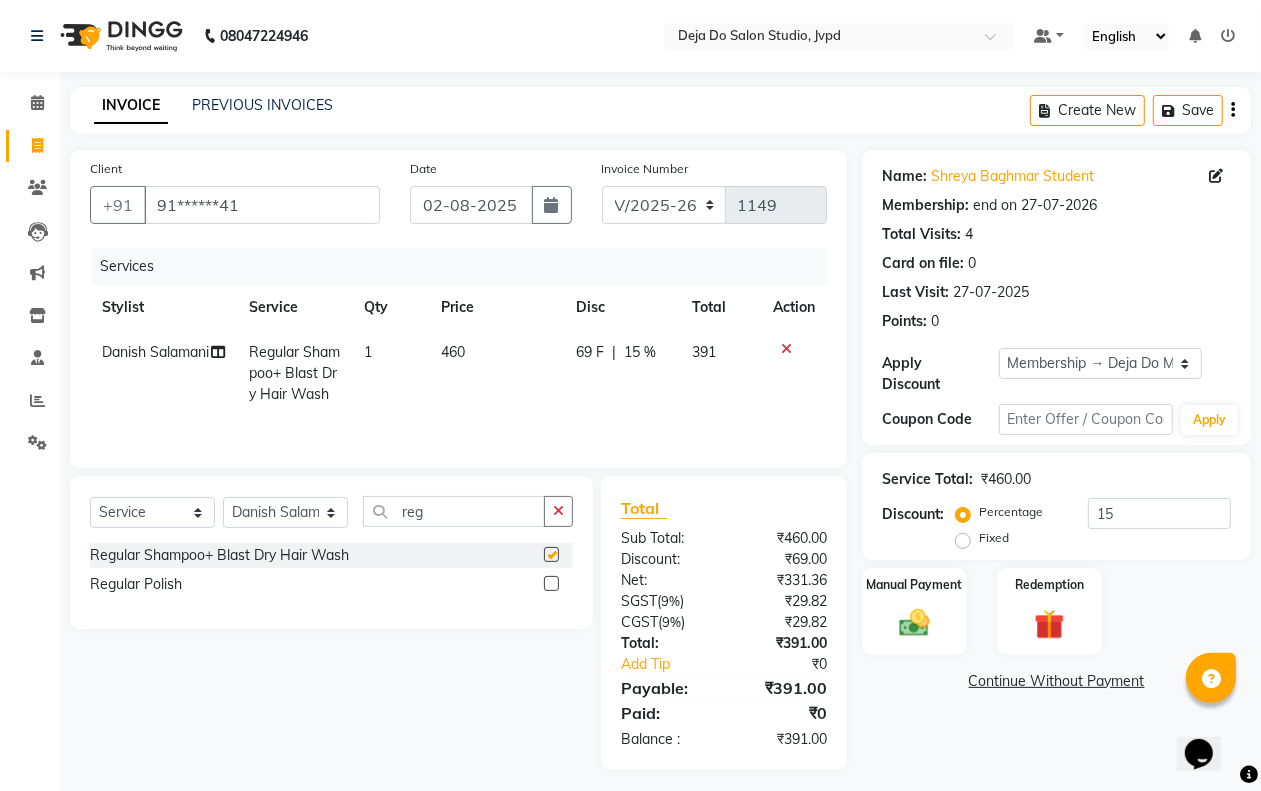 checkbox on "false" 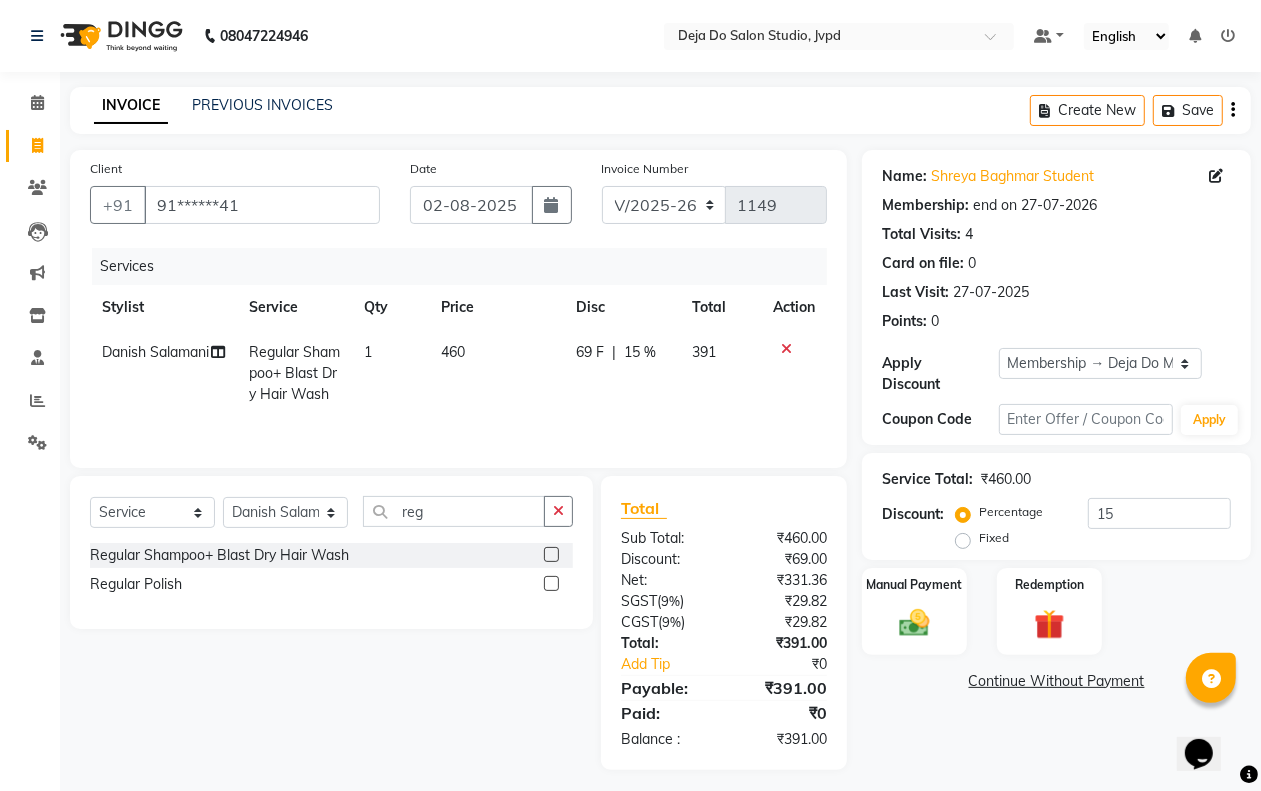 click on "460" 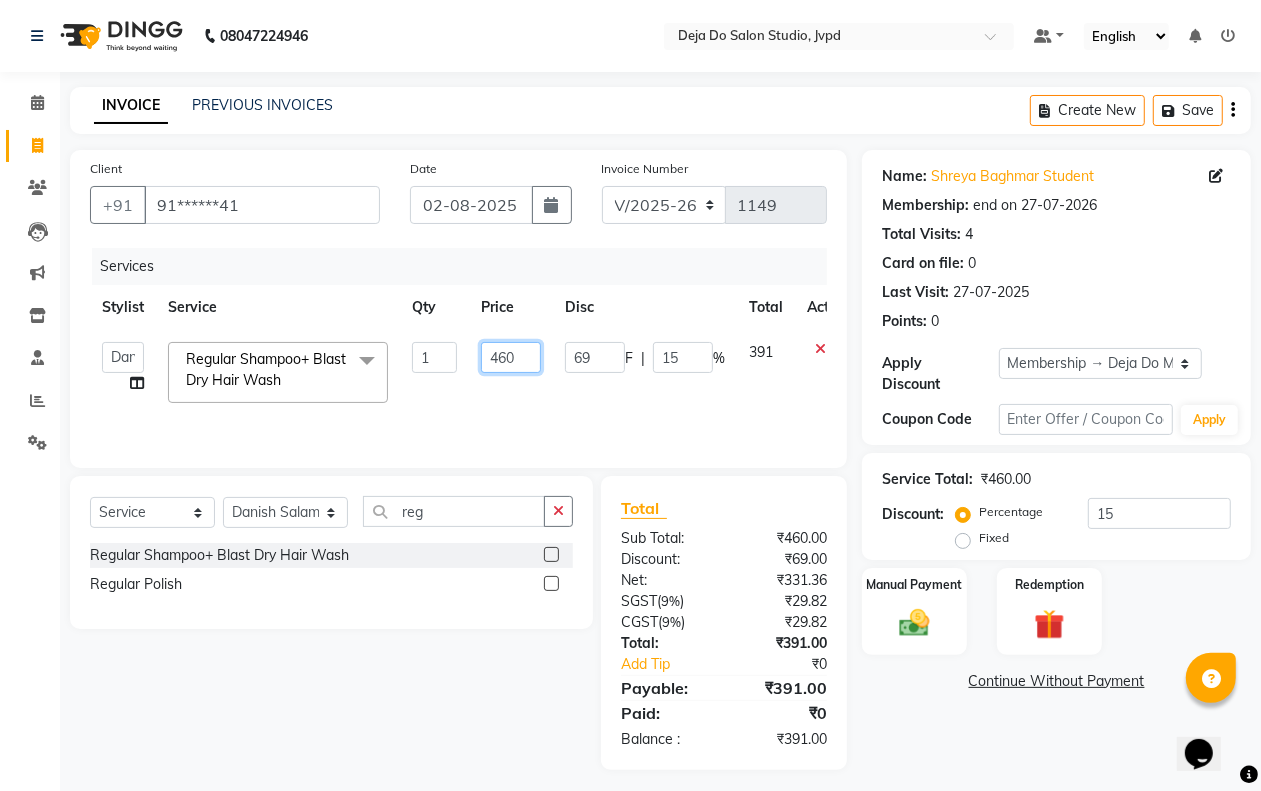 click on "460" 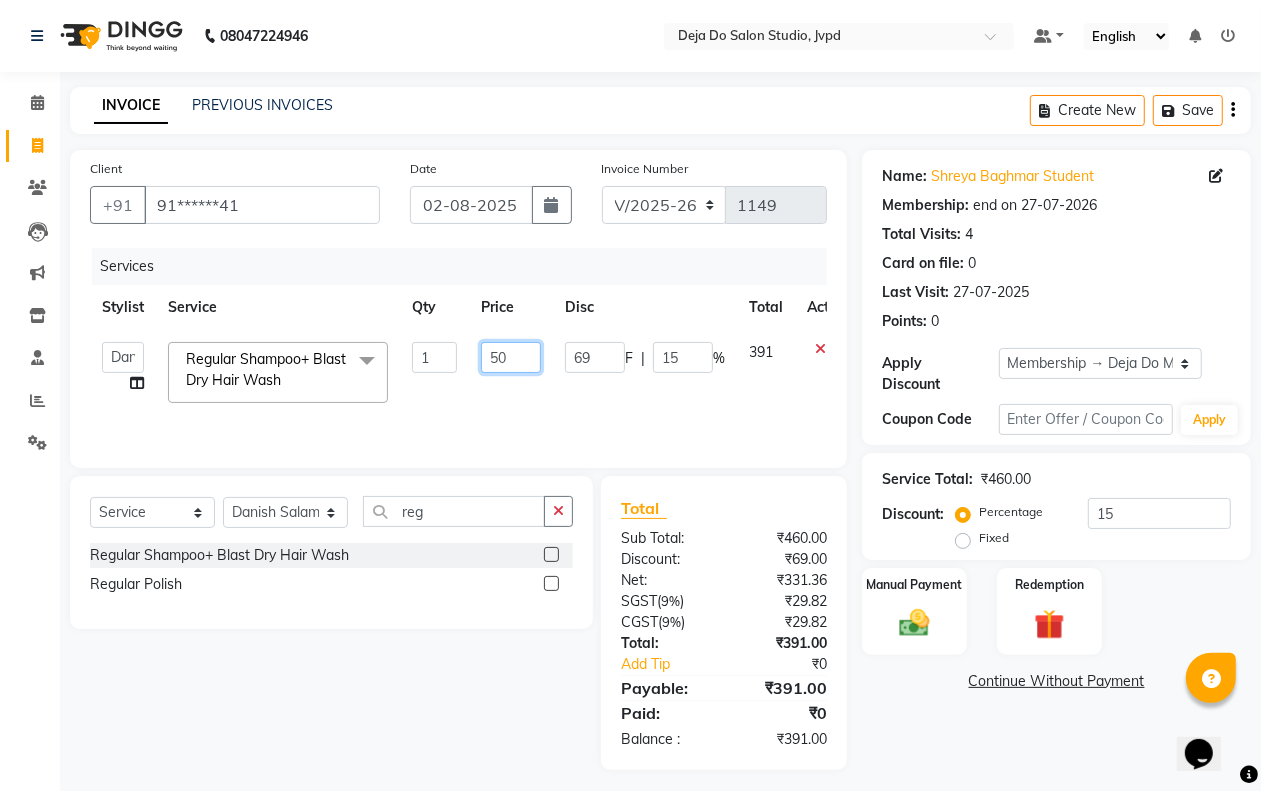 type on "500" 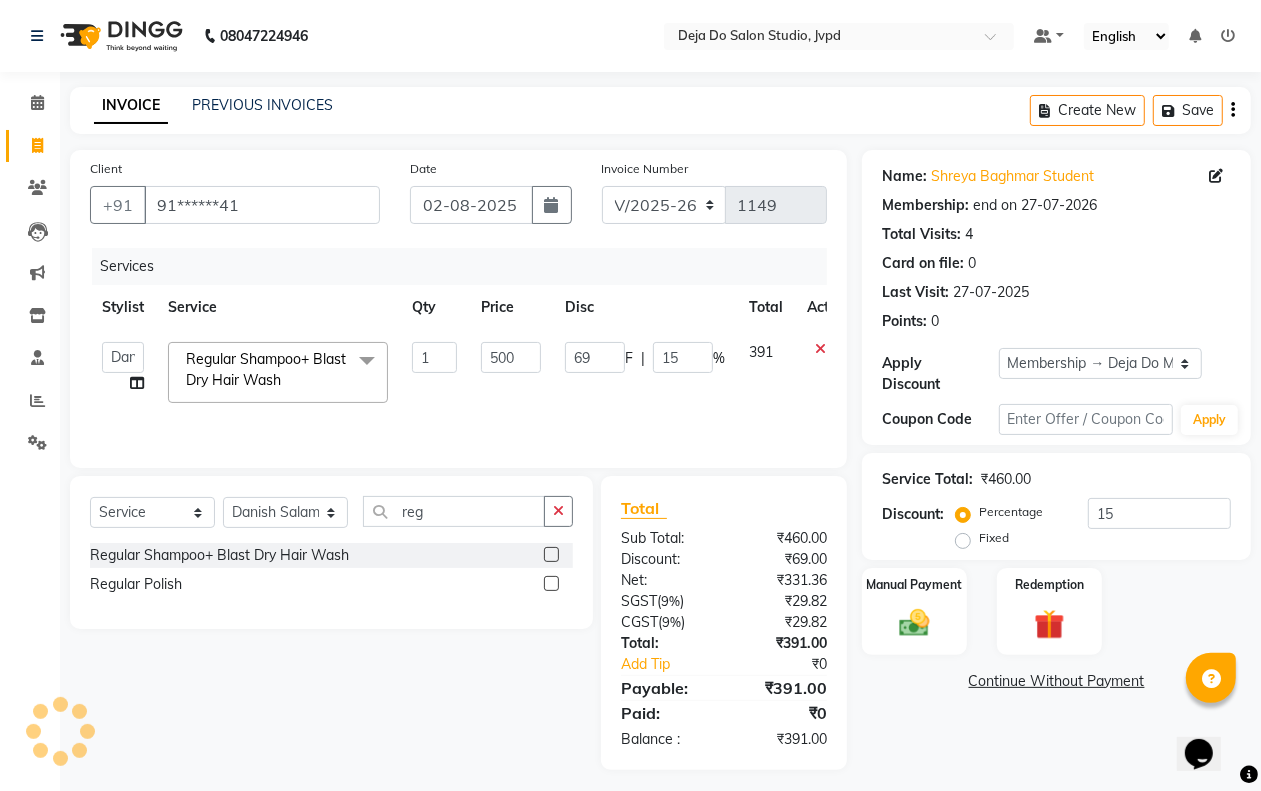 click on "500" 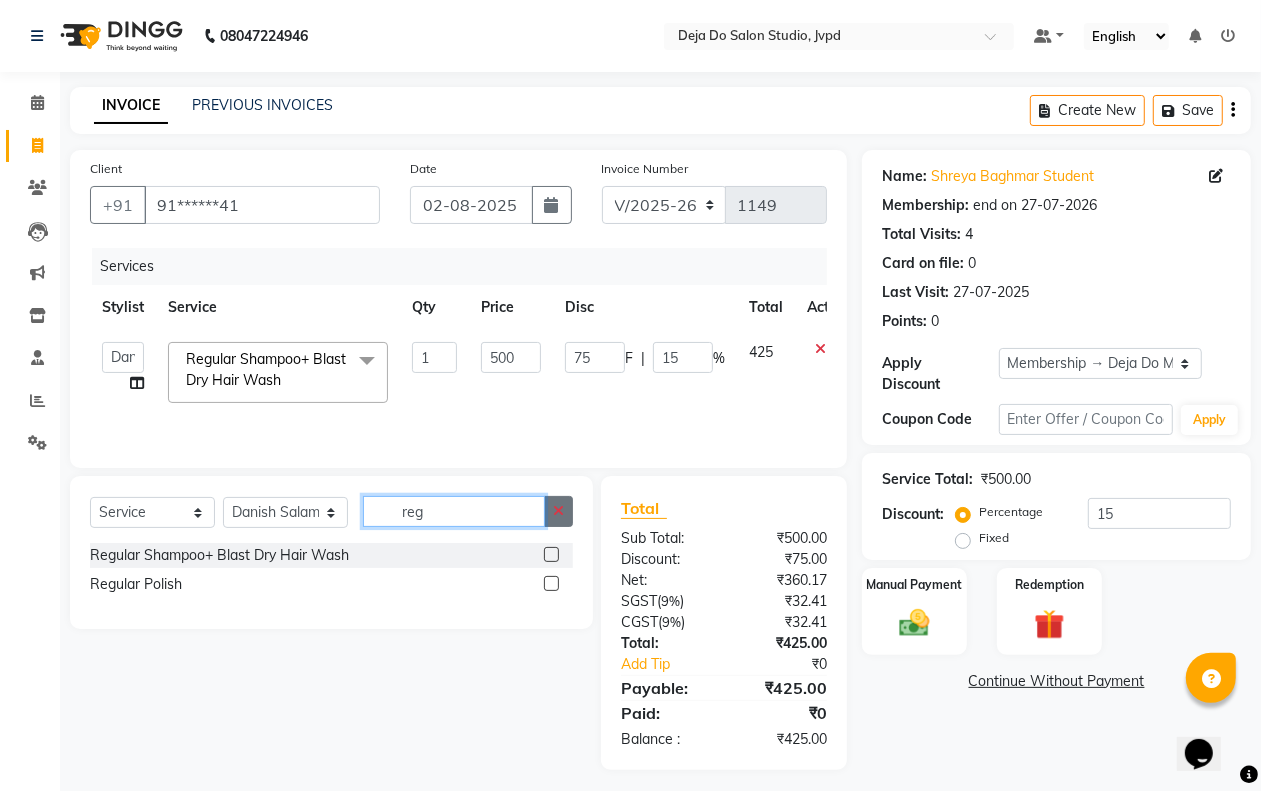 drag, startPoint x: 541, startPoint y: 525, endPoint x: 552, endPoint y: 521, distance: 11.7046995 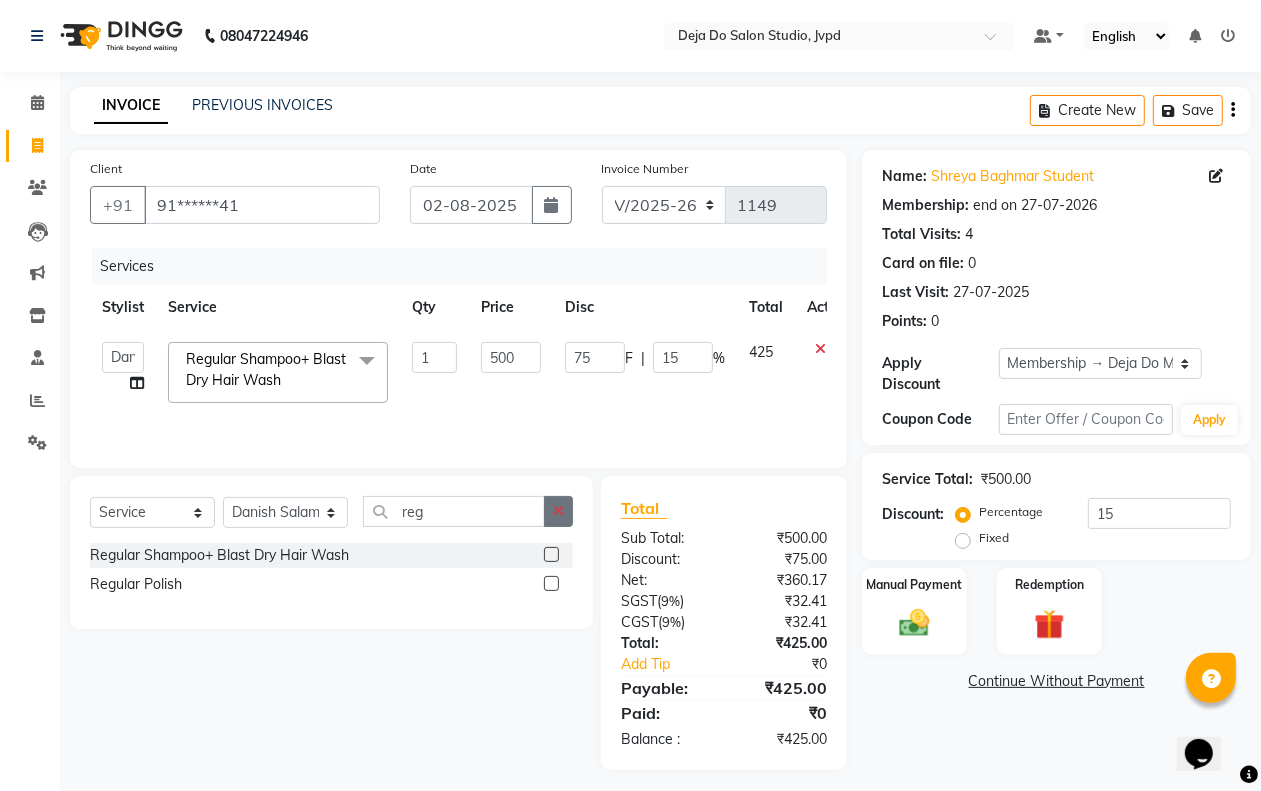 click 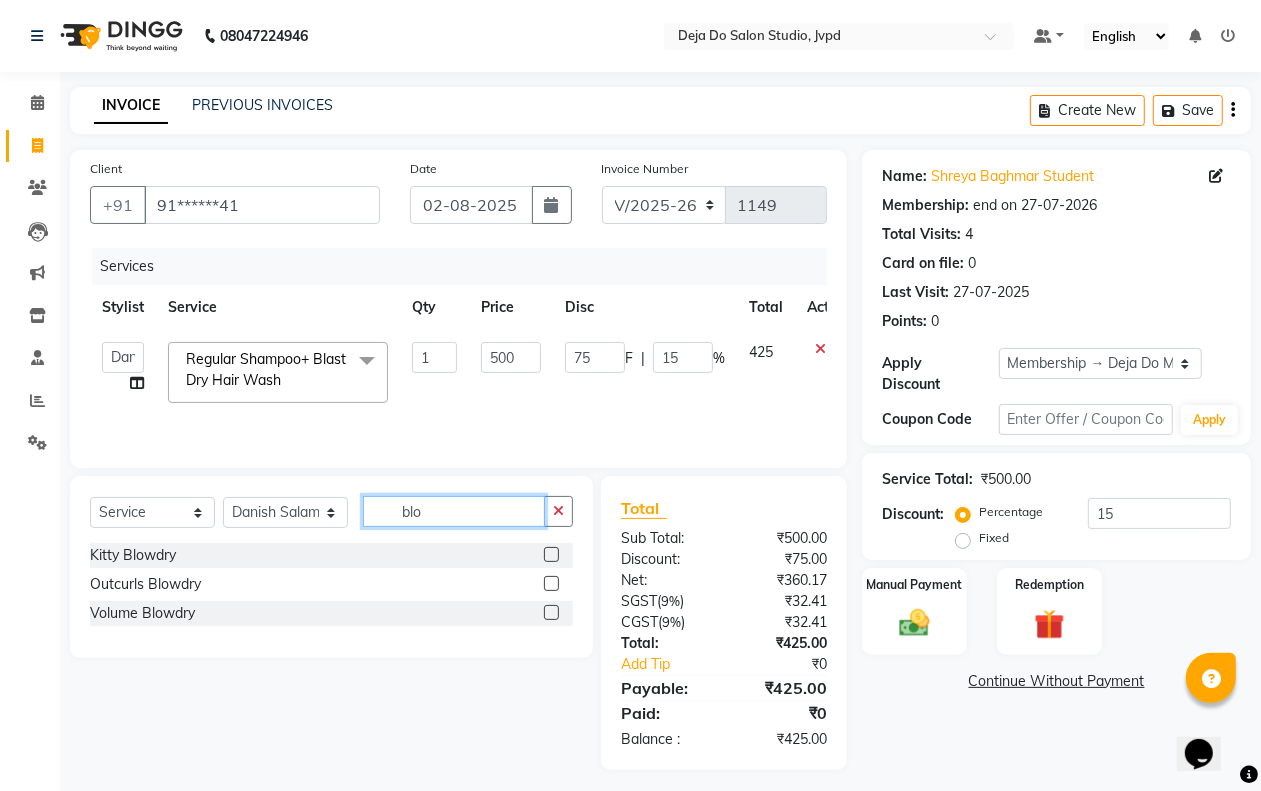 type on "blo" 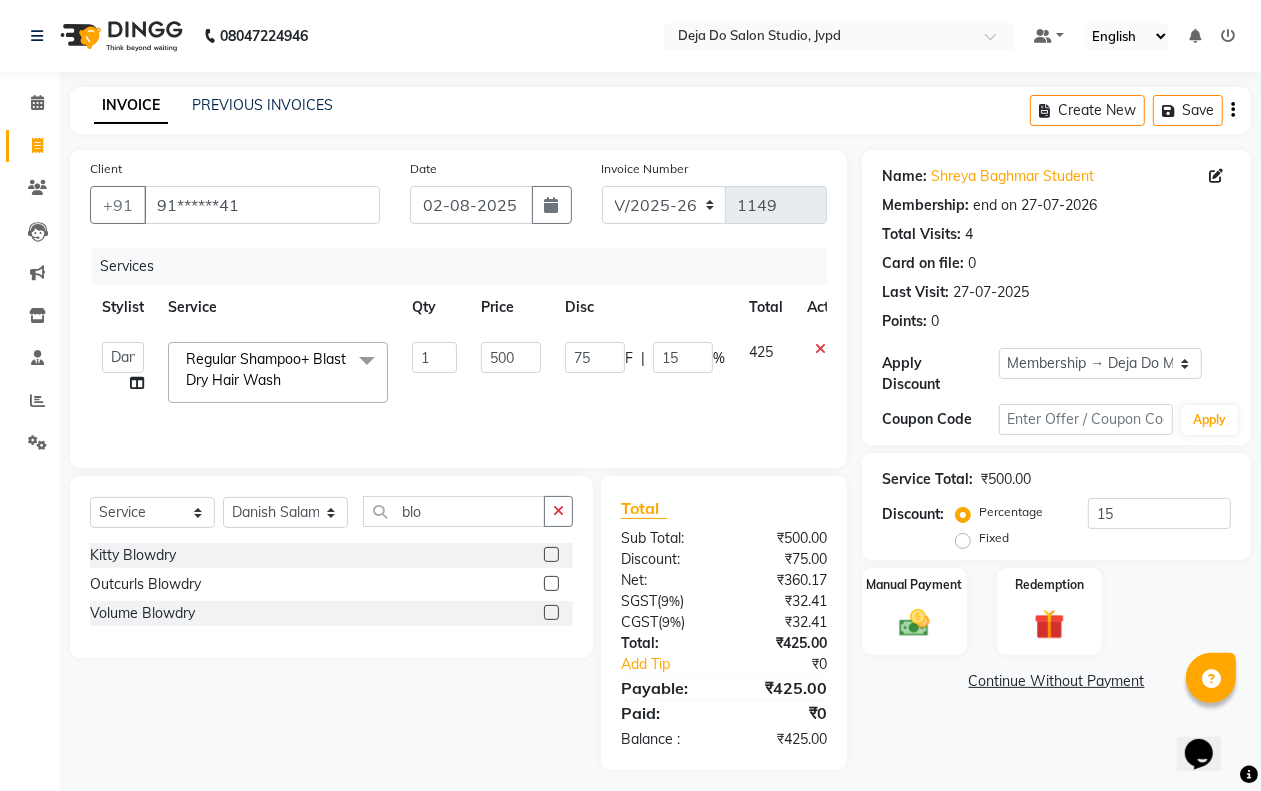 click 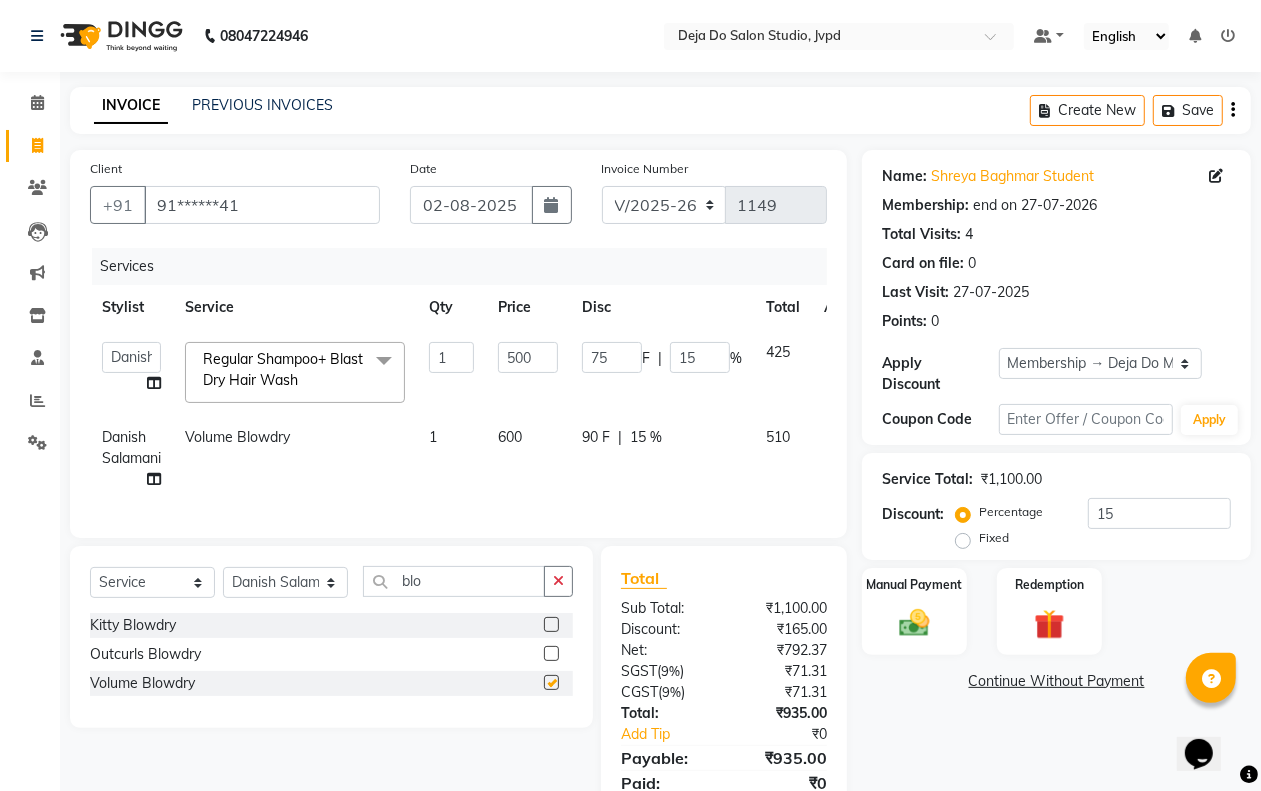 checkbox on "false" 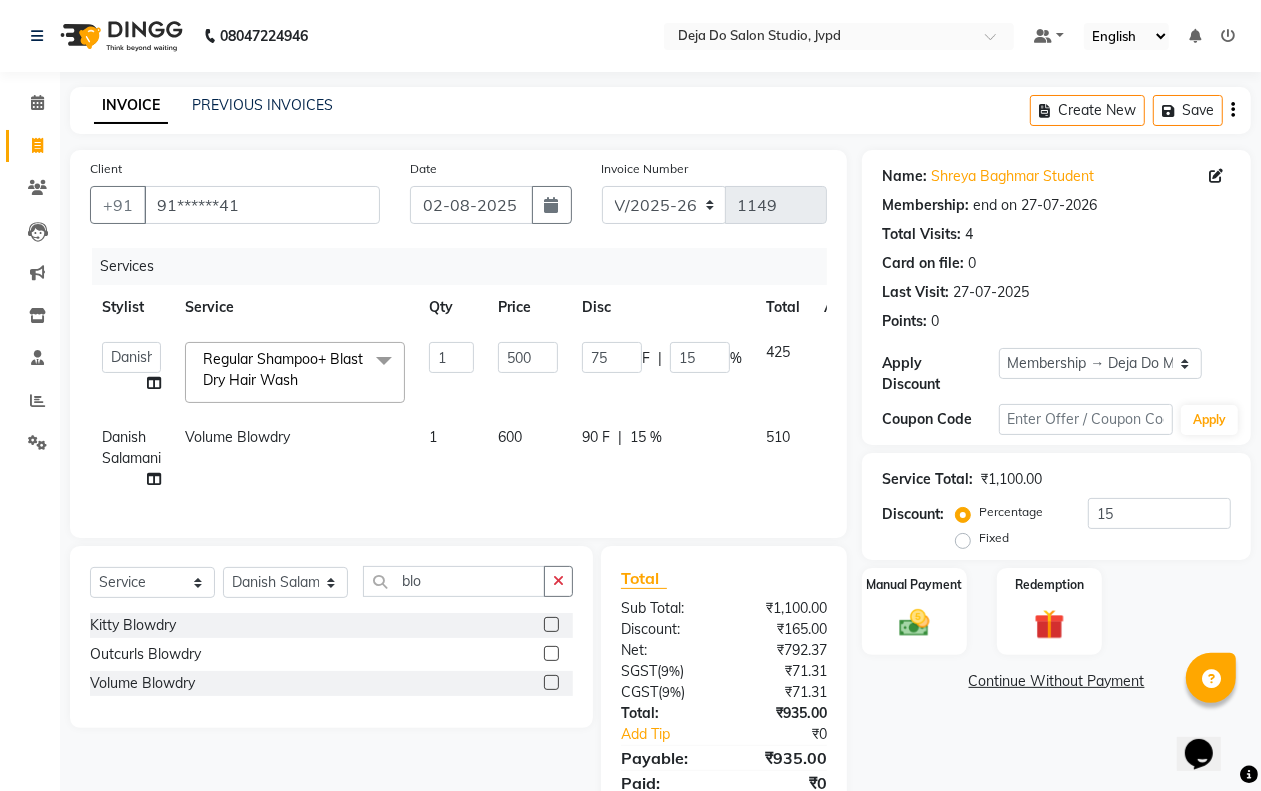 click on "600" 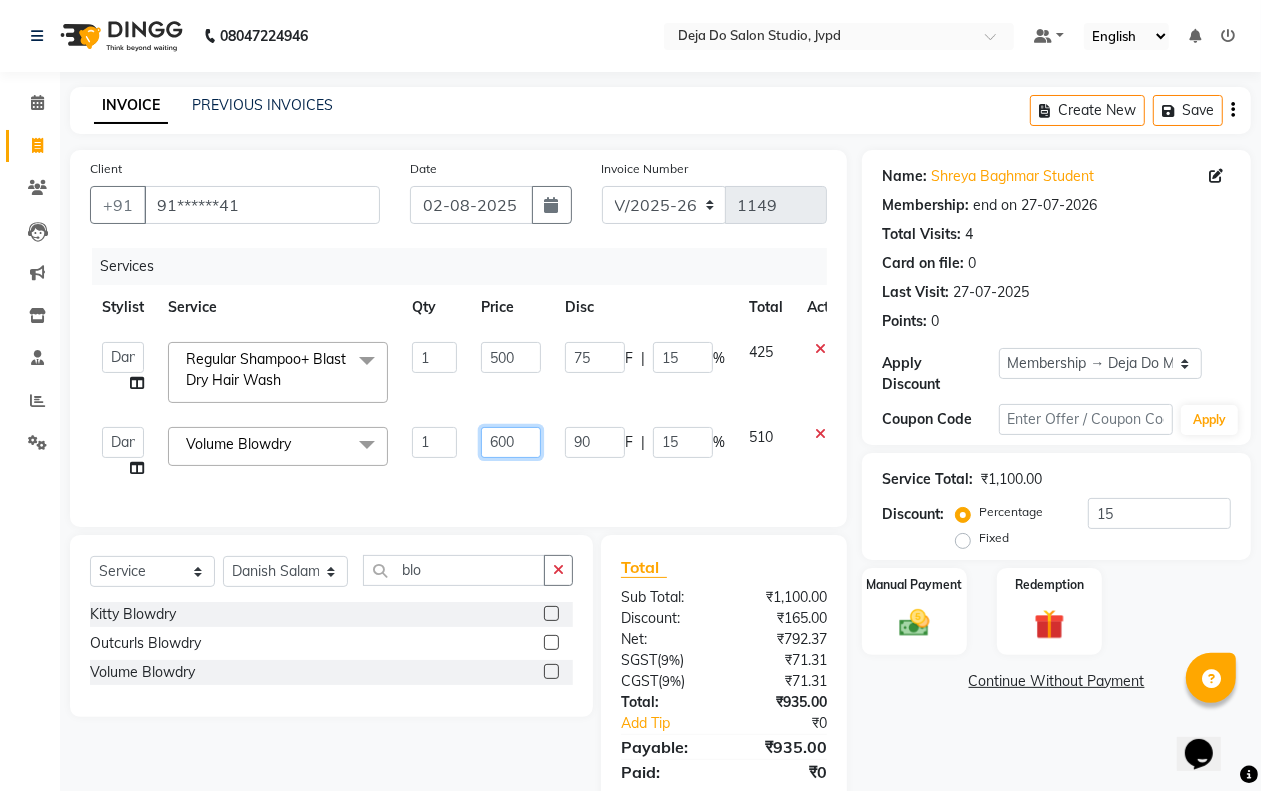 drag, startPoint x: 500, startPoint y: 436, endPoint x: 530, endPoint y: 433, distance: 30.149628 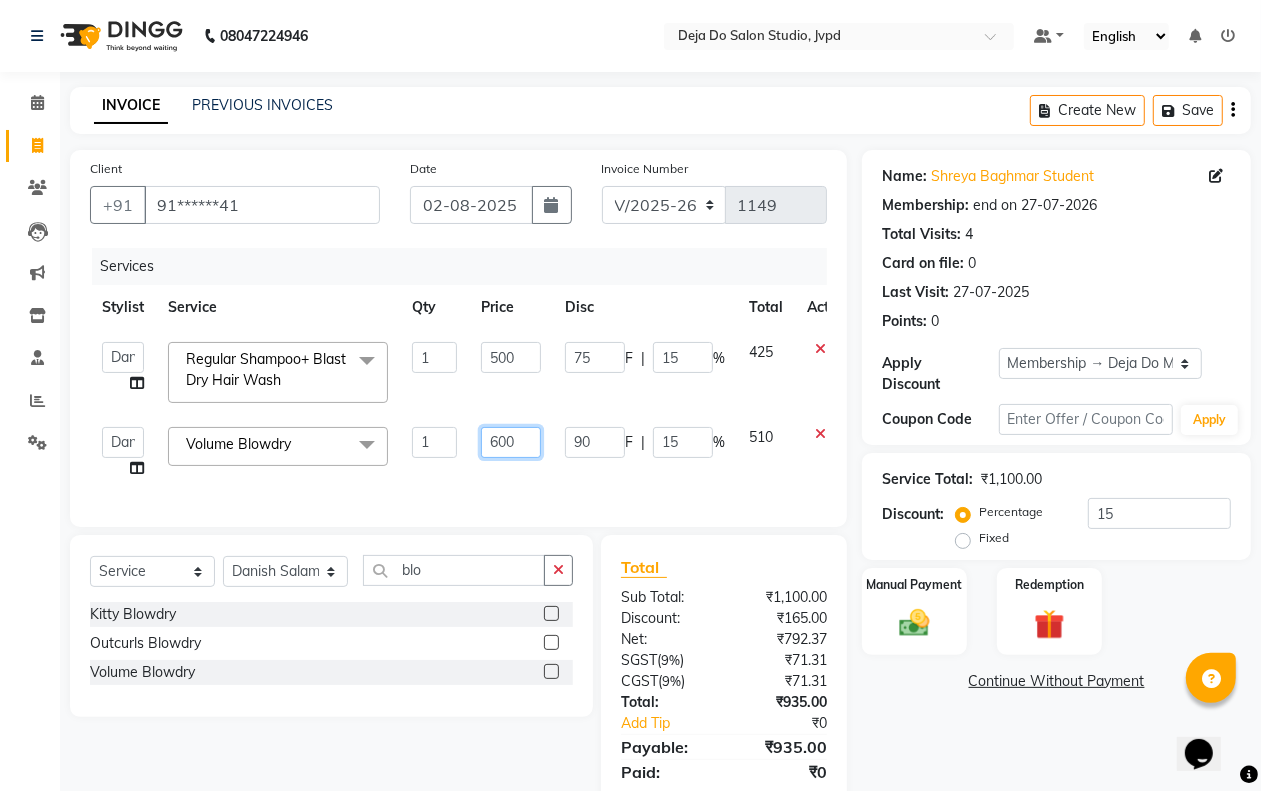click on "600" 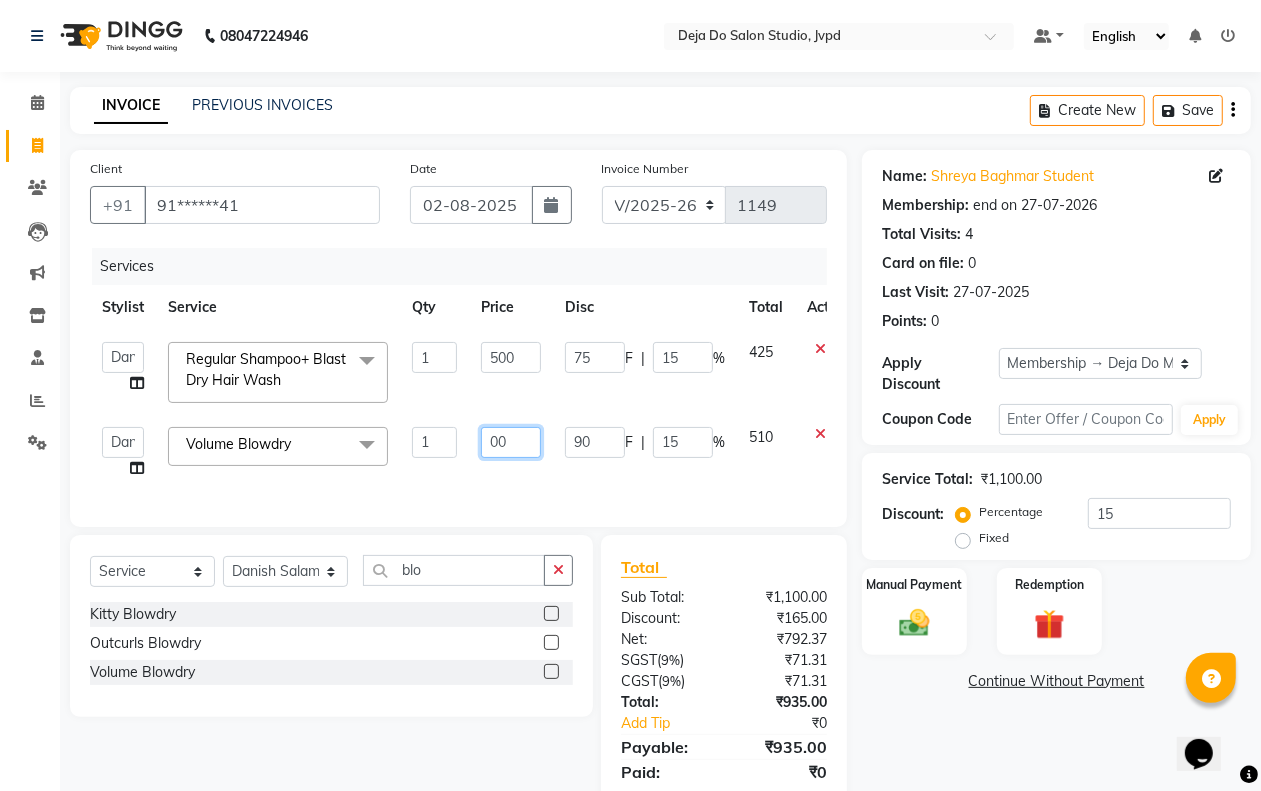 type on "500" 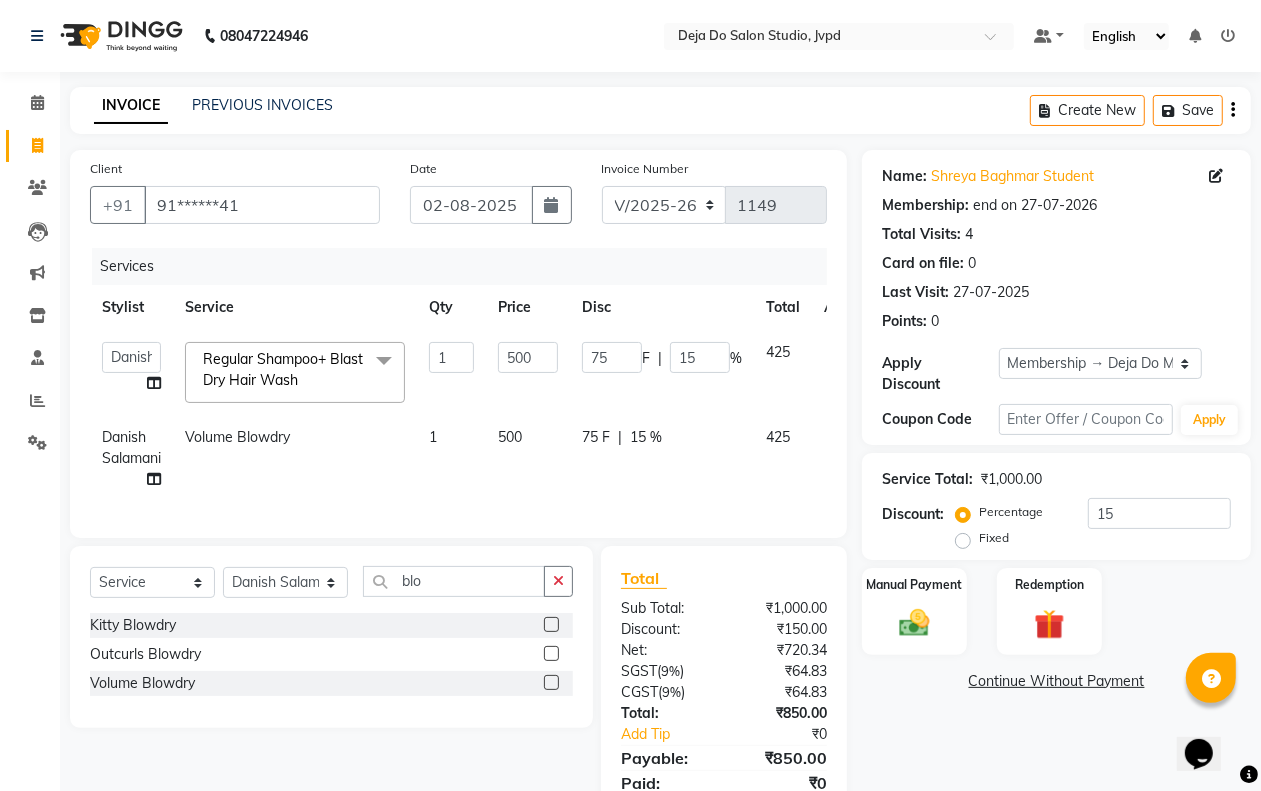 click on "Danish  Salamani Volume Blowdry  1 500 75 F | 15 % 425" 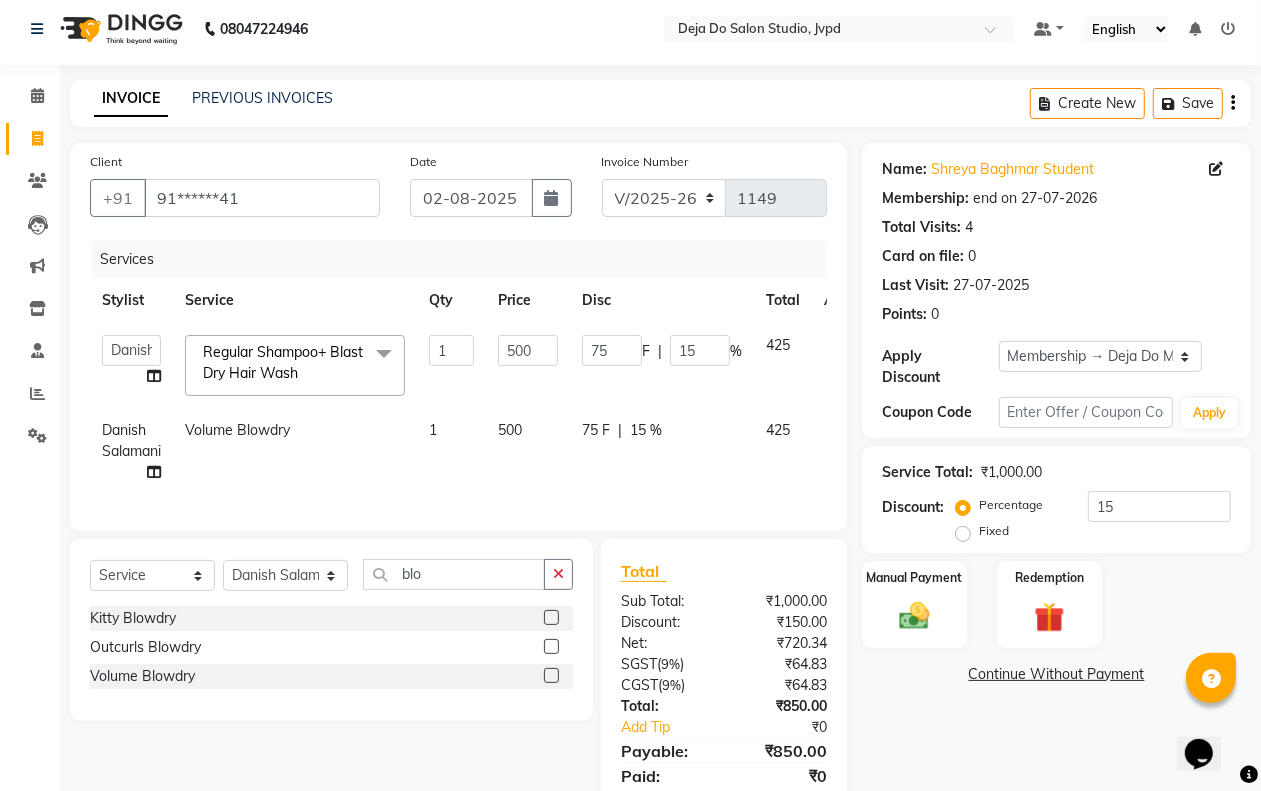 scroll, scrollTop: 0, scrollLeft: 0, axis: both 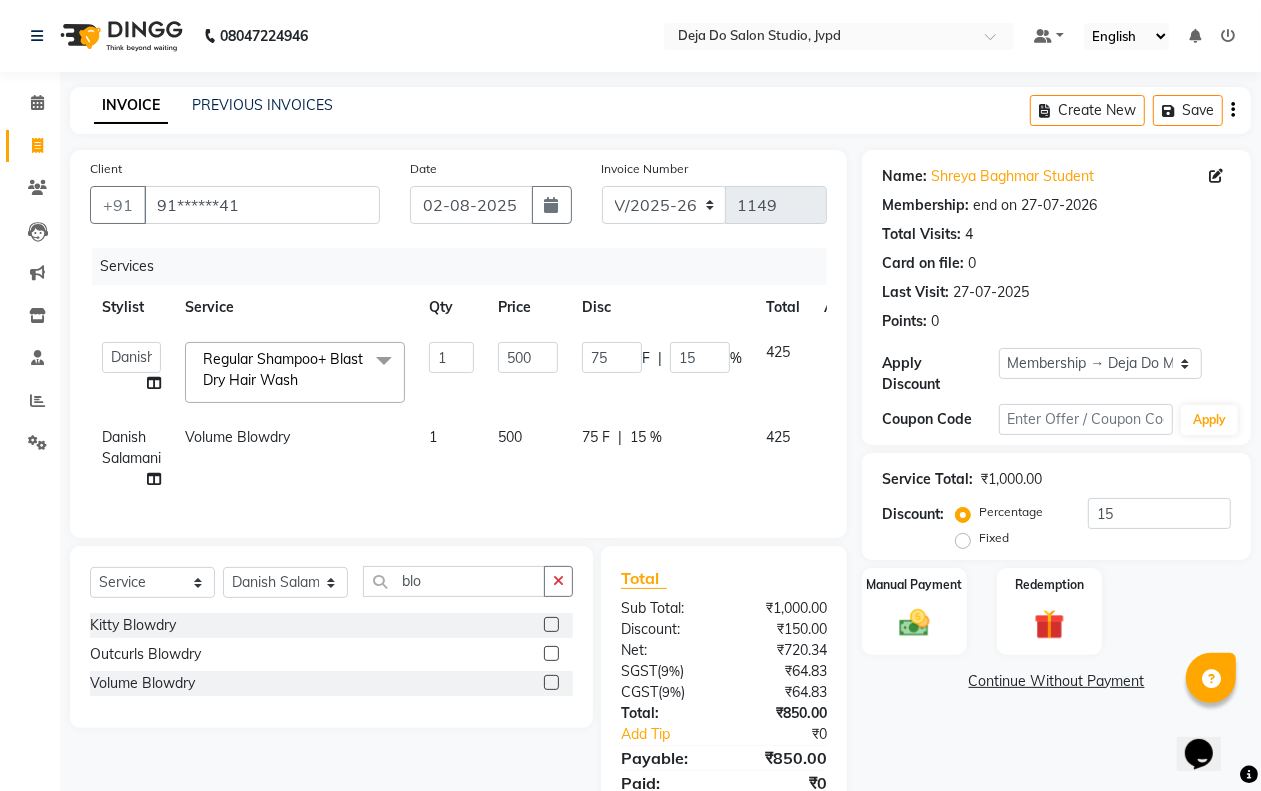 click on "500" 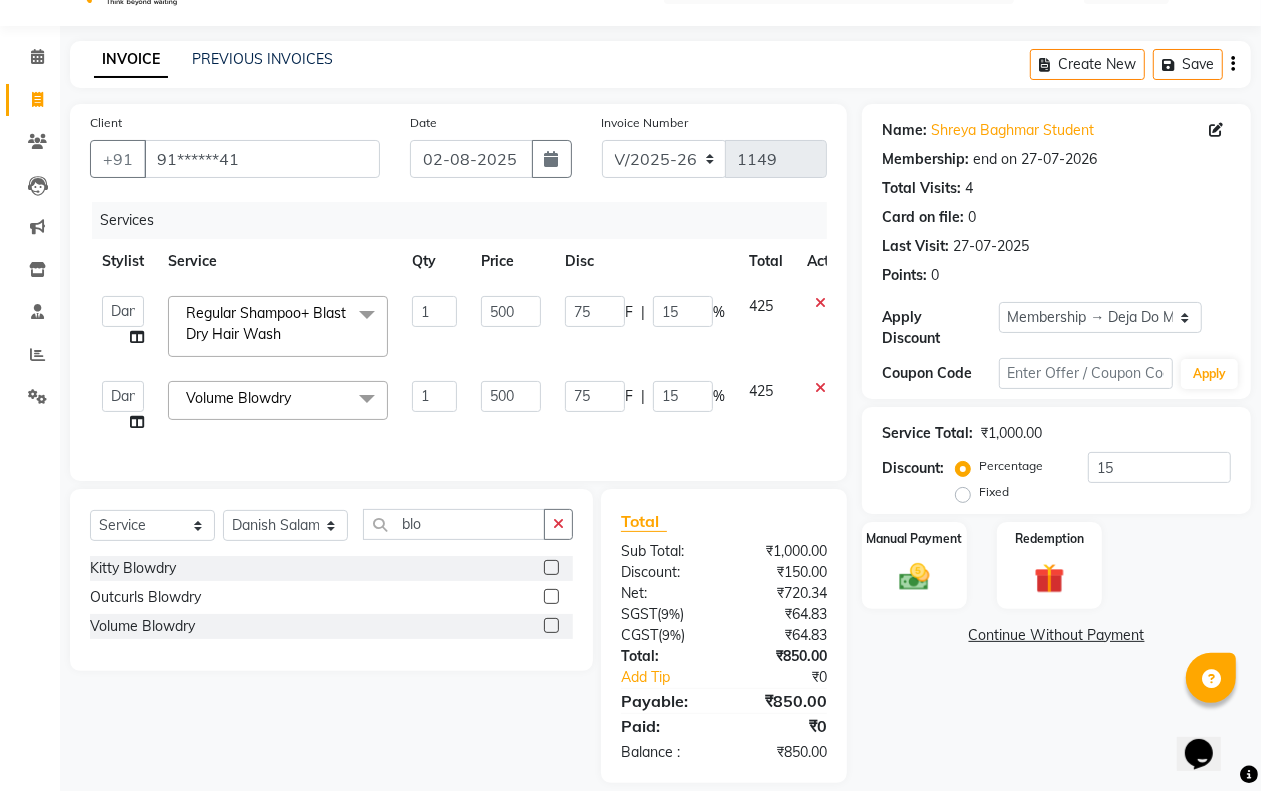 scroll, scrollTop: 86, scrollLeft: 0, axis: vertical 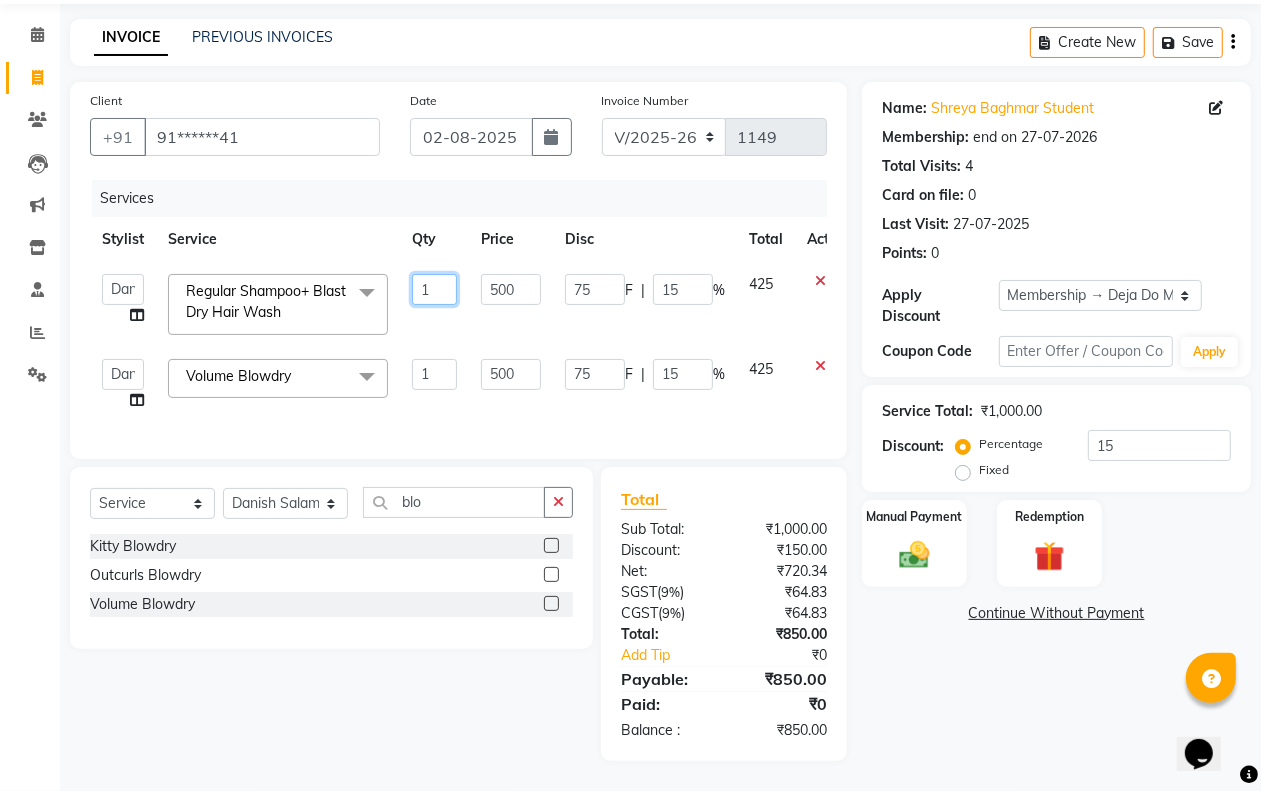 click on "1" 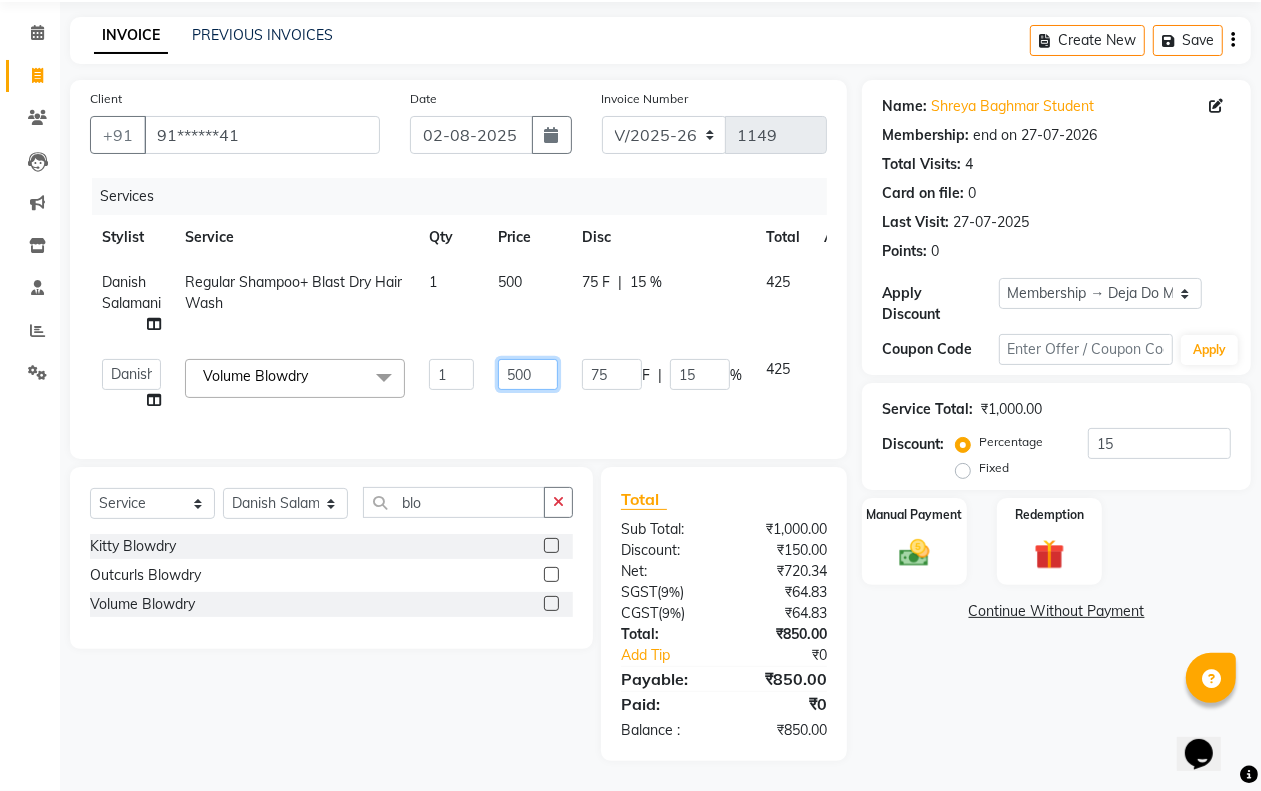 click on "500" 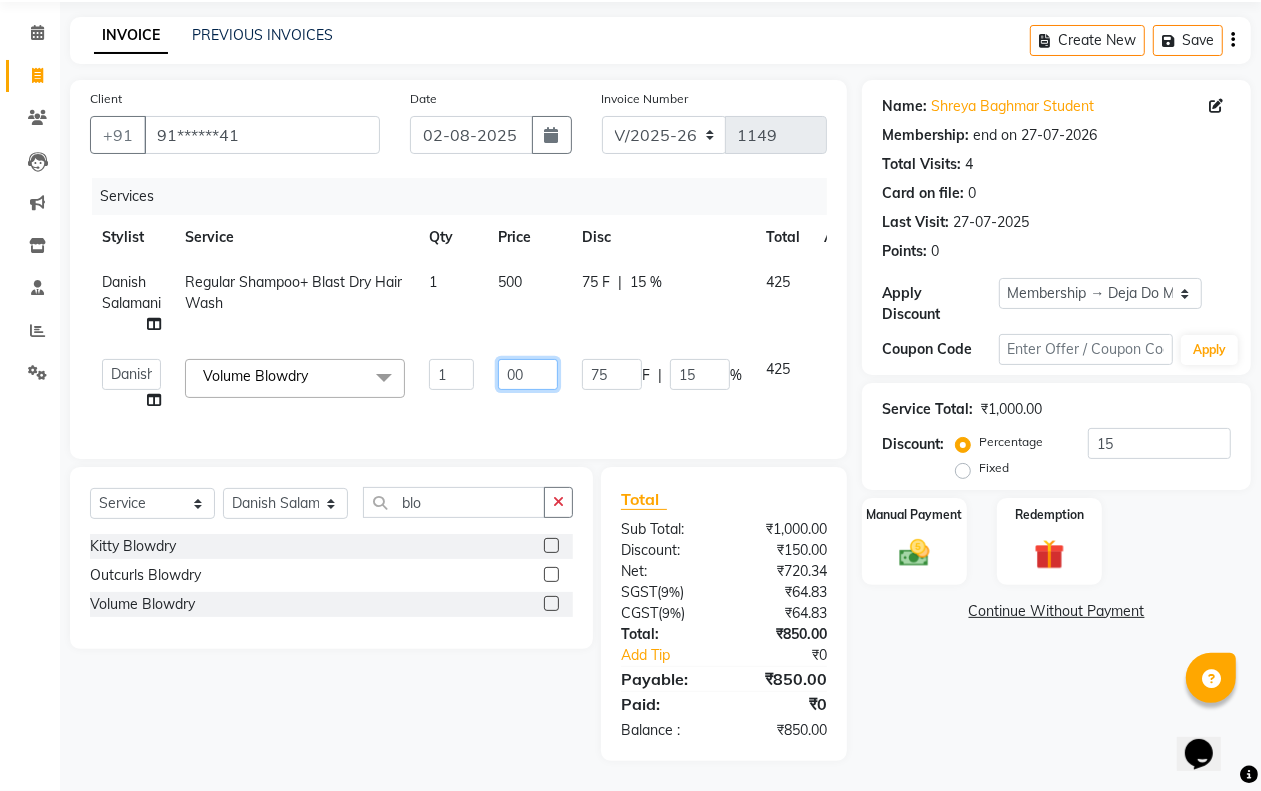 type on "700" 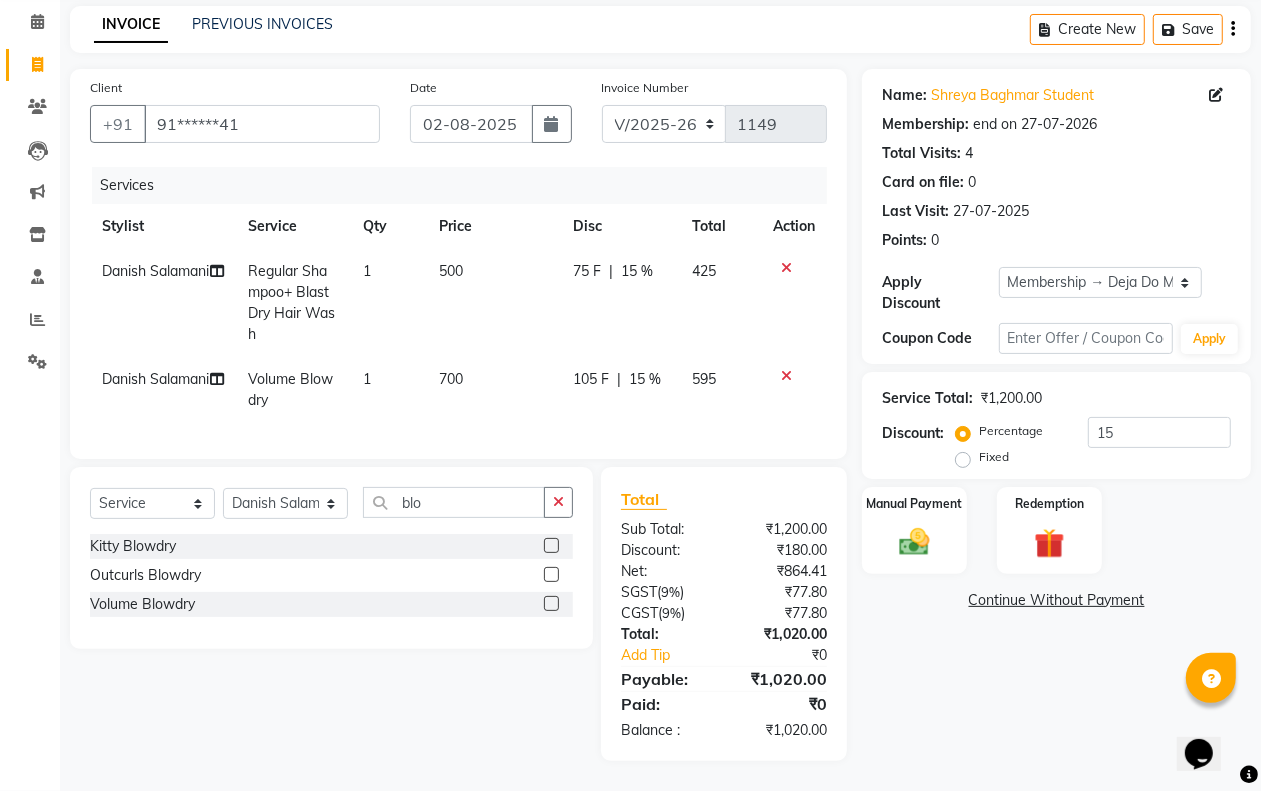 click on "105 F | 15 %" 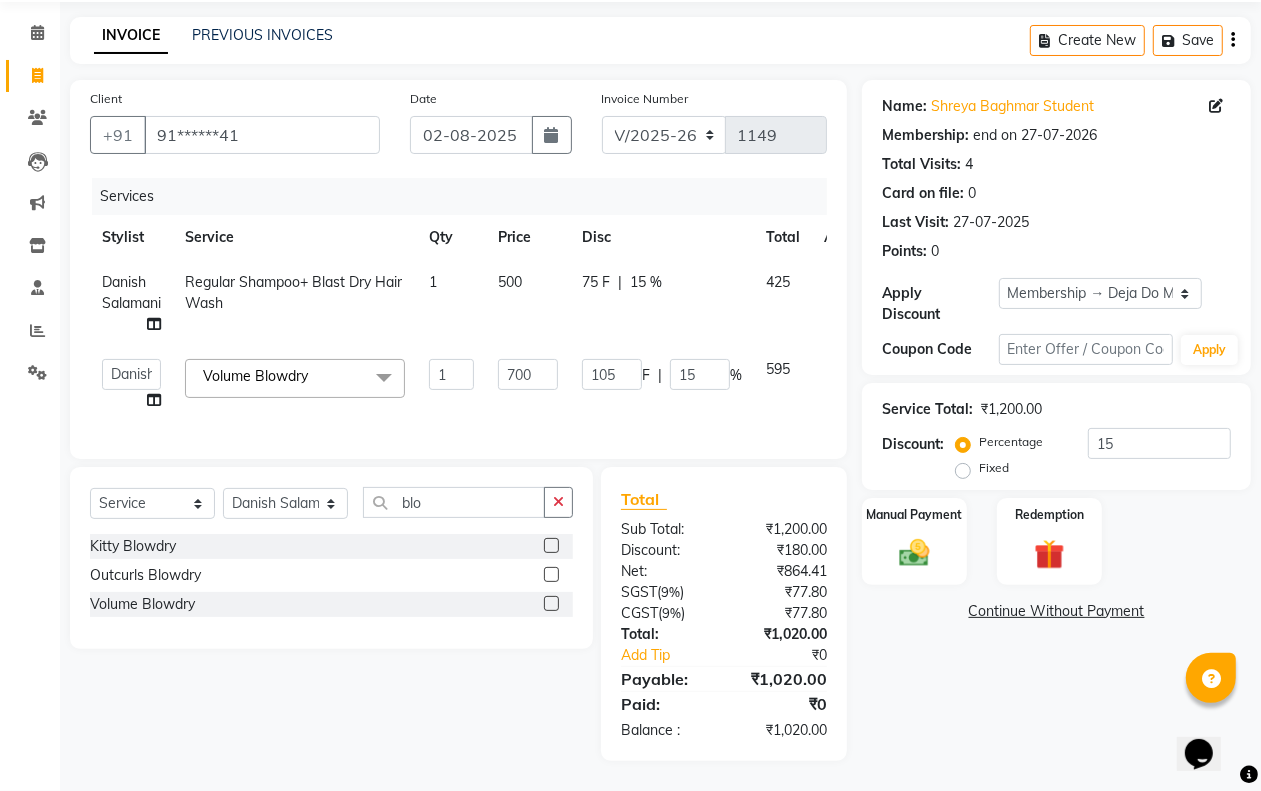 scroll, scrollTop: 88, scrollLeft: 0, axis: vertical 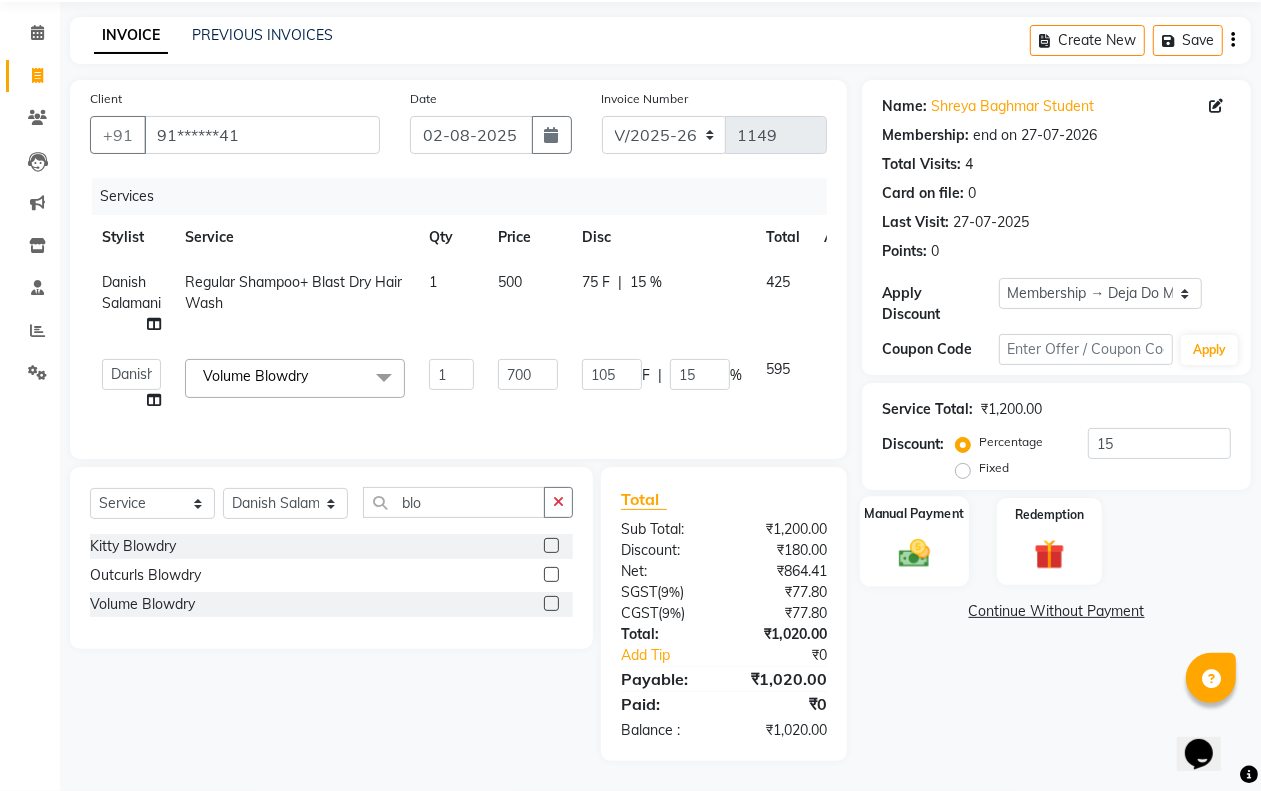 click 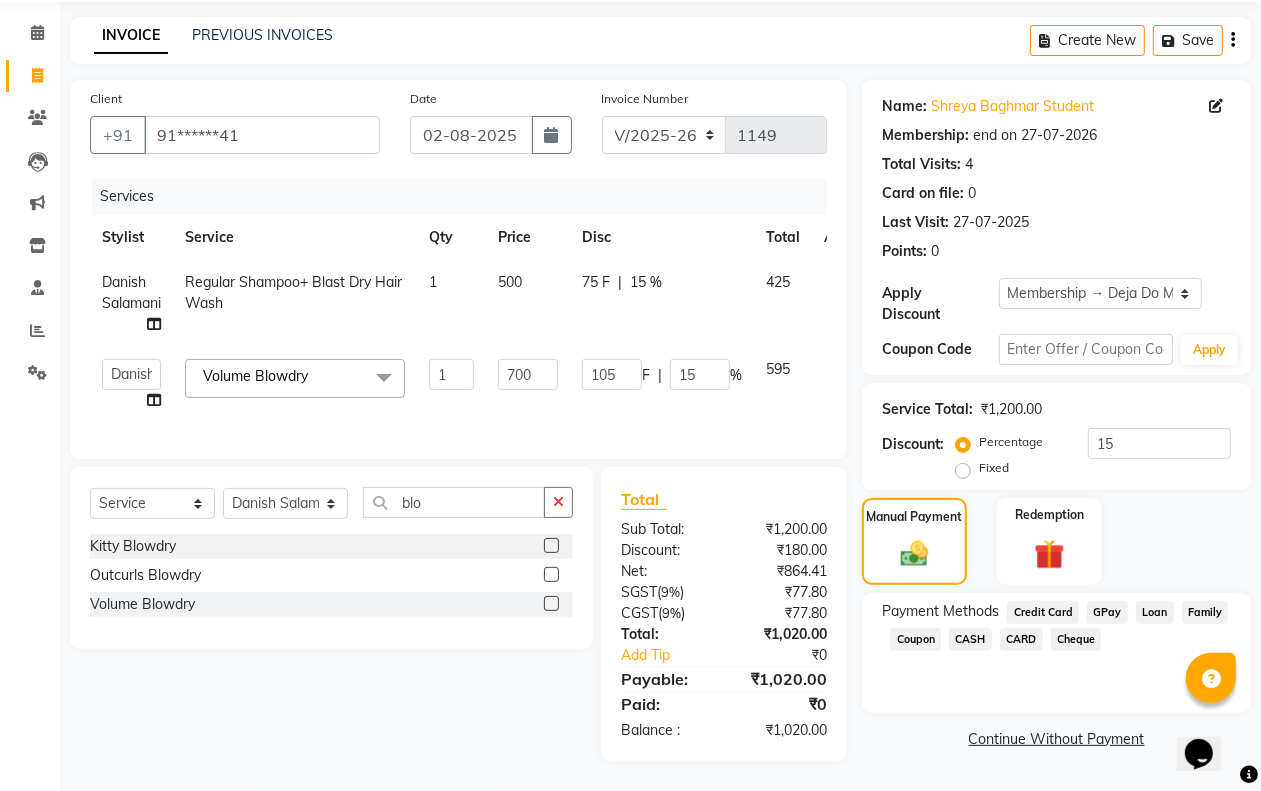 click on "GPay" 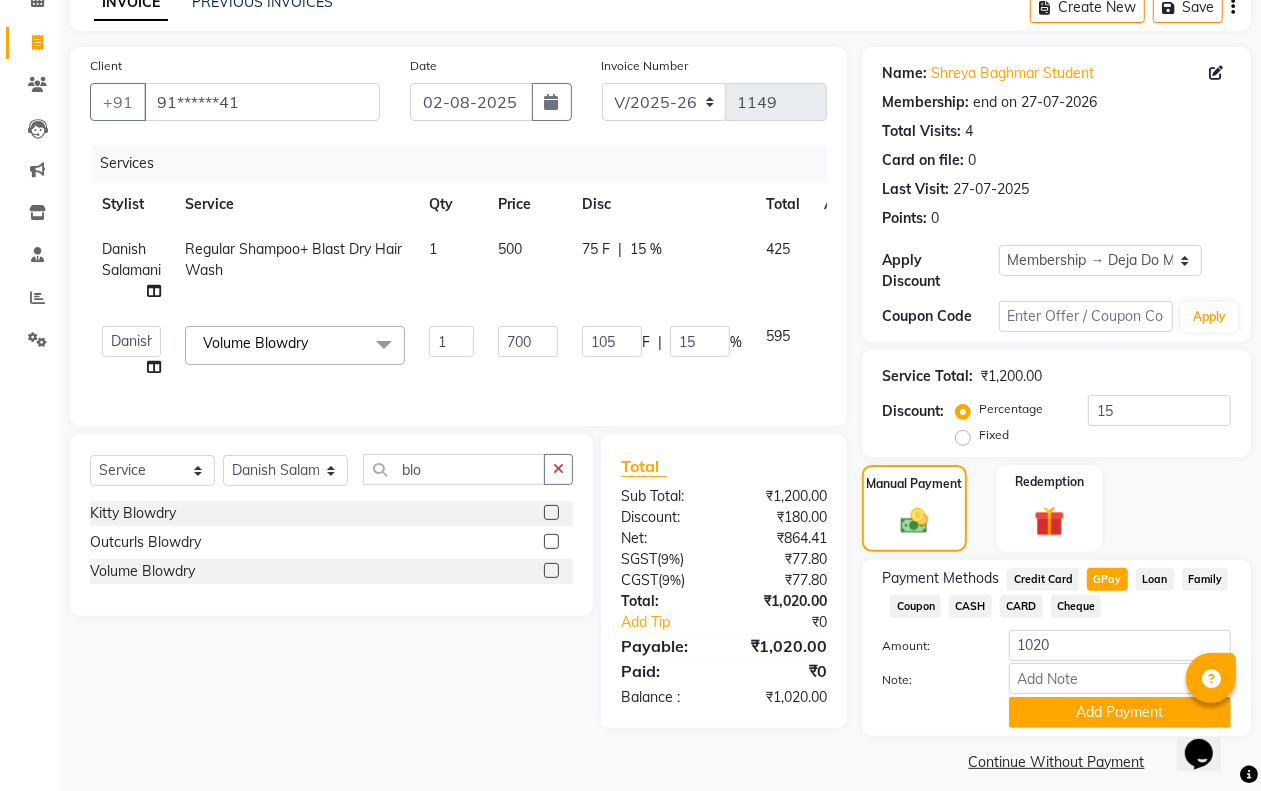 scroll, scrollTop: 117, scrollLeft: 0, axis: vertical 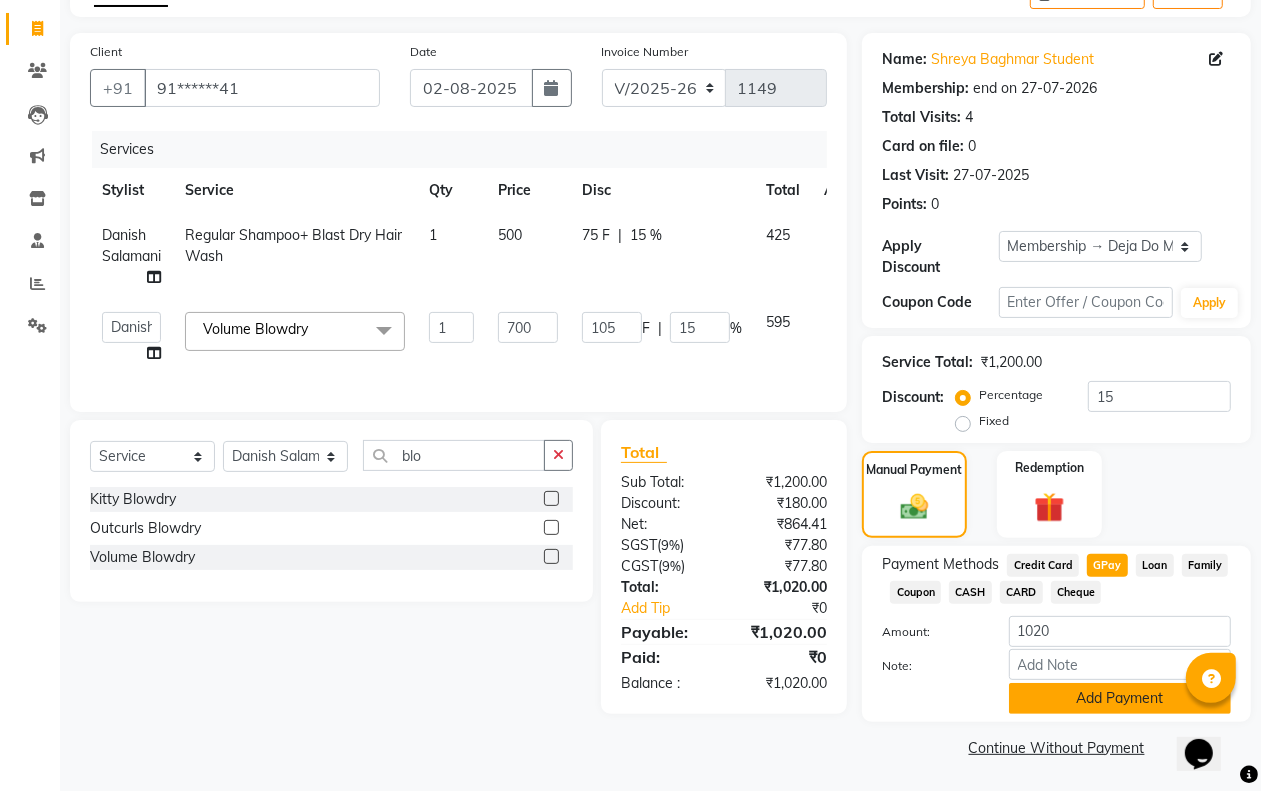 click on "Add Payment" 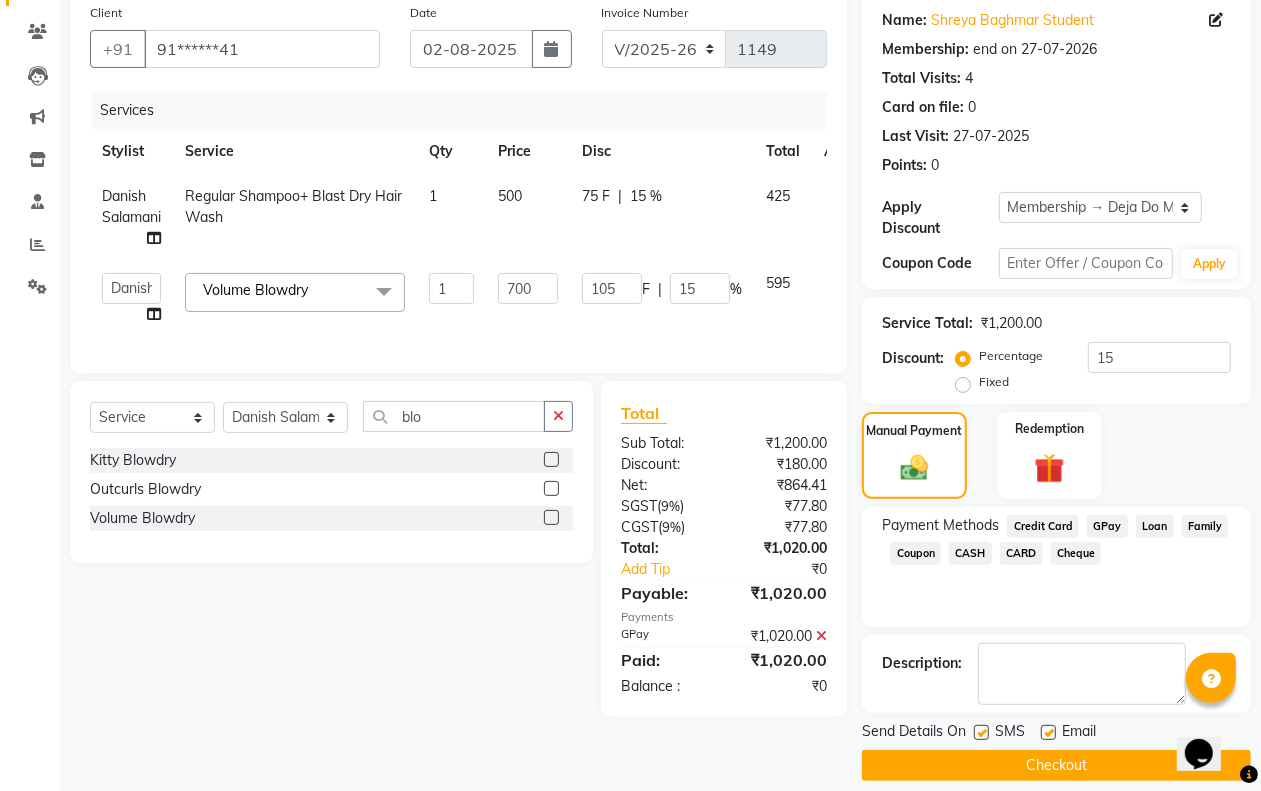 scroll, scrollTop: 176, scrollLeft: 0, axis: vertical 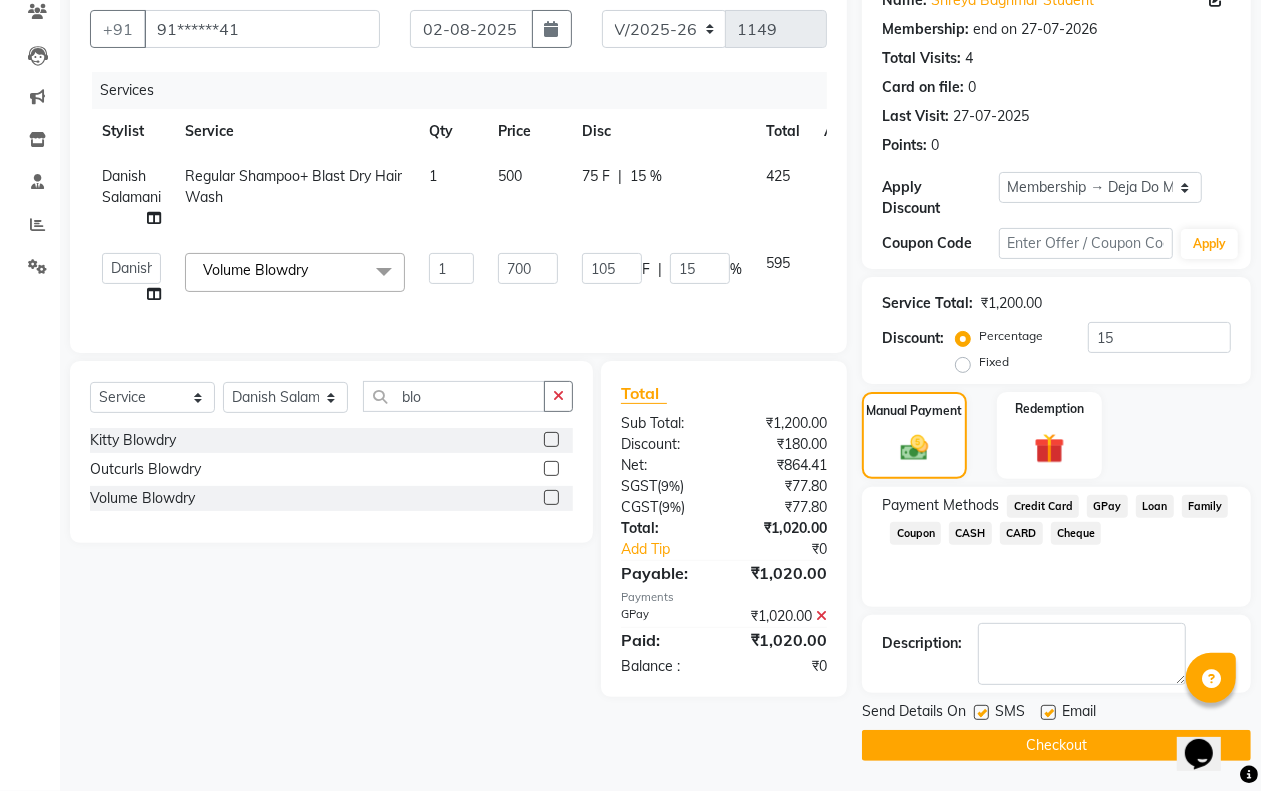 click on "Checkout" 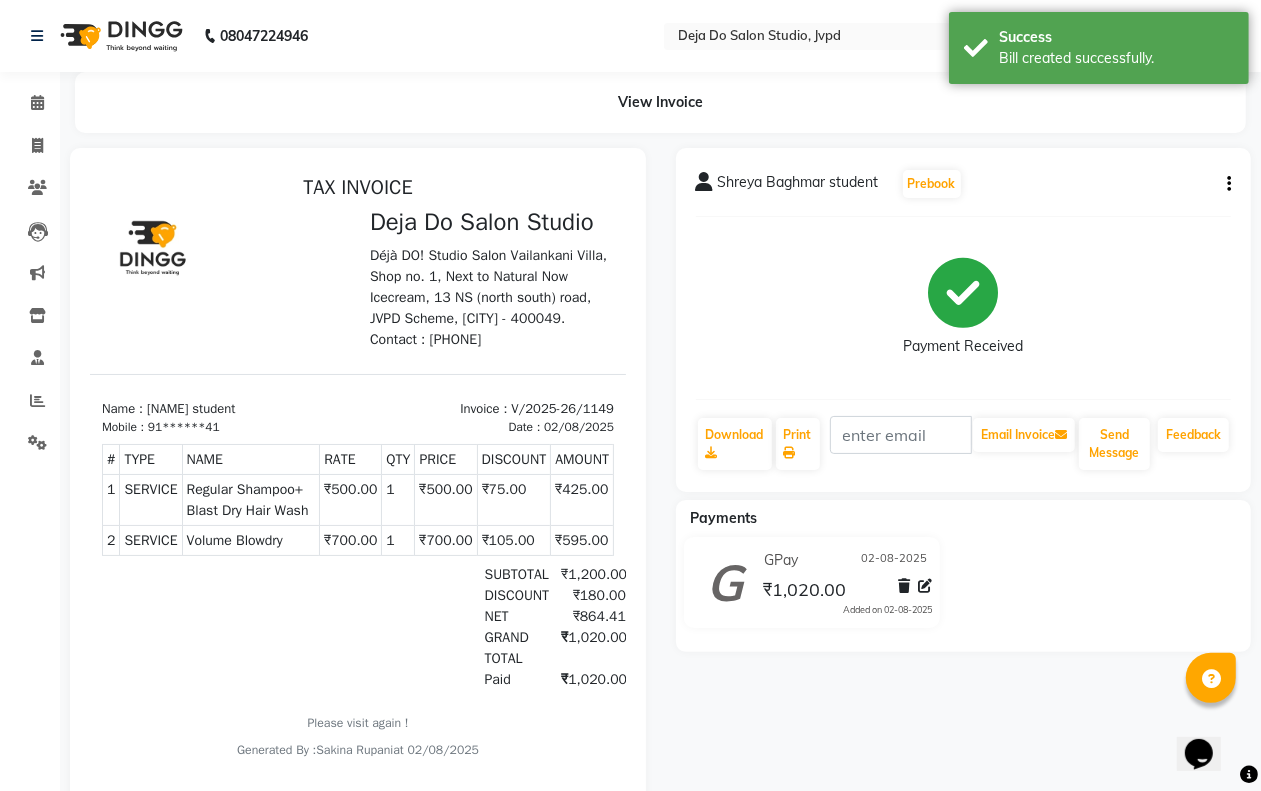 scroll, scrollTop: 0, scrollLeft: 0, axis: both 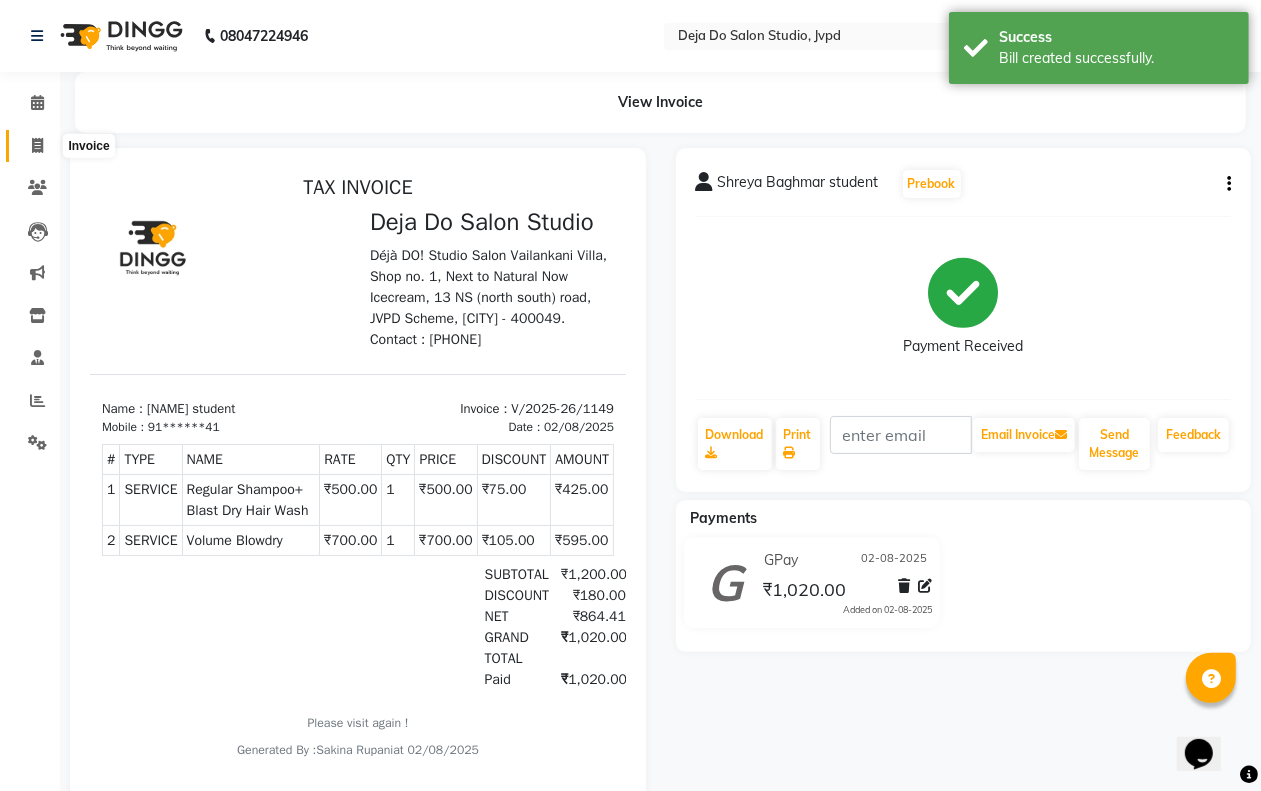 click 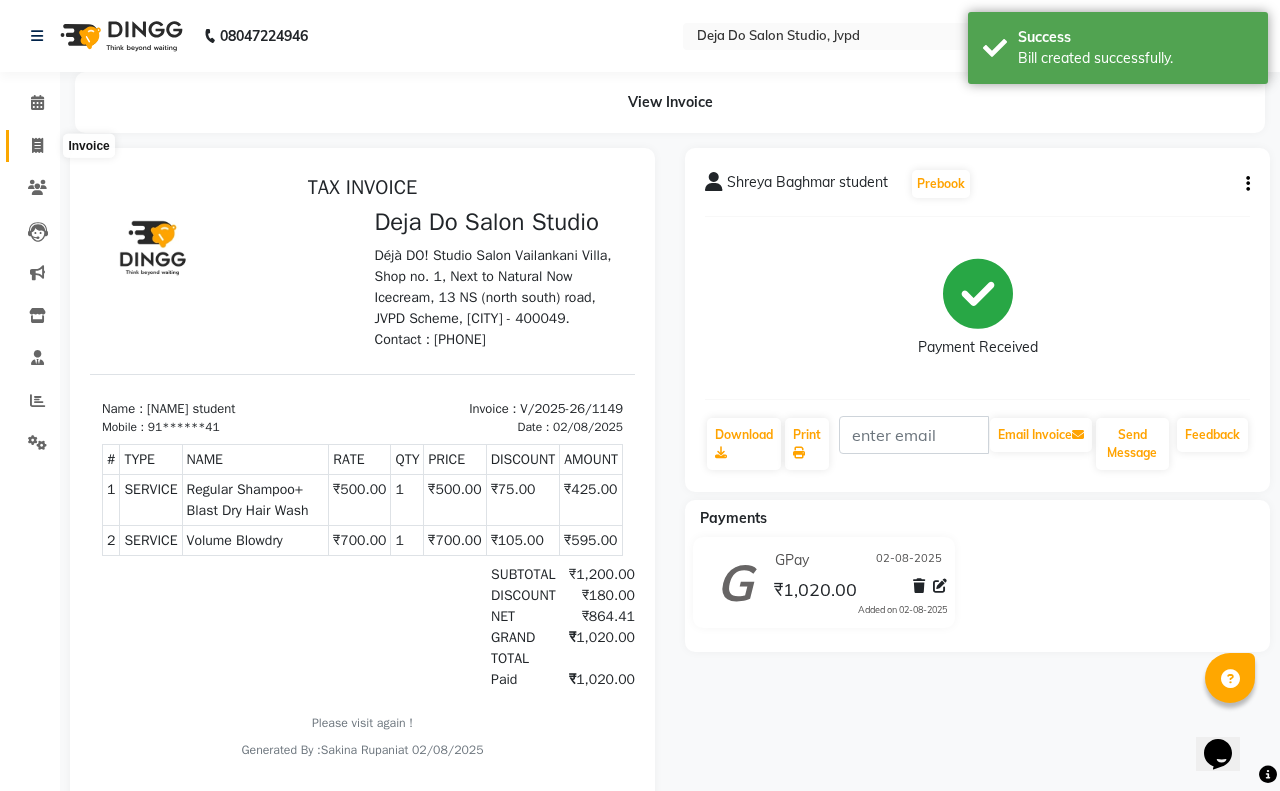 select on "7295" 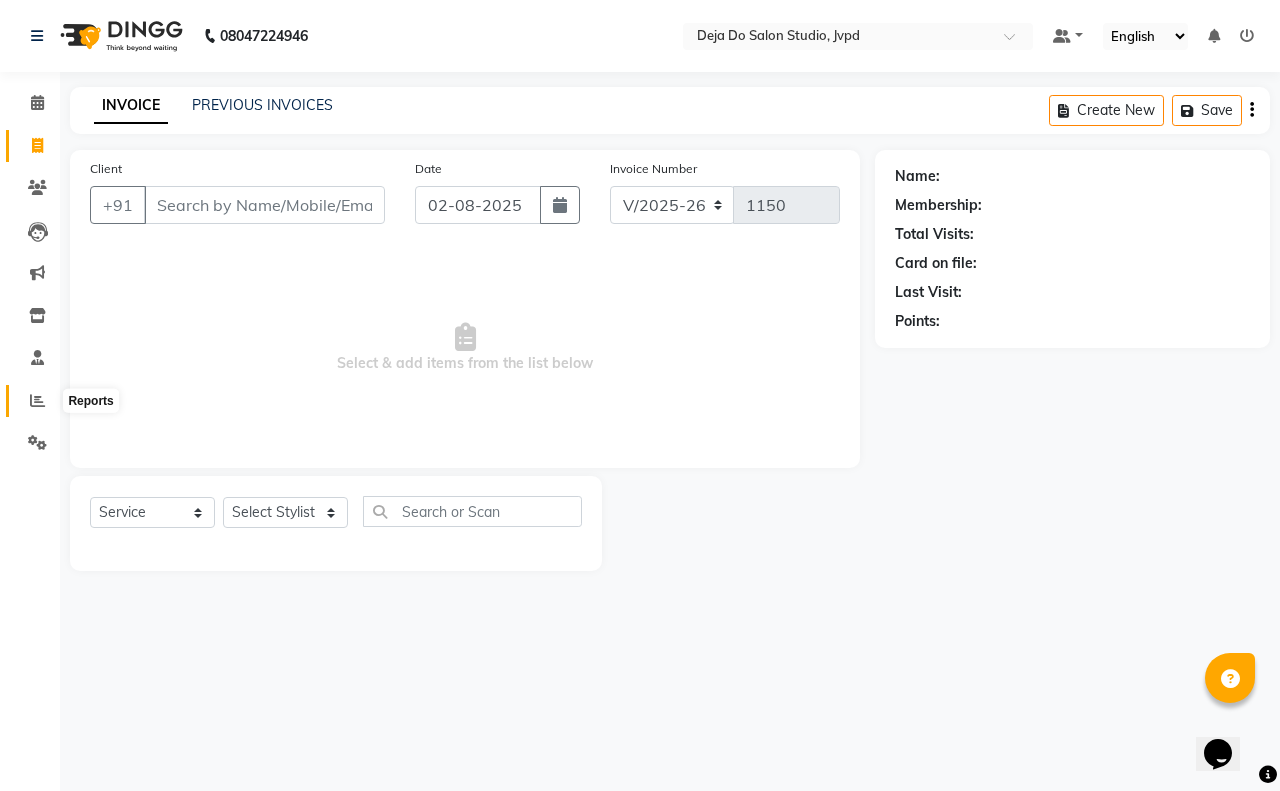 click 